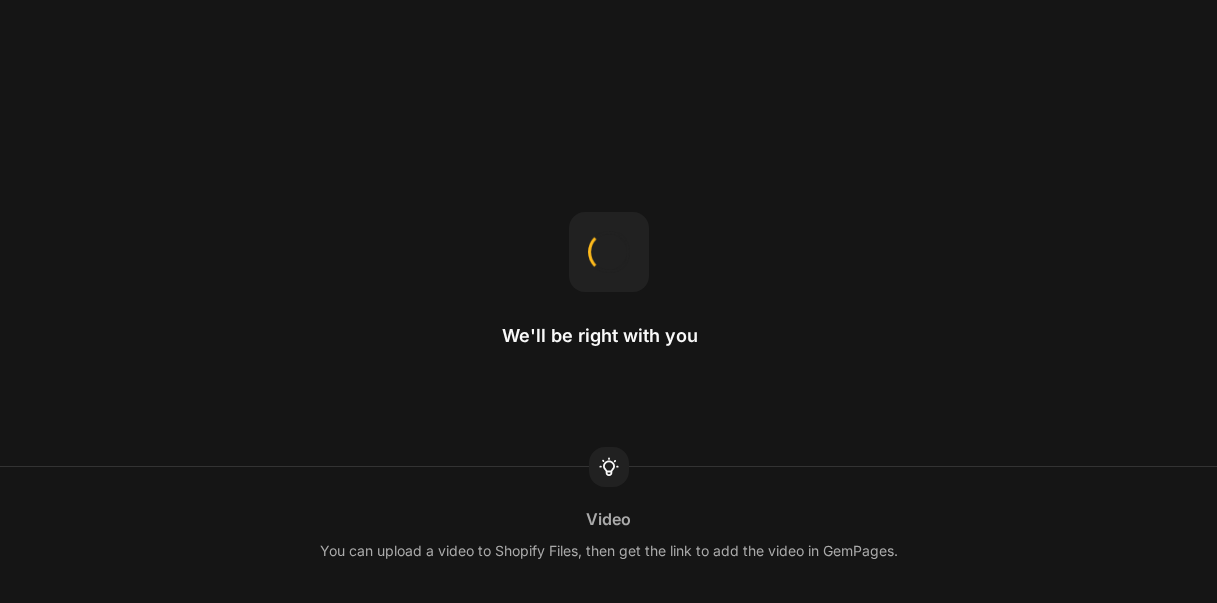 scroll, scrollTop: 0, scrollLeft: 0, axis: both 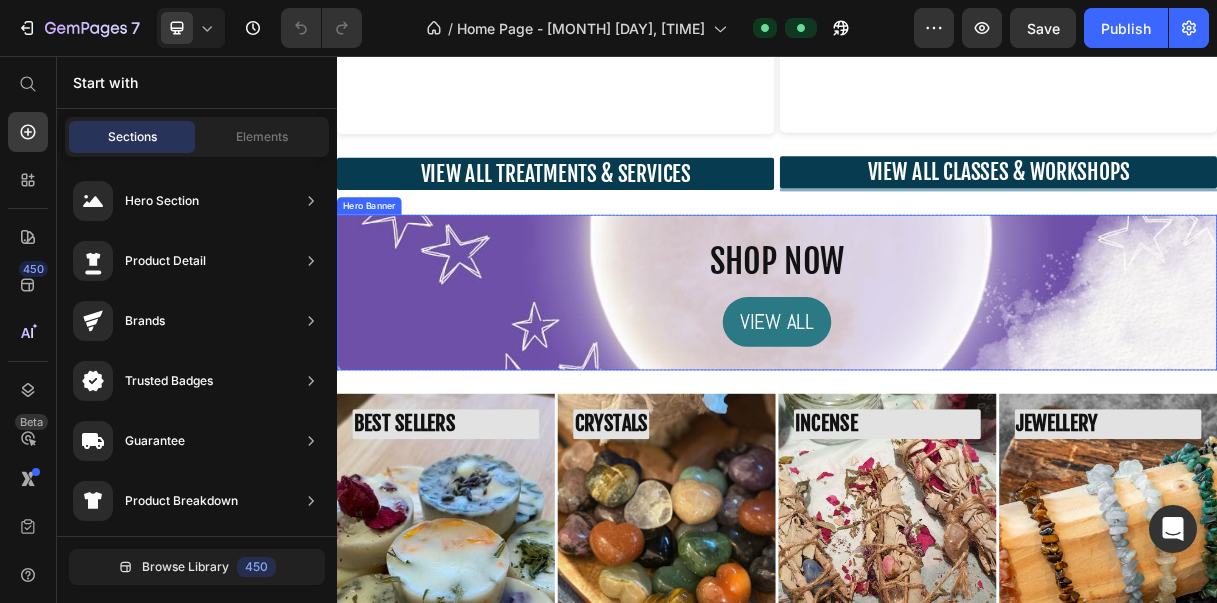 click on "SHOP NOW Heading VIEW ALL Button" at bounding box center [937, 378] 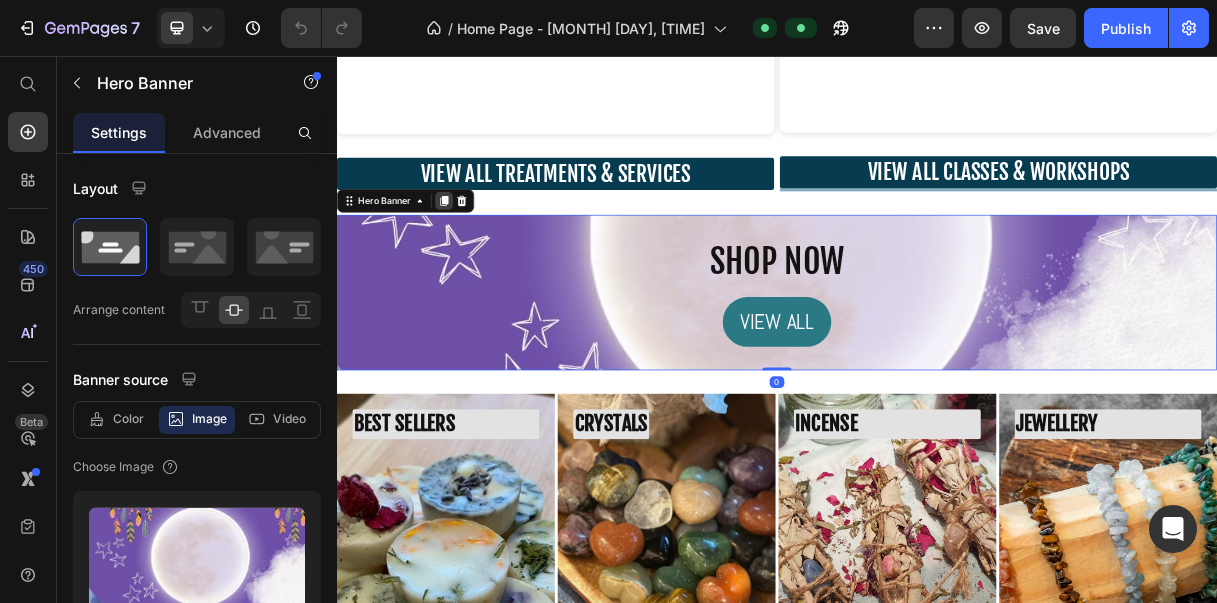 click 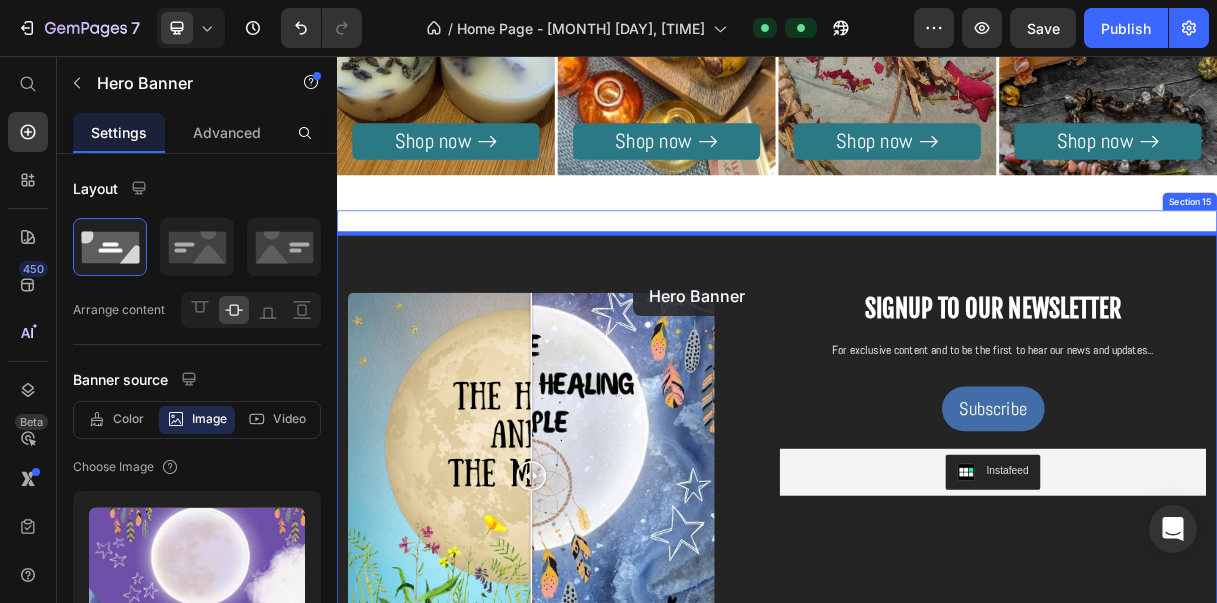 scroll, scrollTop: 8982, scrollLeft: 0, axis: vertical 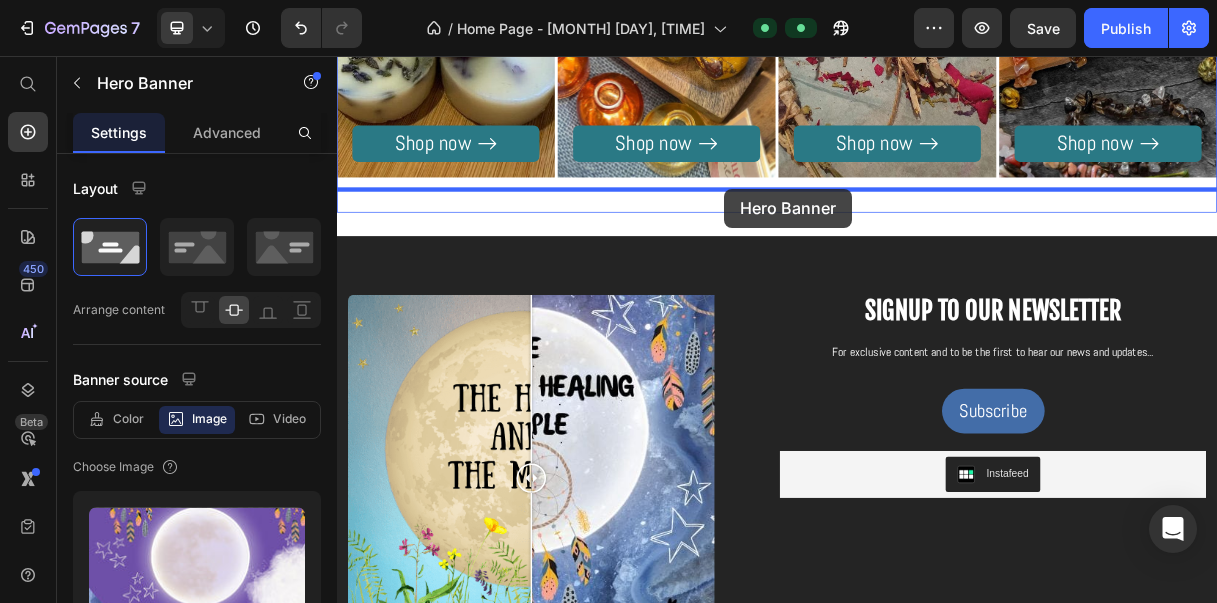 drag, startPoint x: 583, startPoint y: 503, endPoint x: 865, endPoint y: 237, distance: 387.65964 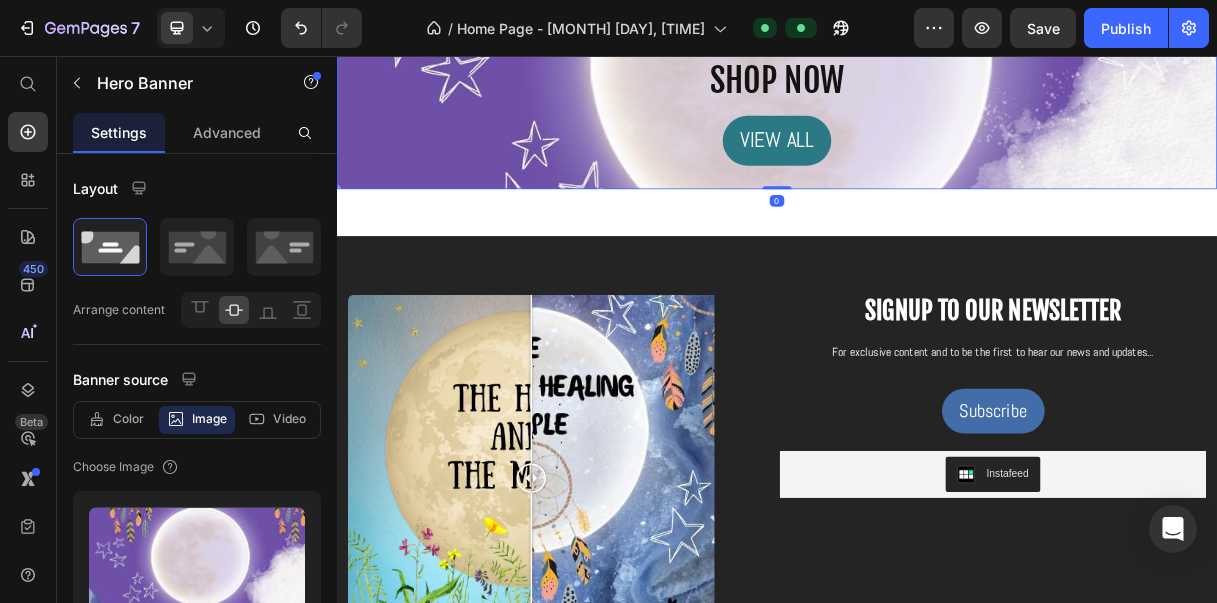 scroll, scrollTop: 8770, scrollLeft: 0, axis: vertical 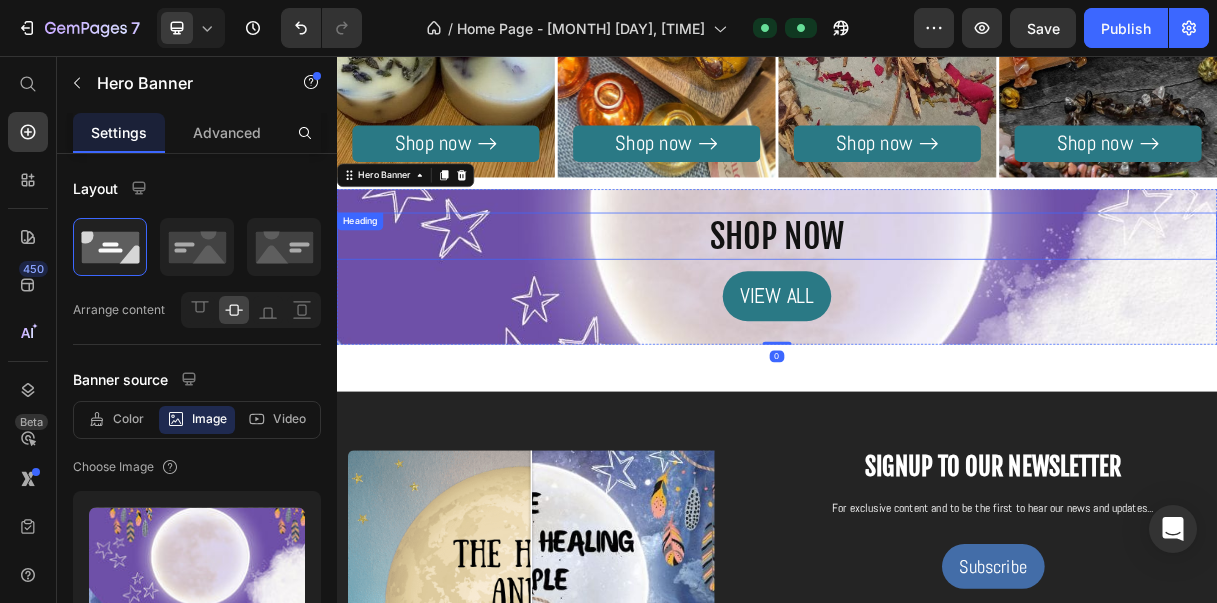 click on "SHOP NOW" at bounding box center (937, 301) 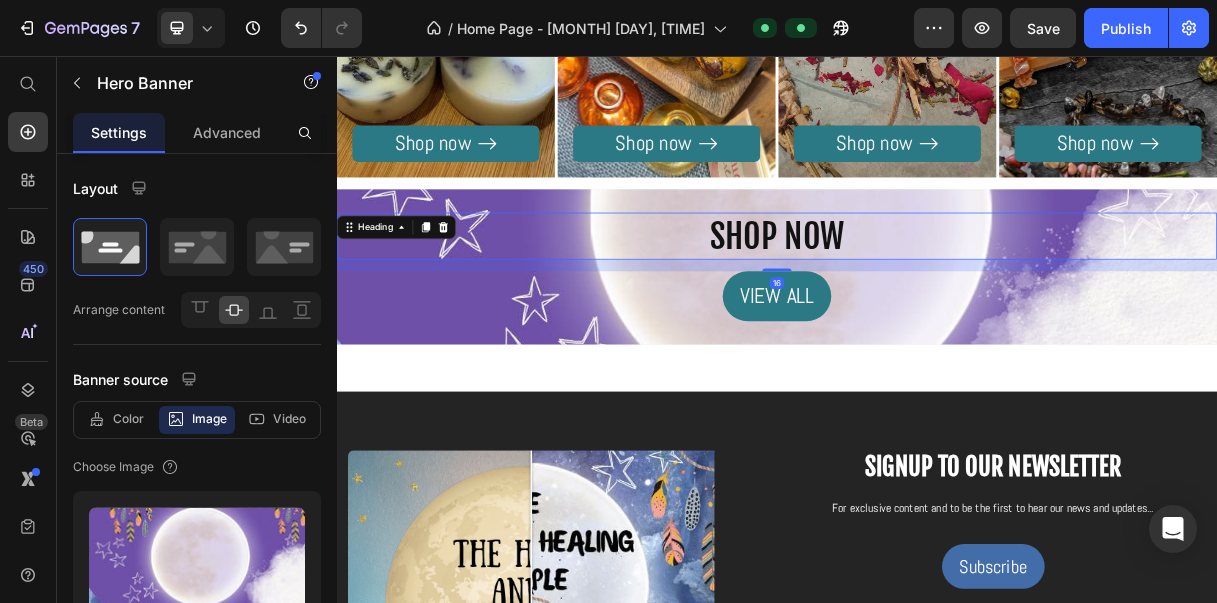 click on "SHOP NOW" at bounding box center (937, 301) 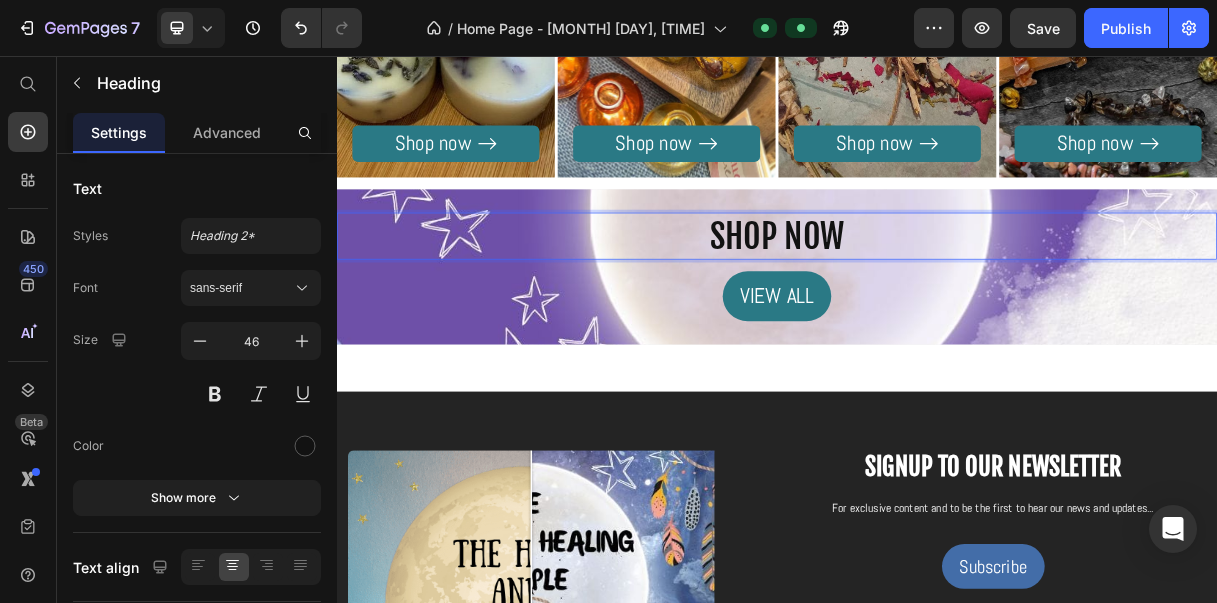 click on "SHOP NOW" at bounding box center [937, 301] 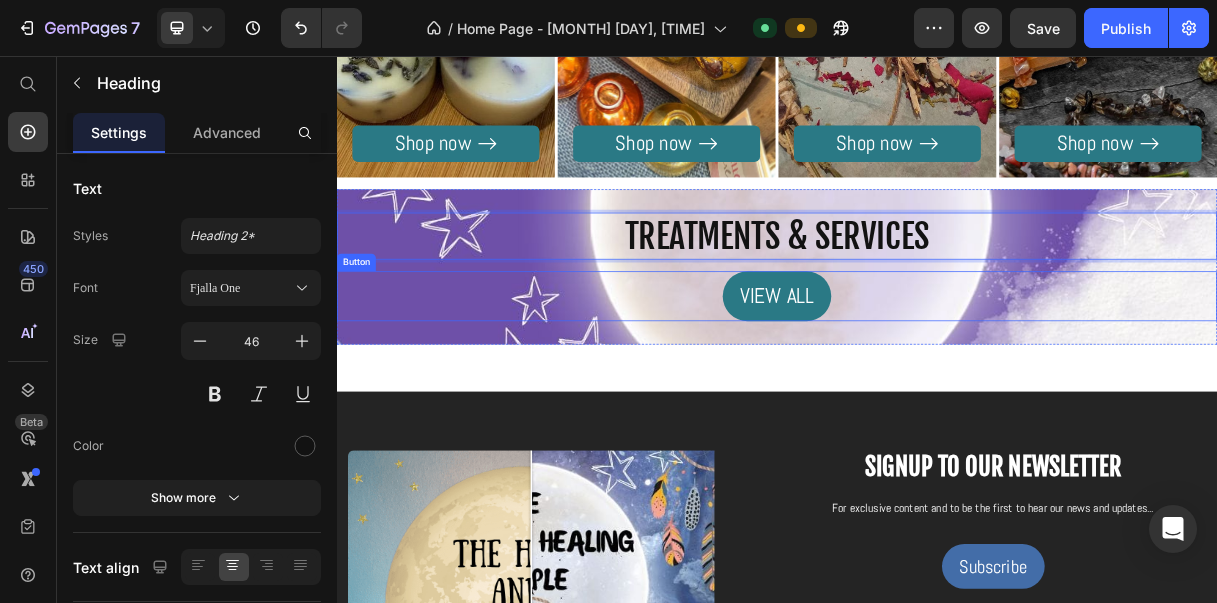 click on "VIEW ALL Button" at bounding box center [937, 383] 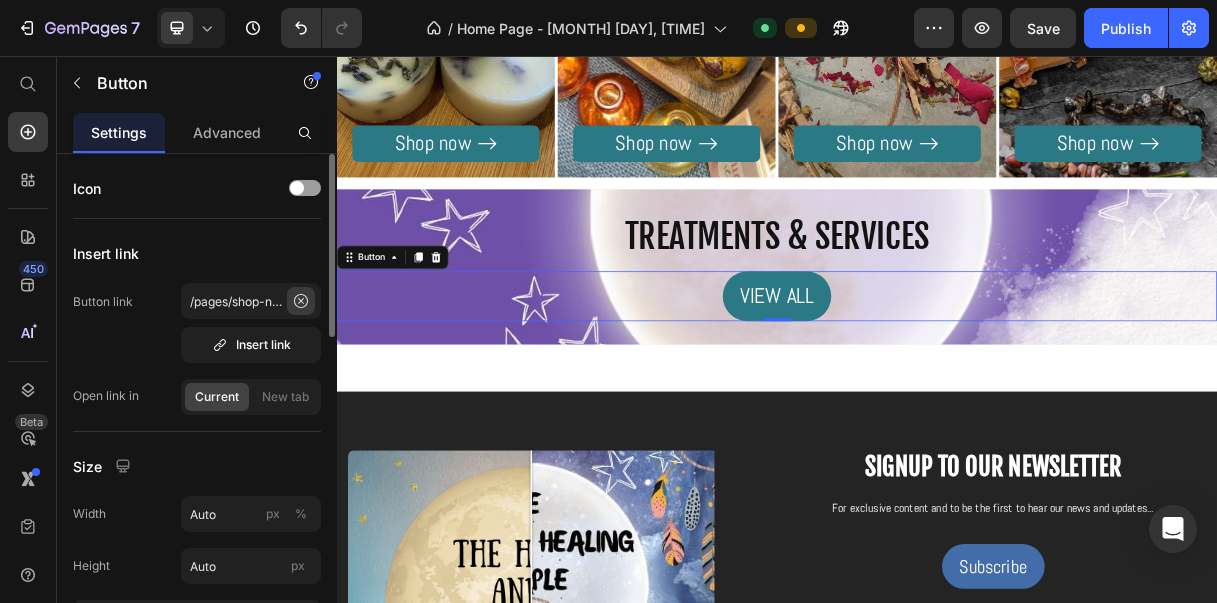 click 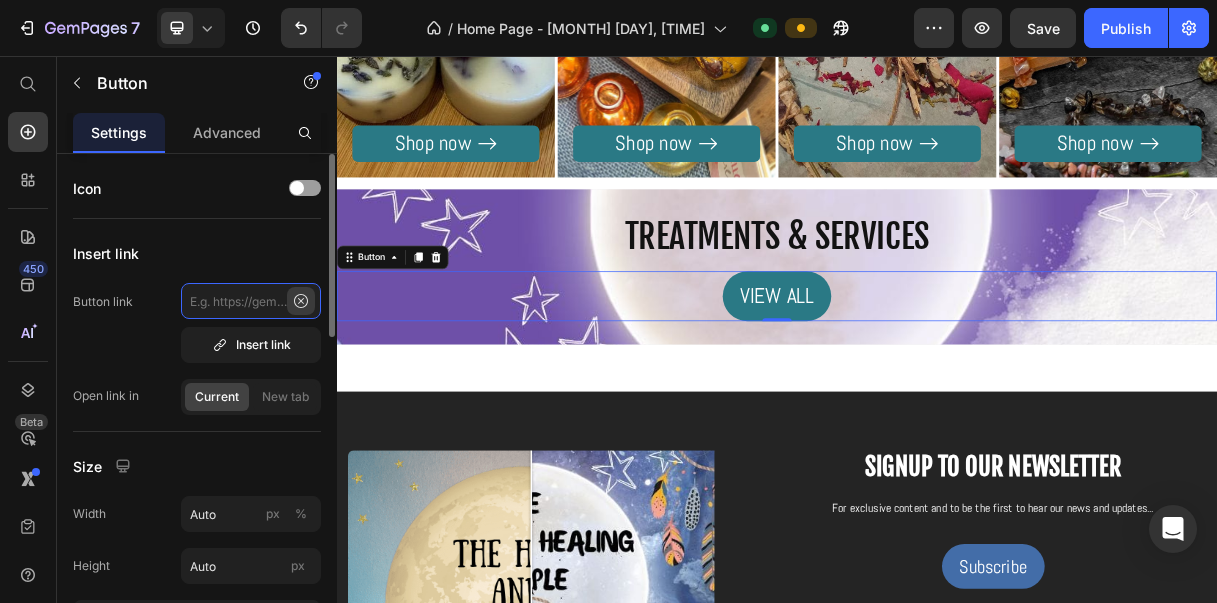 scroll, scrollTop: 0, scrollLeft: 0, axis: both 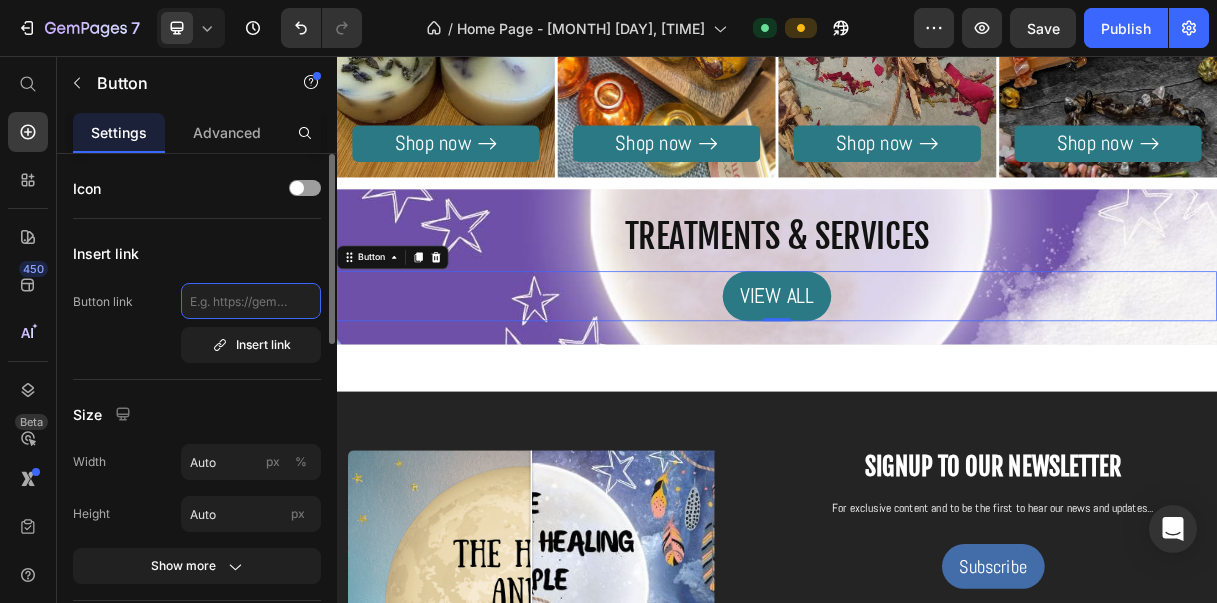 click 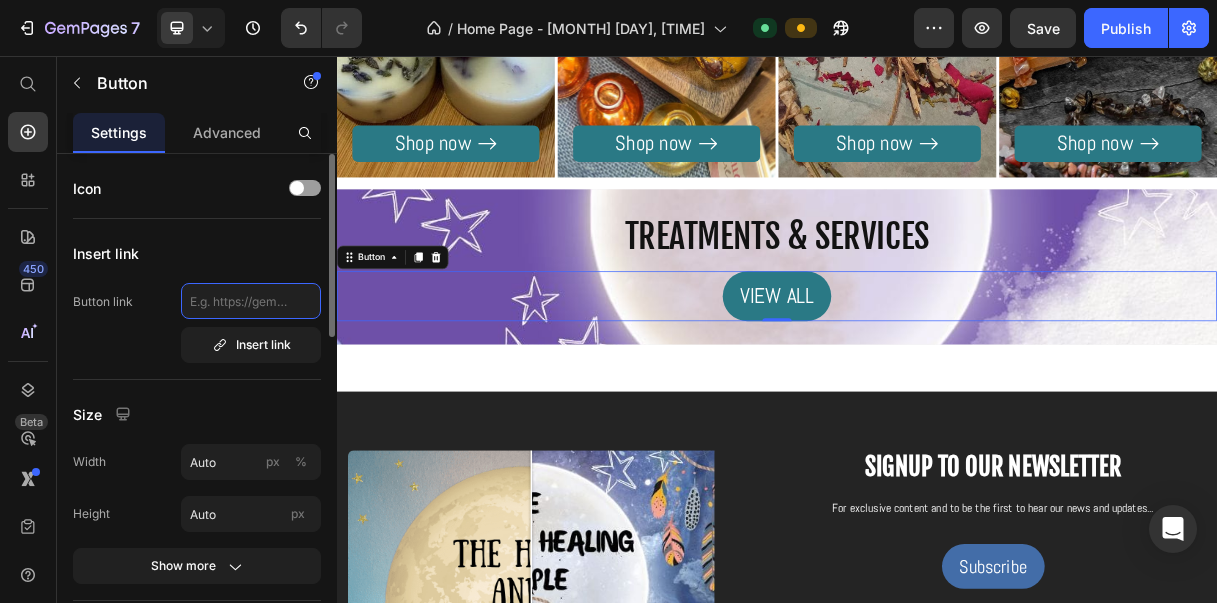 click 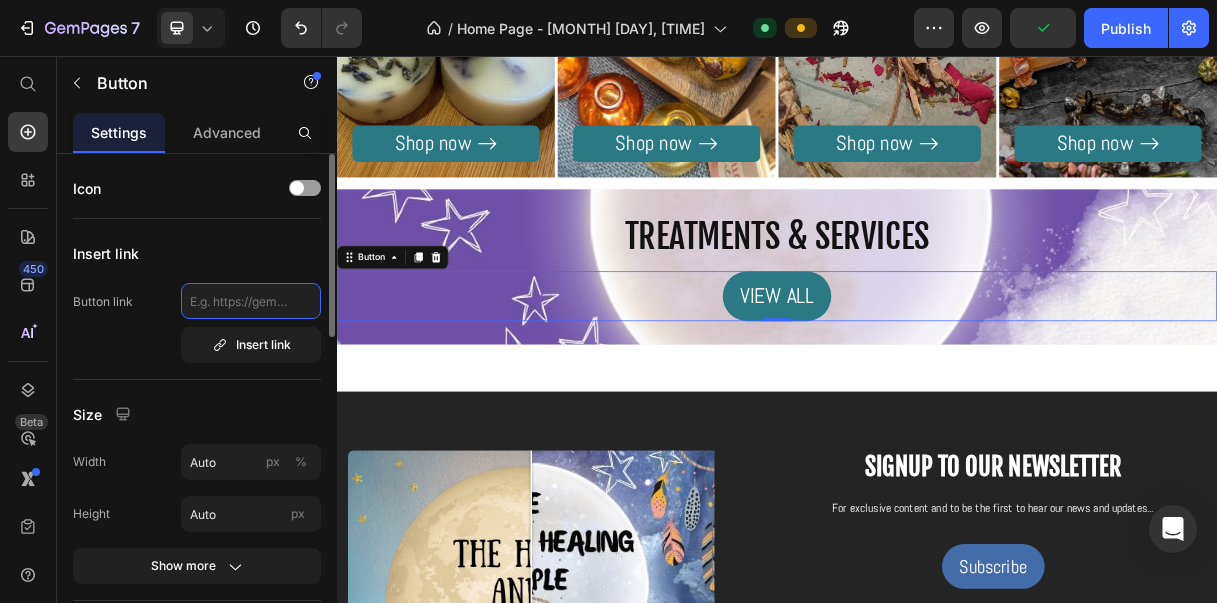 click 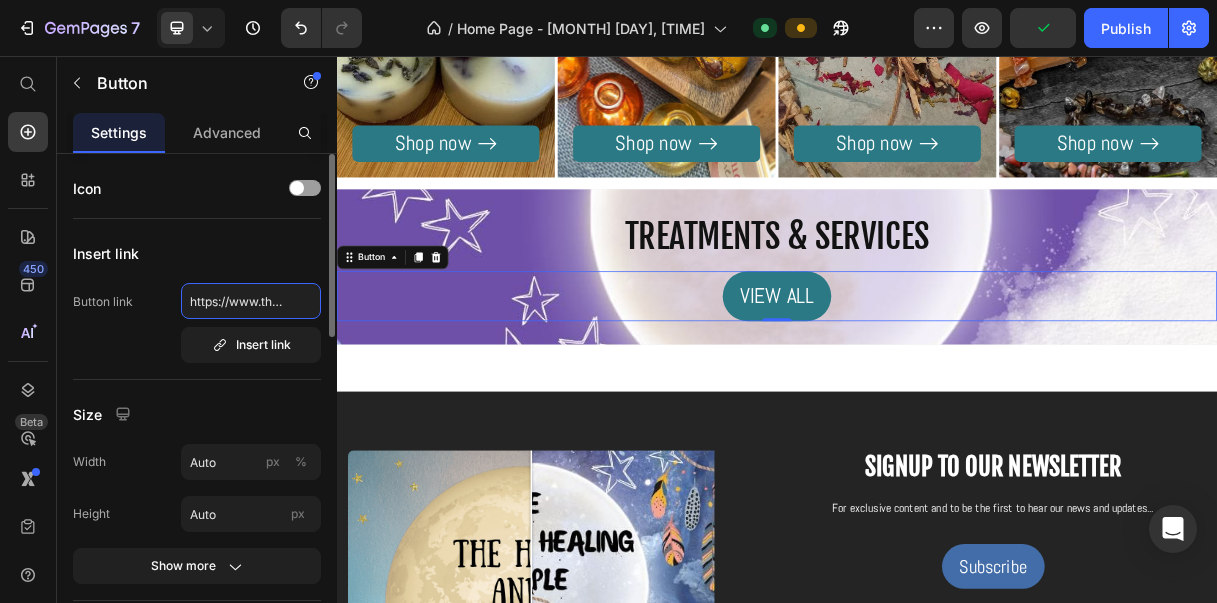 scroll, scrollTop: 0, scrollLeft: 542, axis: horizontal 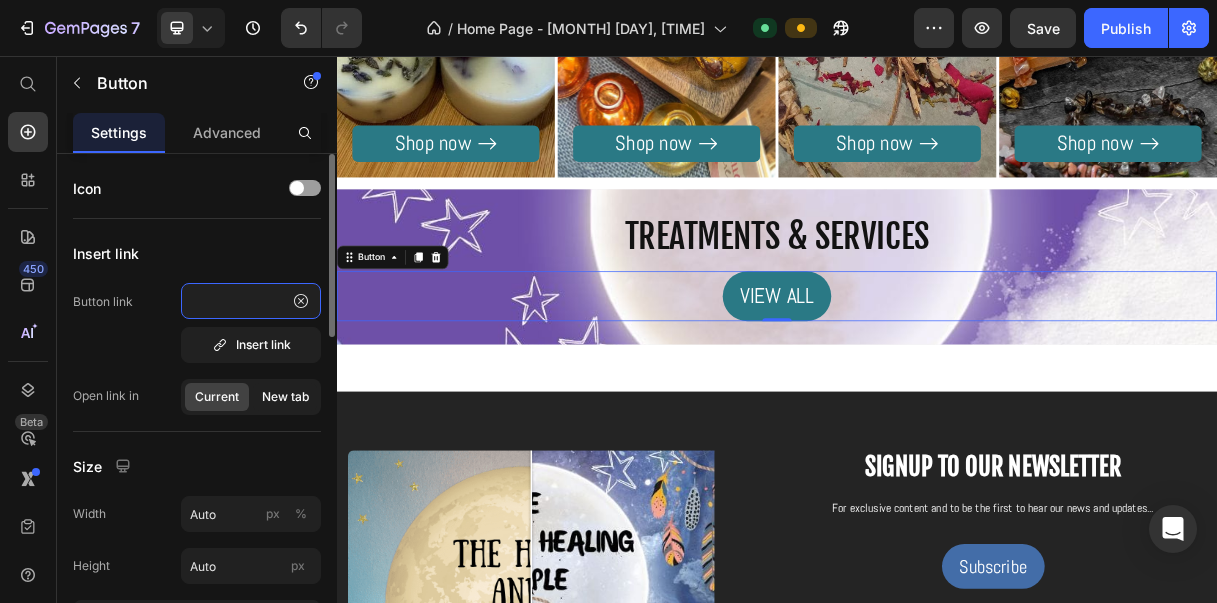 type on "https://www.thehareandthemoon.co.uk/pages/treatments-and-services-twickenham?_ab=0&key=1731243177251" 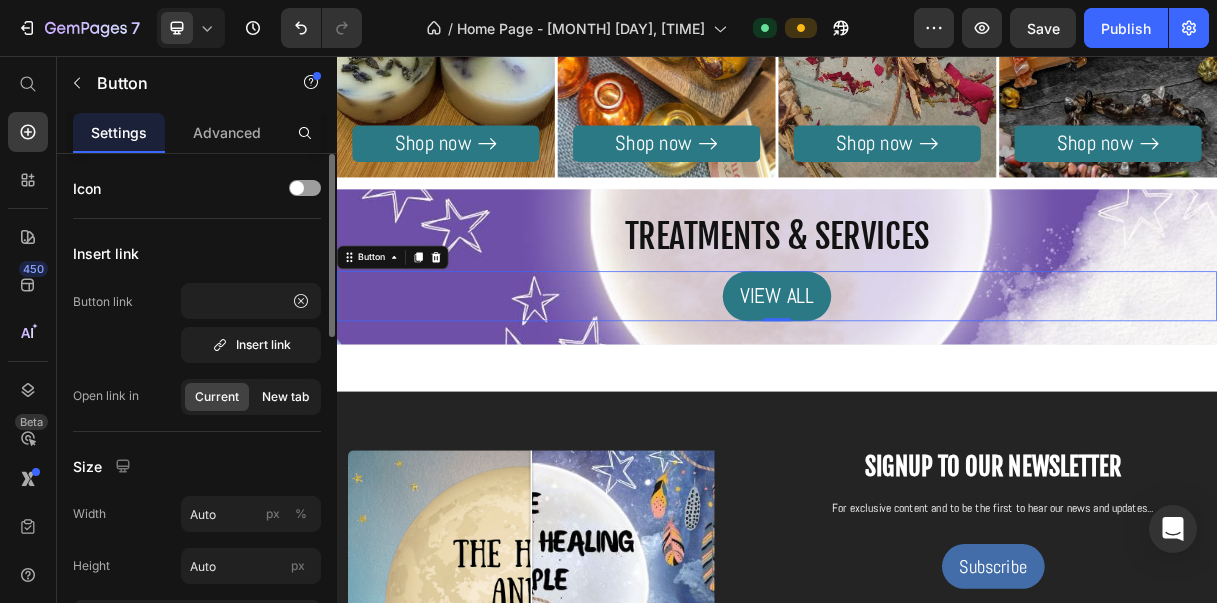click on "New tab" 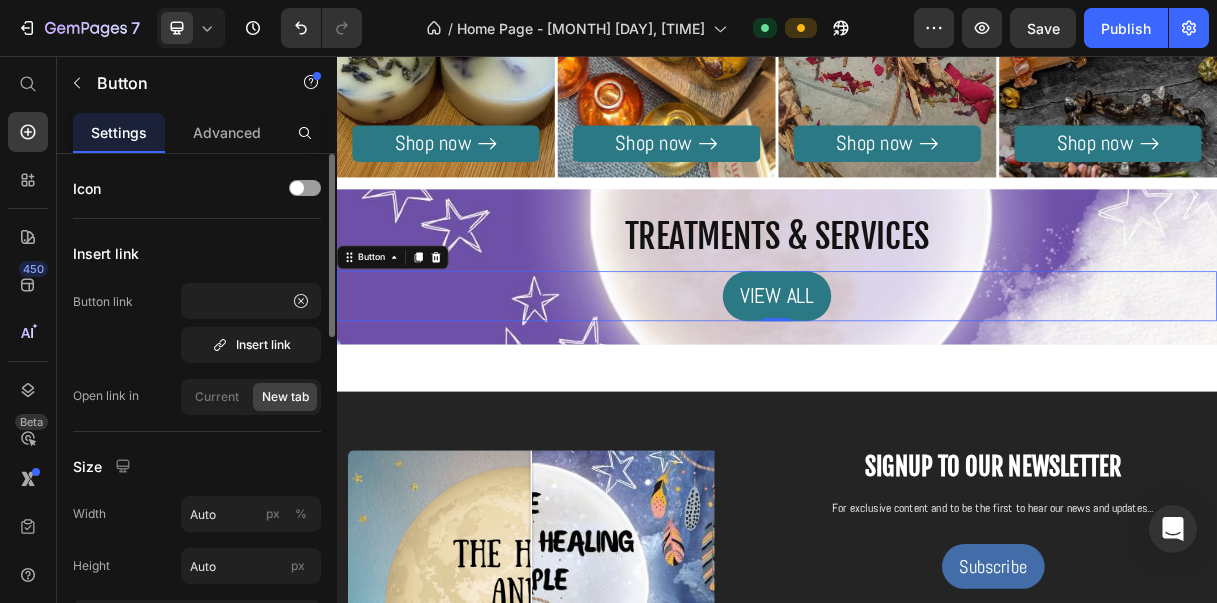 scroll, scrollTop: 0, scrollLeft: 0, axis: both 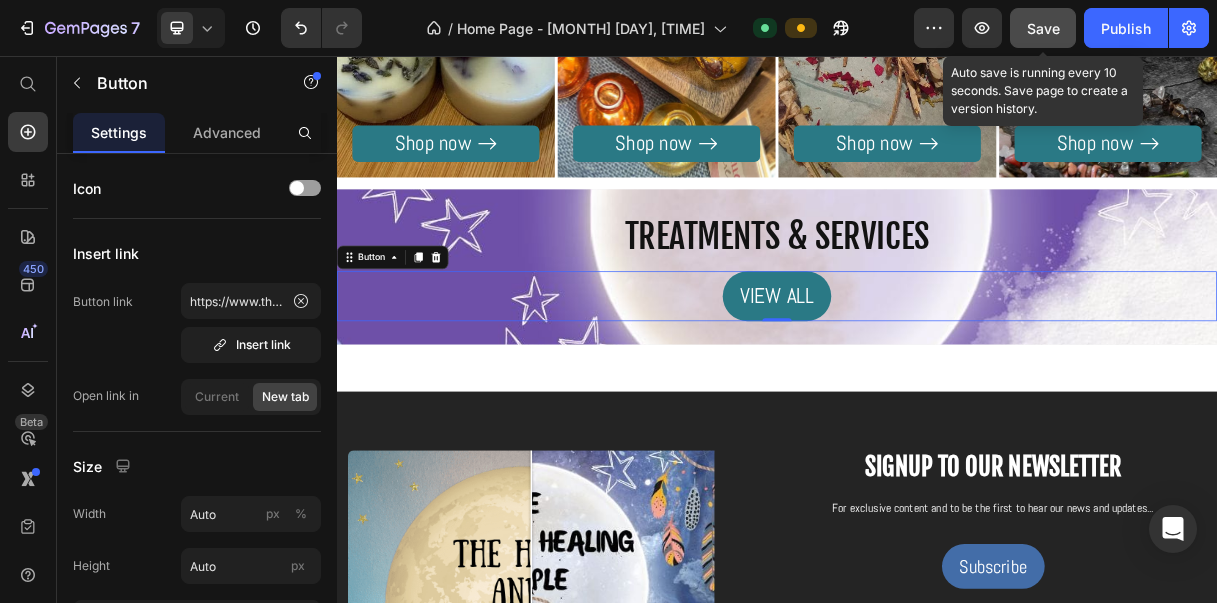 click on "Save" at bounding box center (1043, 28) 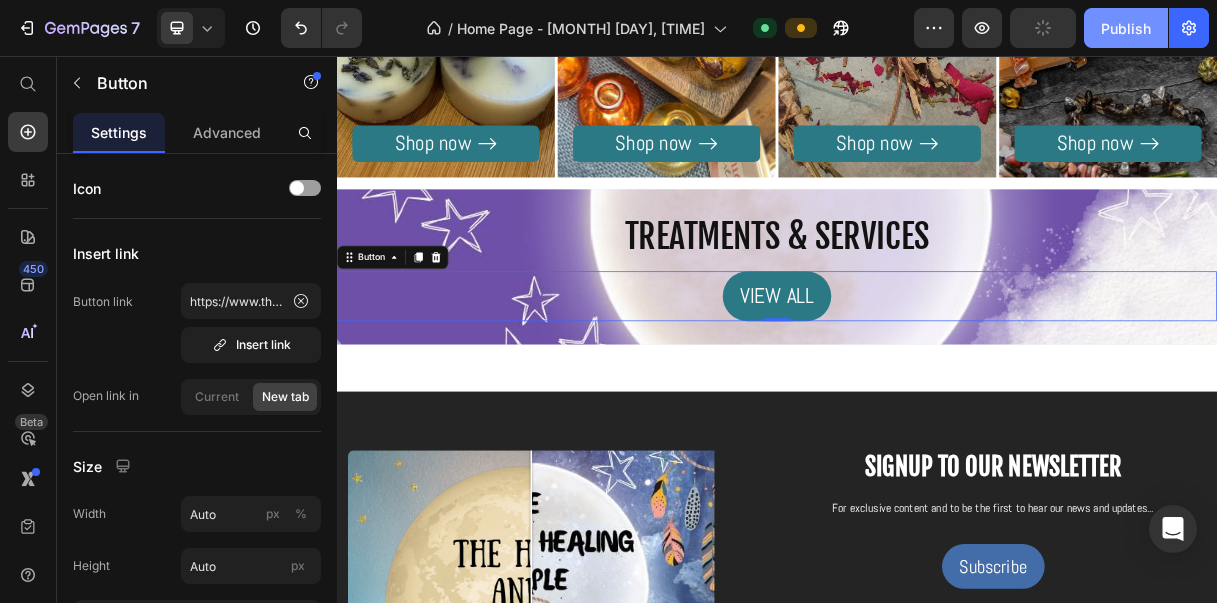 click on "Publish" at bounding box center [1126, 28] 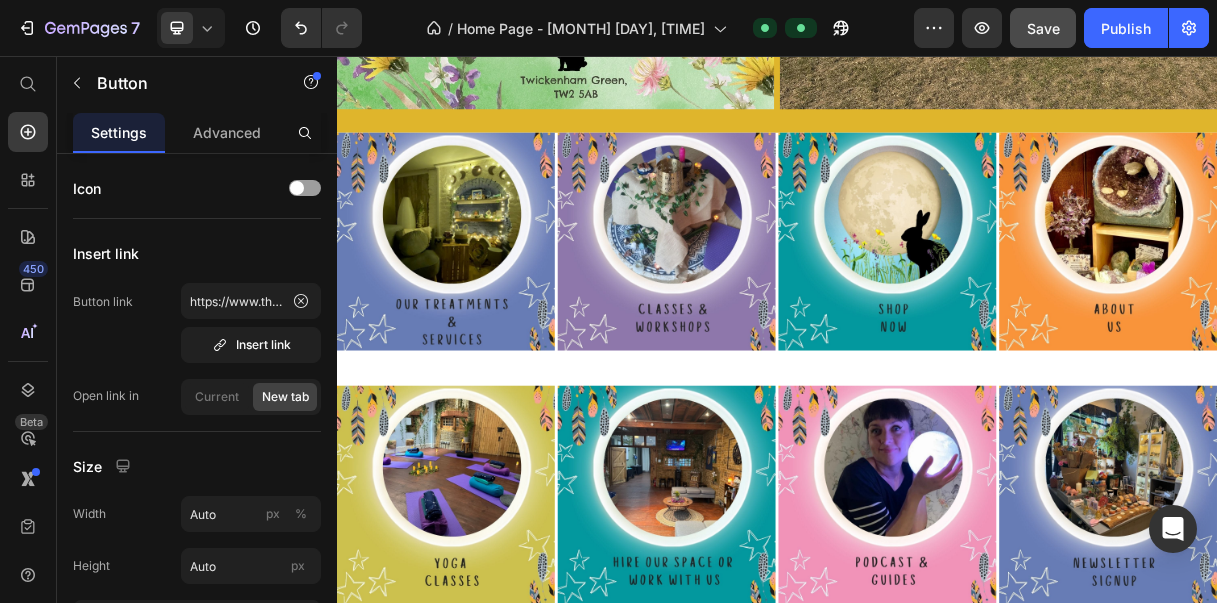 scroll, scrollTop: 1336, scrollLeft: 0, axis: vertical 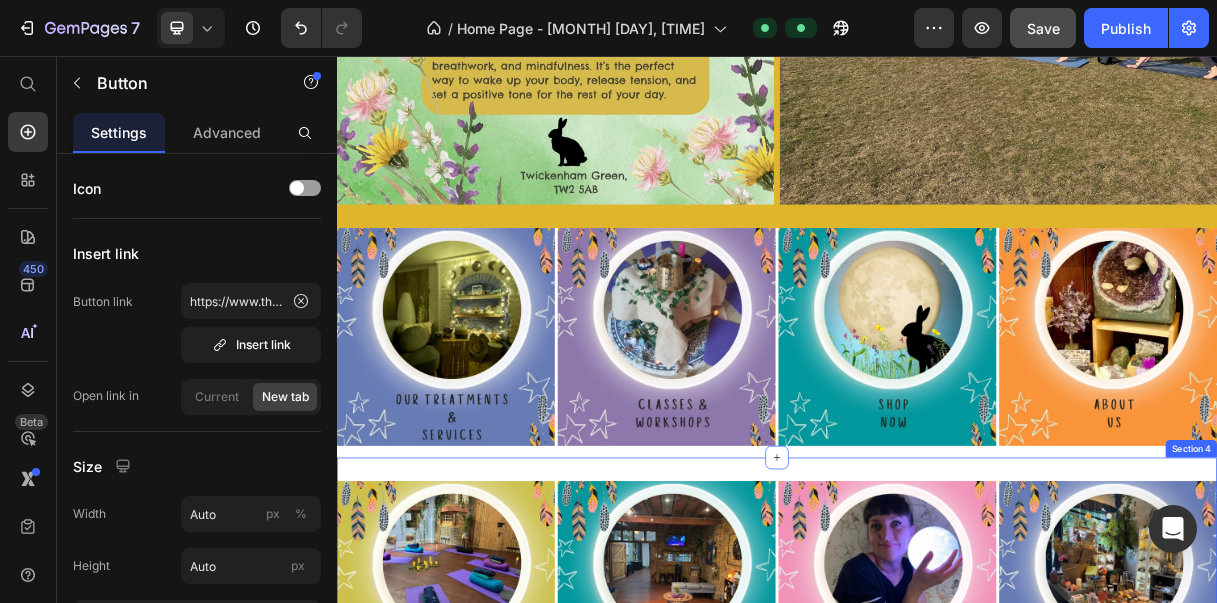 click on "Image Image Image Image Row
Publish the page to see the content.
Custom Code Row Section 4" at bounding box center [937, 810] 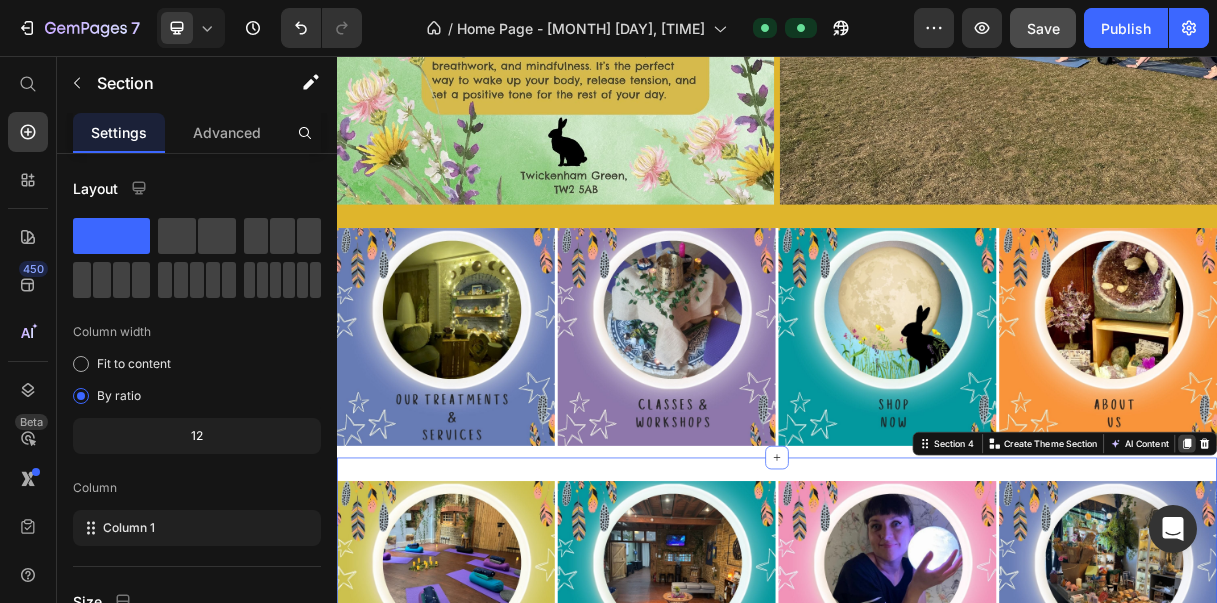 click 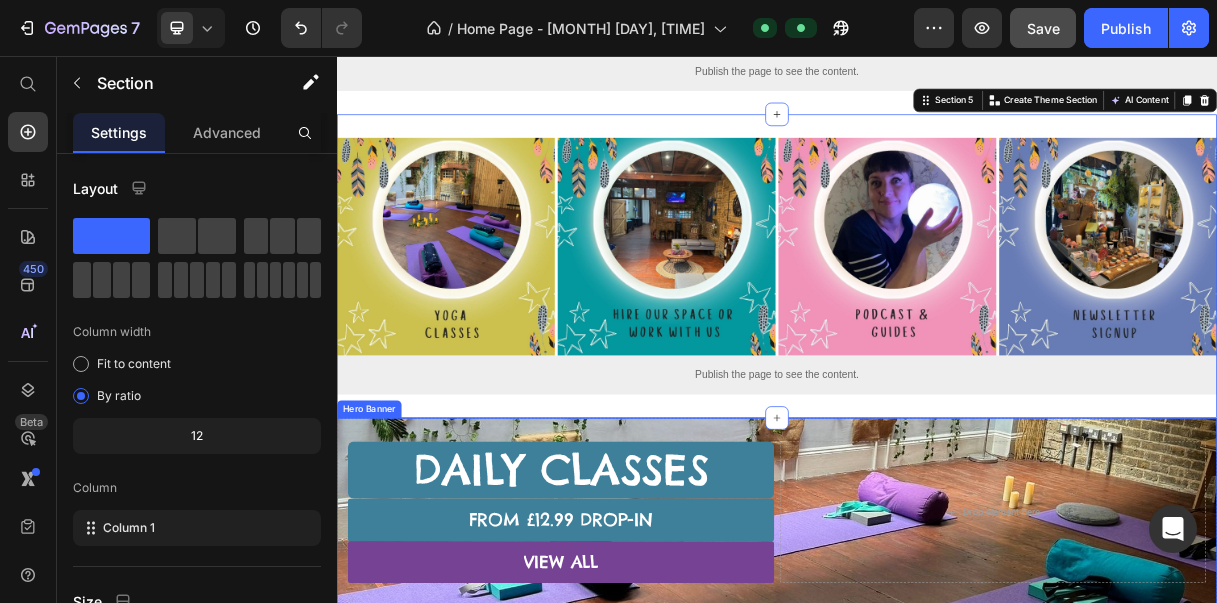 scroll, scrollTop: 2227, scrollLeft: 0, axis: vertical 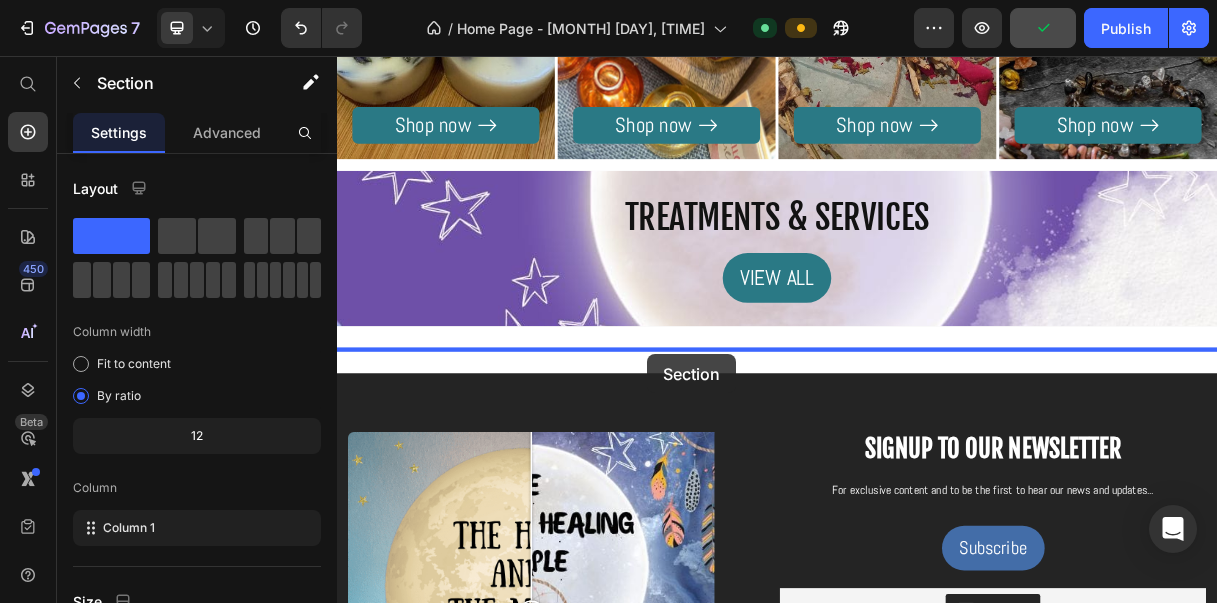 drag, startPoint x: 814, startPoint y: 132, endPoint x: 760, endPoint y: 463, distance: 335.37592 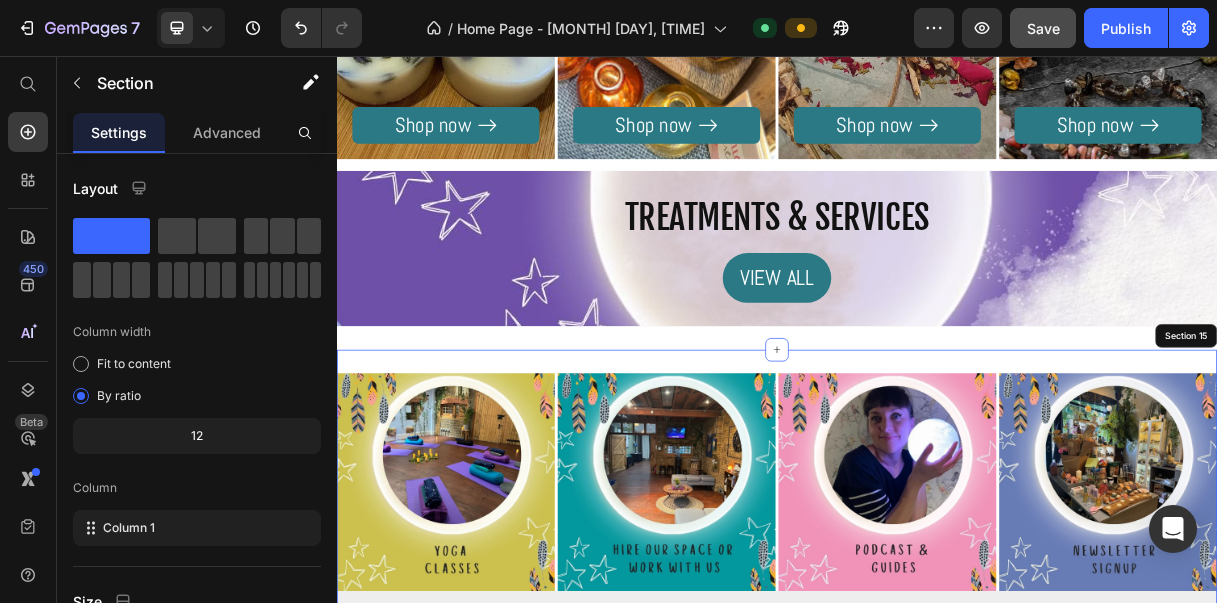 scroll, scrollTop: 8965, scrollLeft: 0, axis: vertical 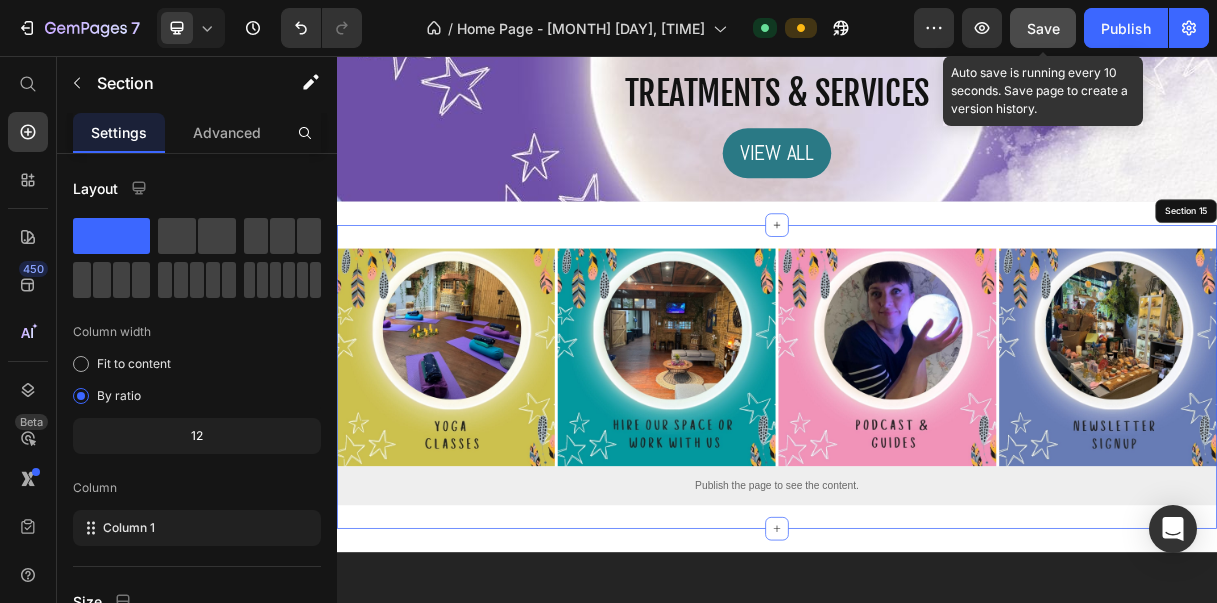 click on "Save" 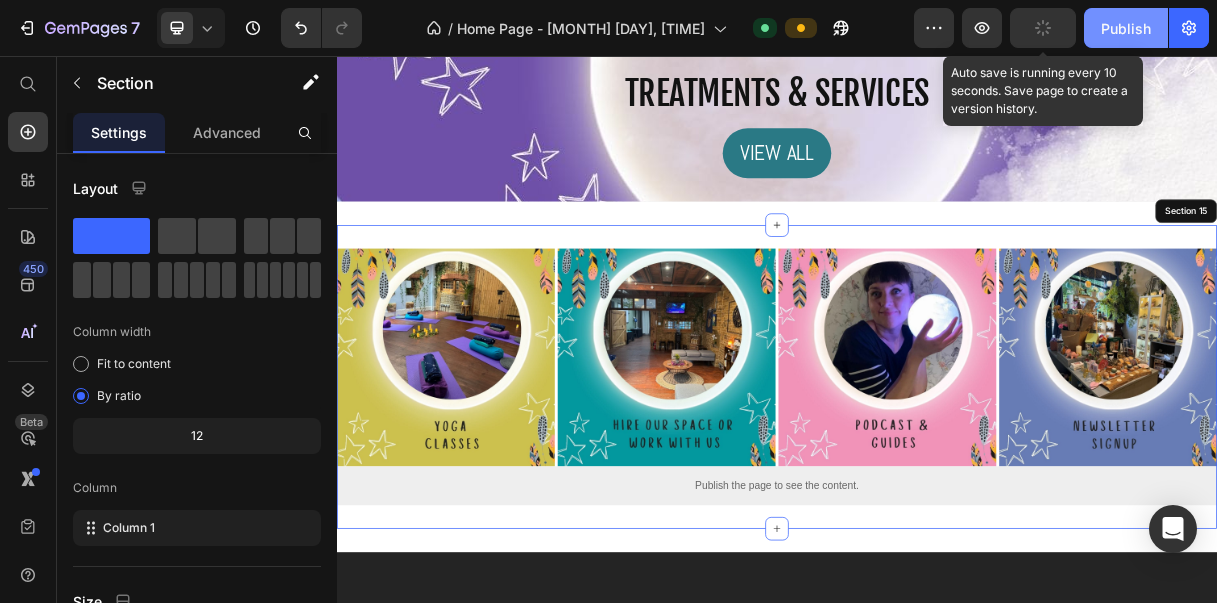 click on "Publish" at bounding box center (1126, 28) 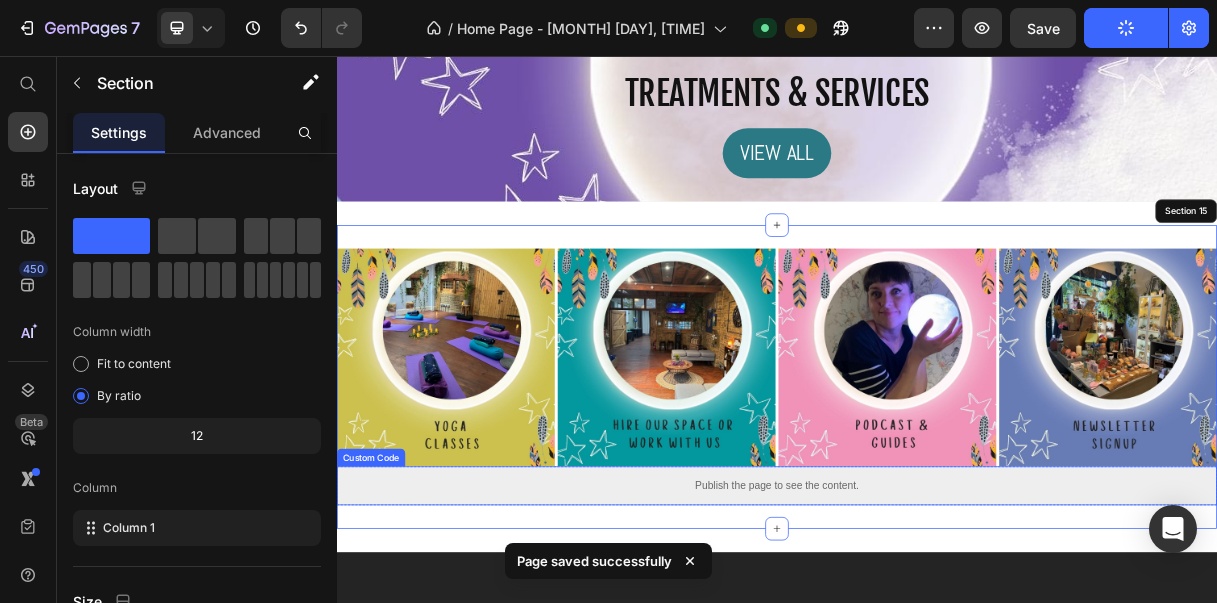 click on "Publish the page to see the content." at bounding box center [937, 641] 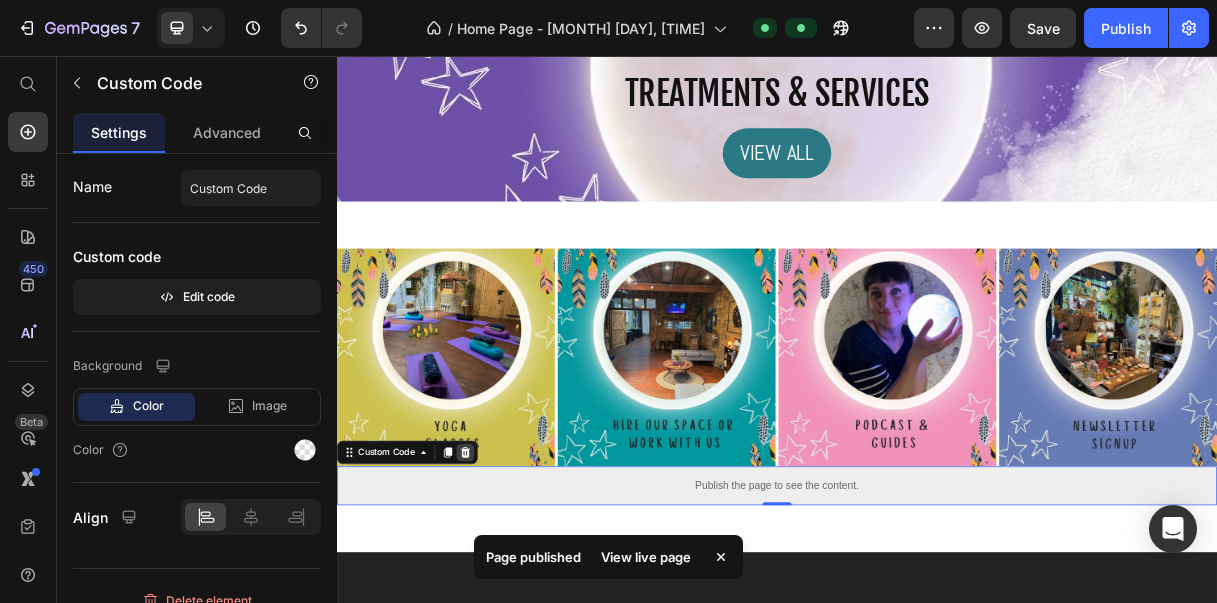 click at bounding box center (512, 596) 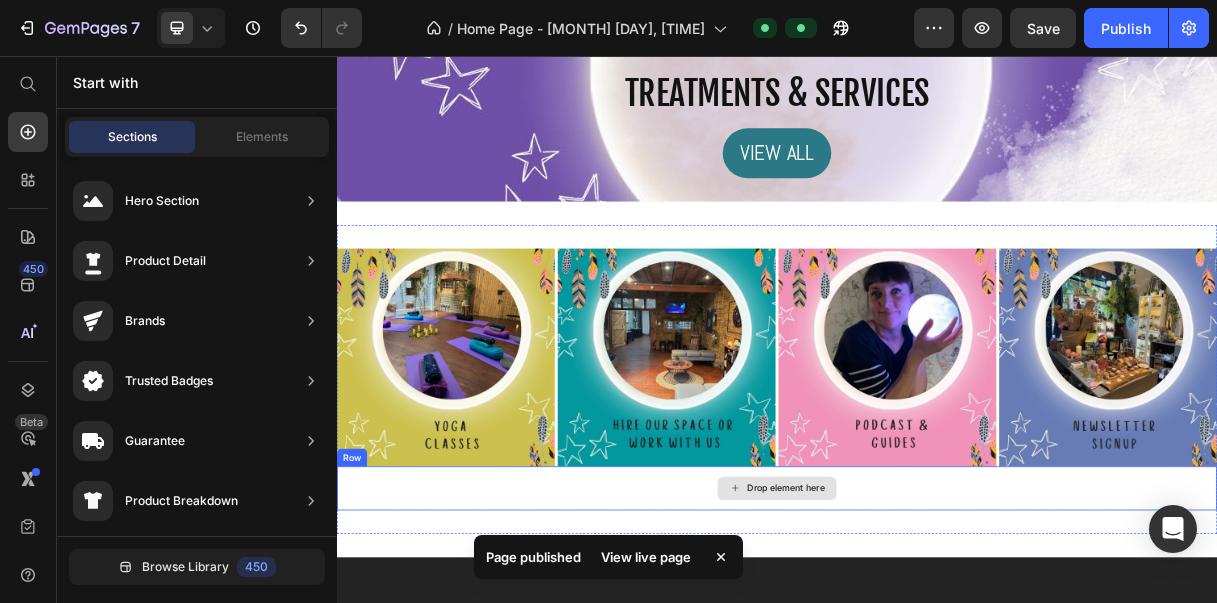 click on "Drop element here" at bounding box center [937, 645] 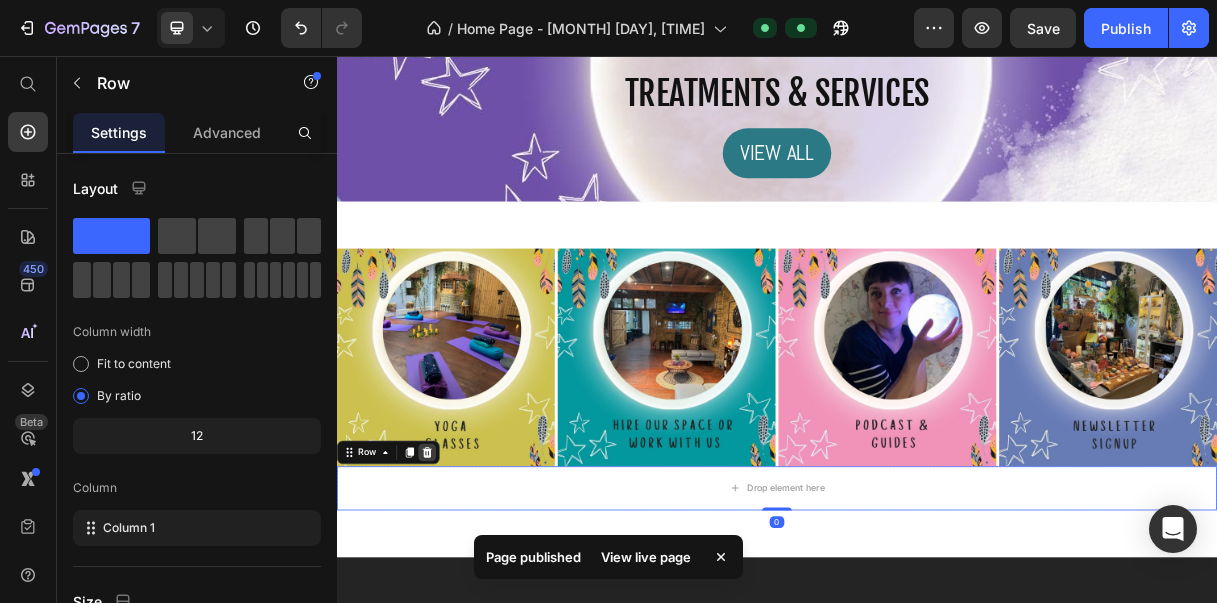click 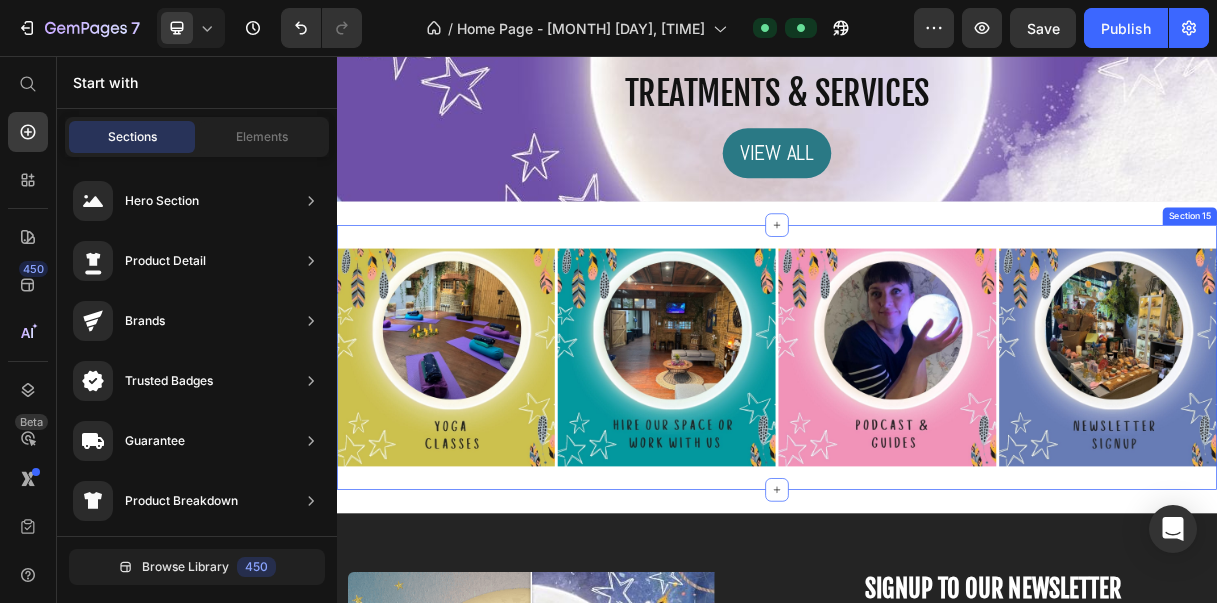 click on "Image Image Image Image Row Section 15" at bounding box center [937, 466] 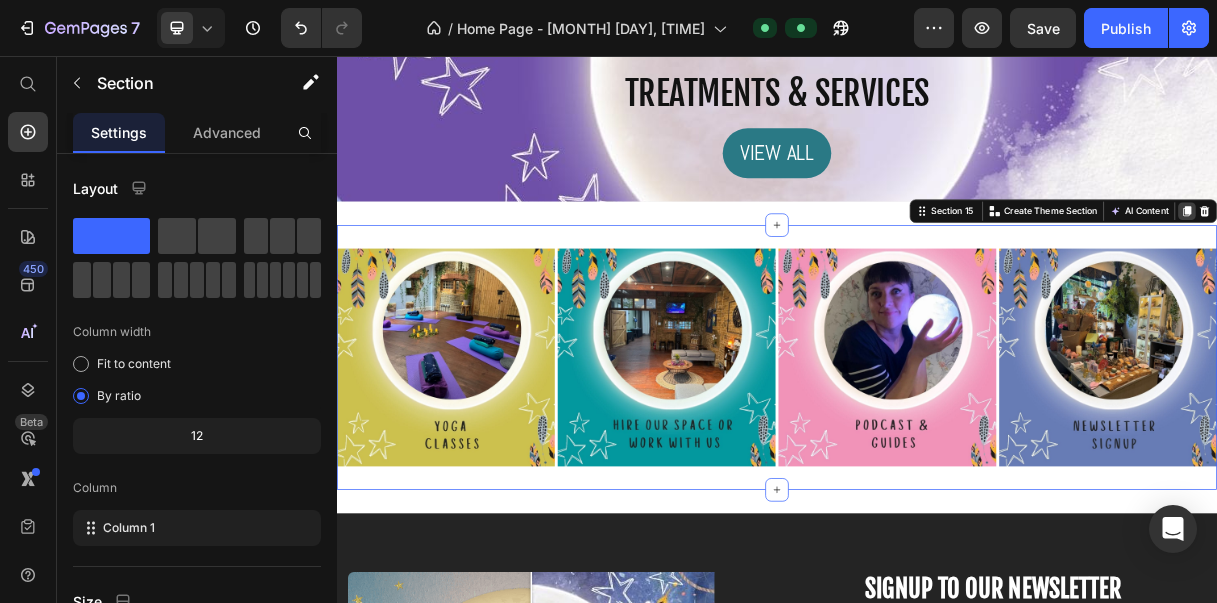 click 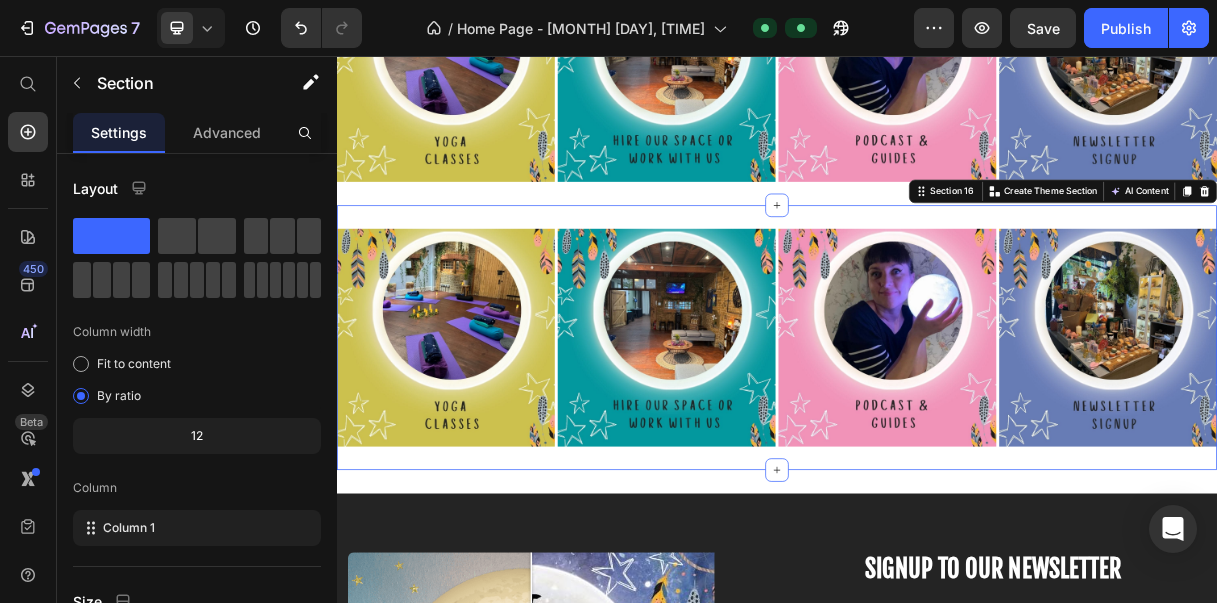 scroll, scrollTop: 9486, scrollLeft: 0, axis: vertical 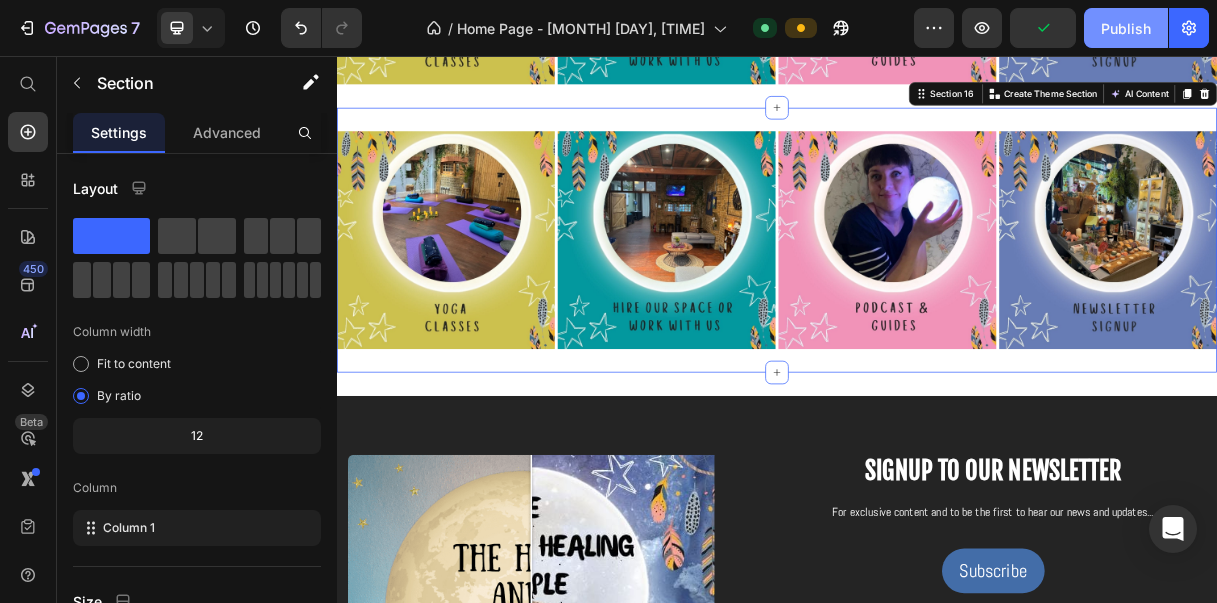 click on "Publish" at bounding box center (1126, 28) 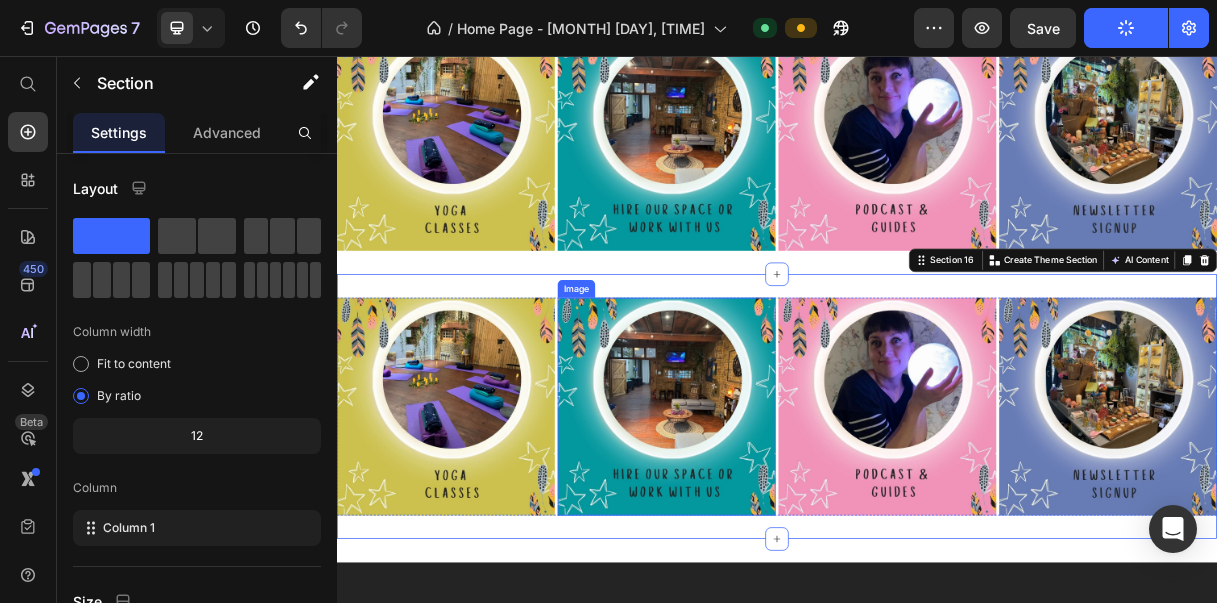 scroll, scrollTop: 9195, scrollLeft: 0, axis: vertical 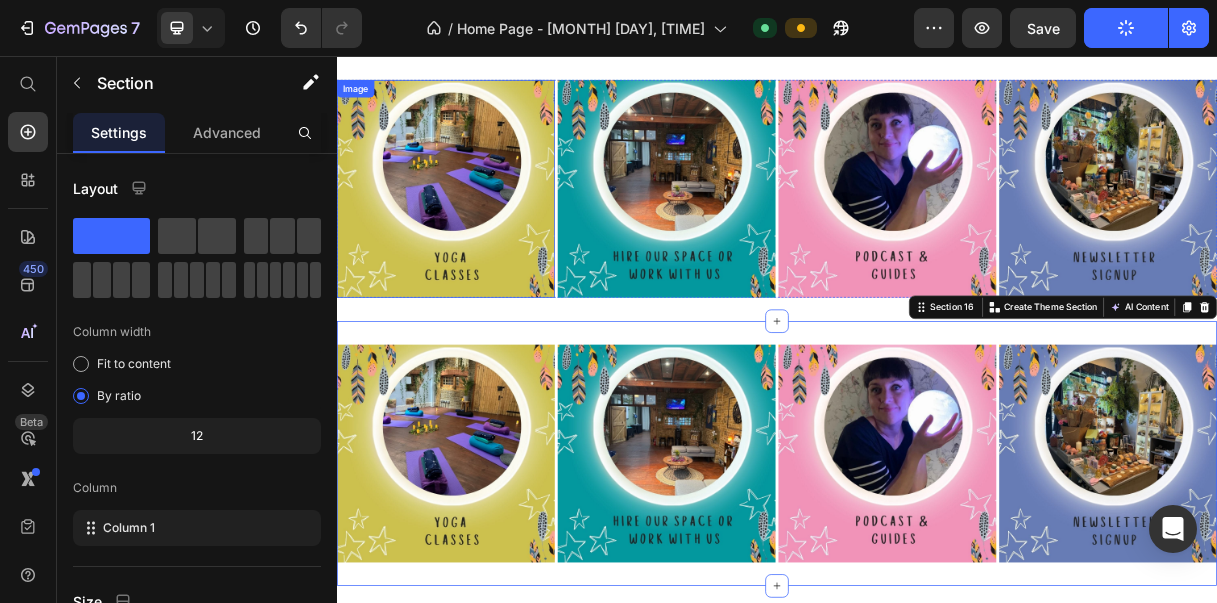 click at bounding box center (485, 236) 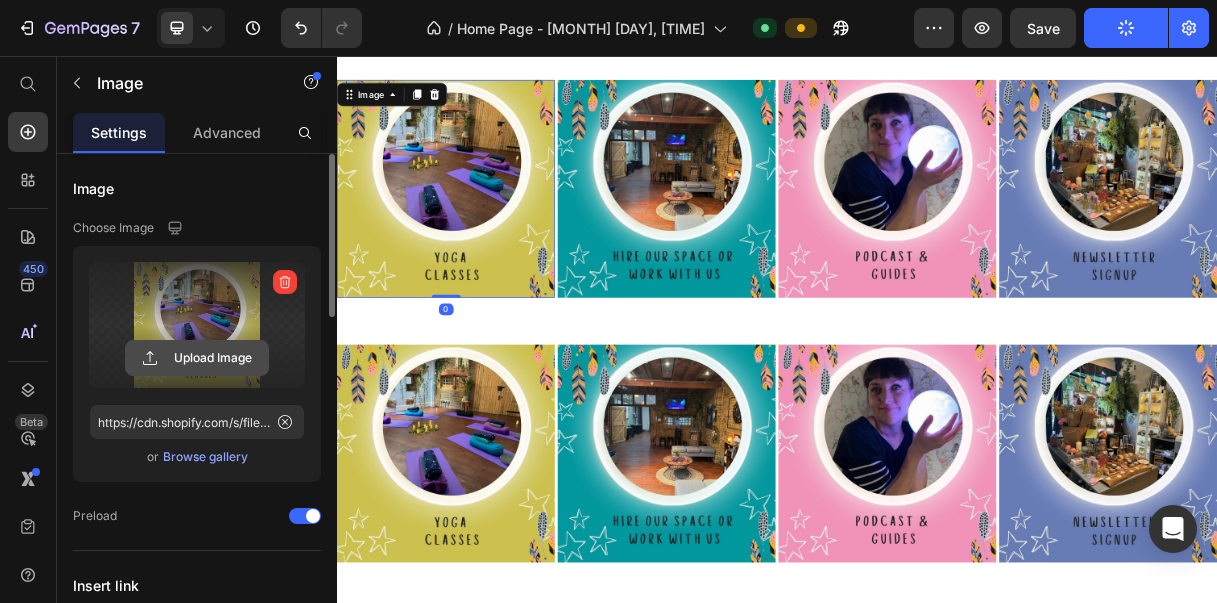 click 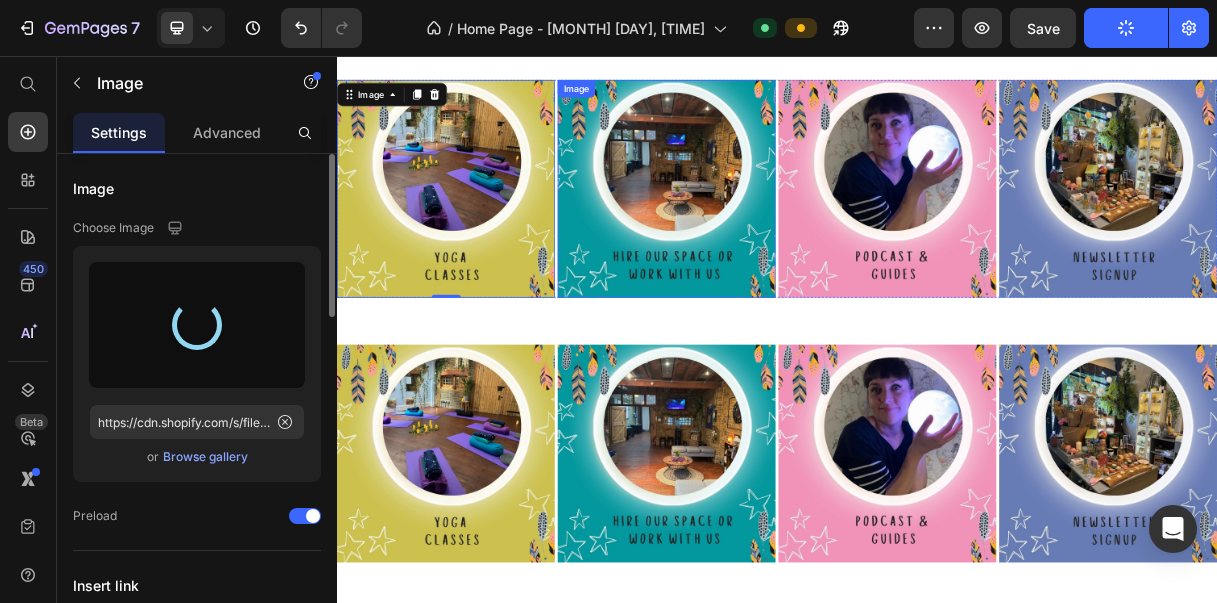 type on "https://cdn.shopify.com/s/files/1/0601/6489/8990/files/gempages_510624834384823469-99c049c6-6226-4d34-b203-6855ab956b5a.jpg" 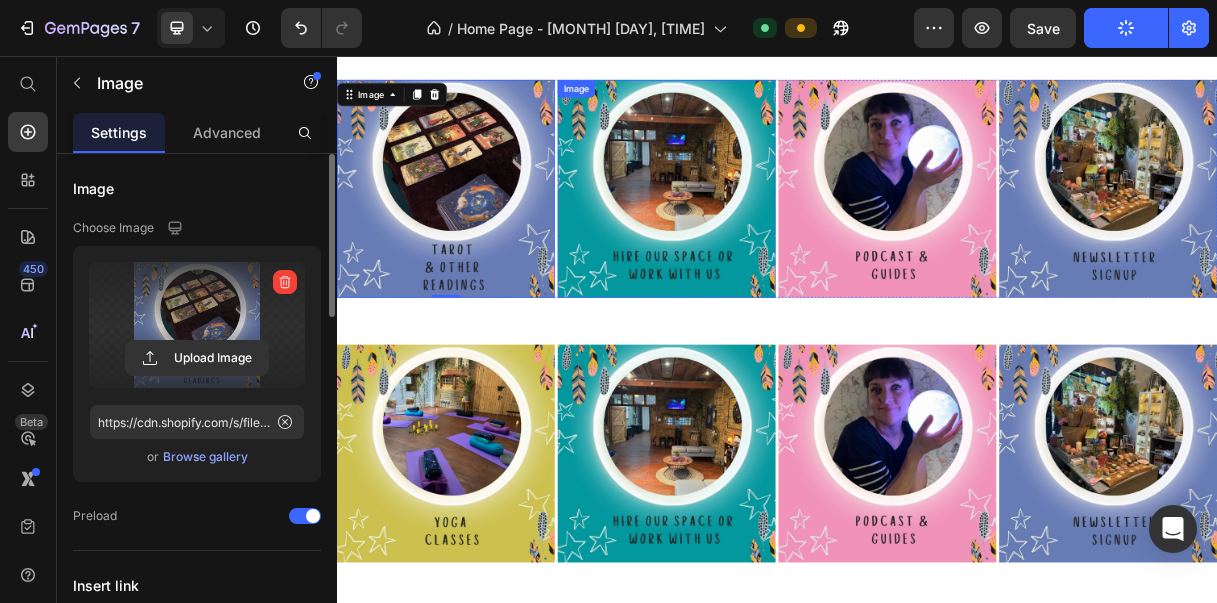 click at bounding box center (786, 236) 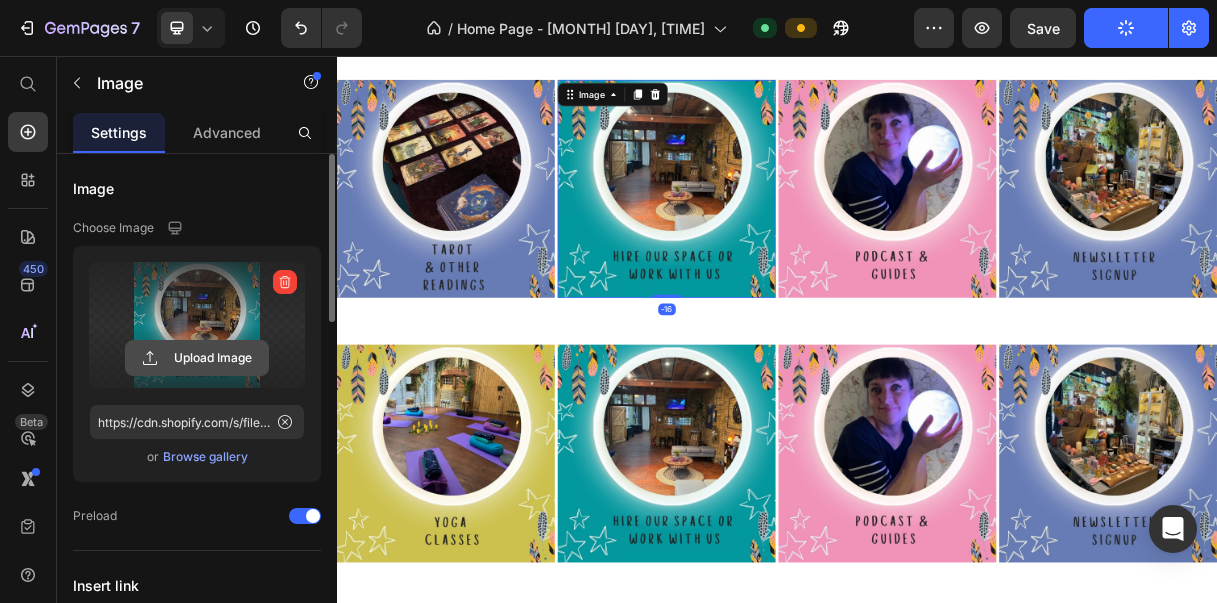 click 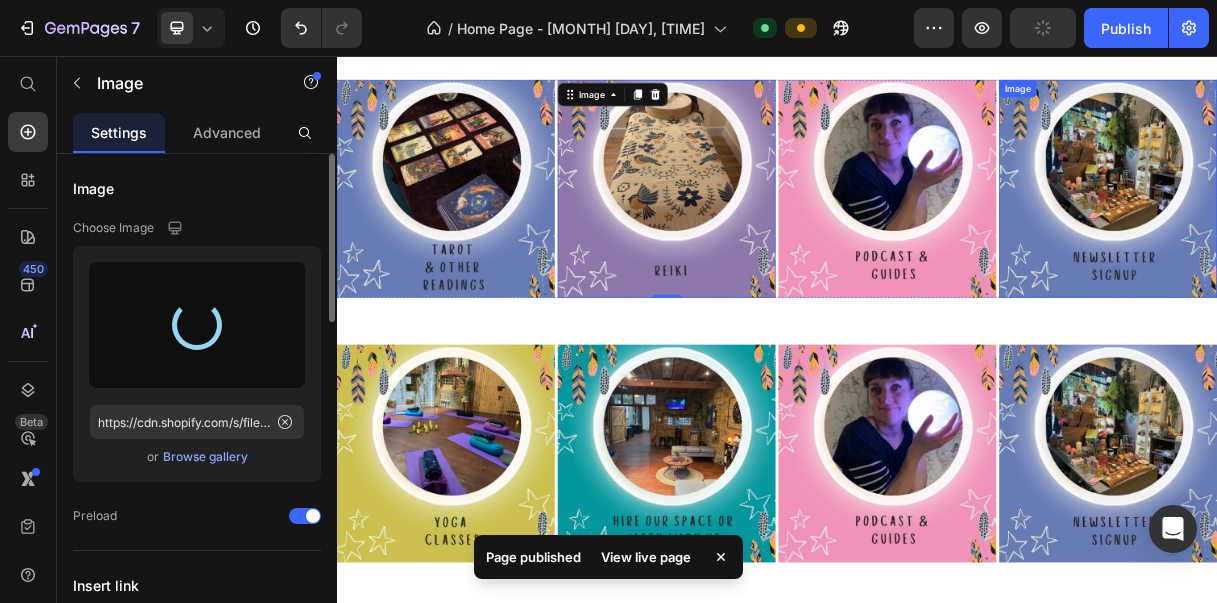 type on "https://cdn.shopify.com/s/files/1/0601/6489/8990/files/gempages_510624834384823469-e927b975-63b7-435d-bfb7-4dcffdb69eaa.jpg" 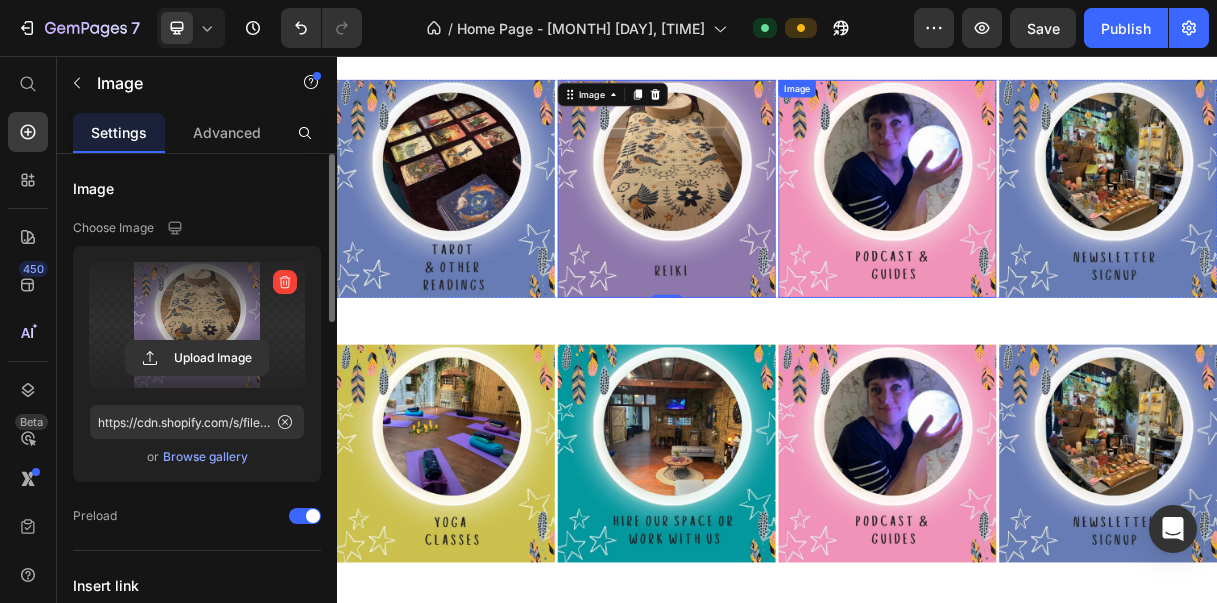 click at bounding box center [1087, 236] 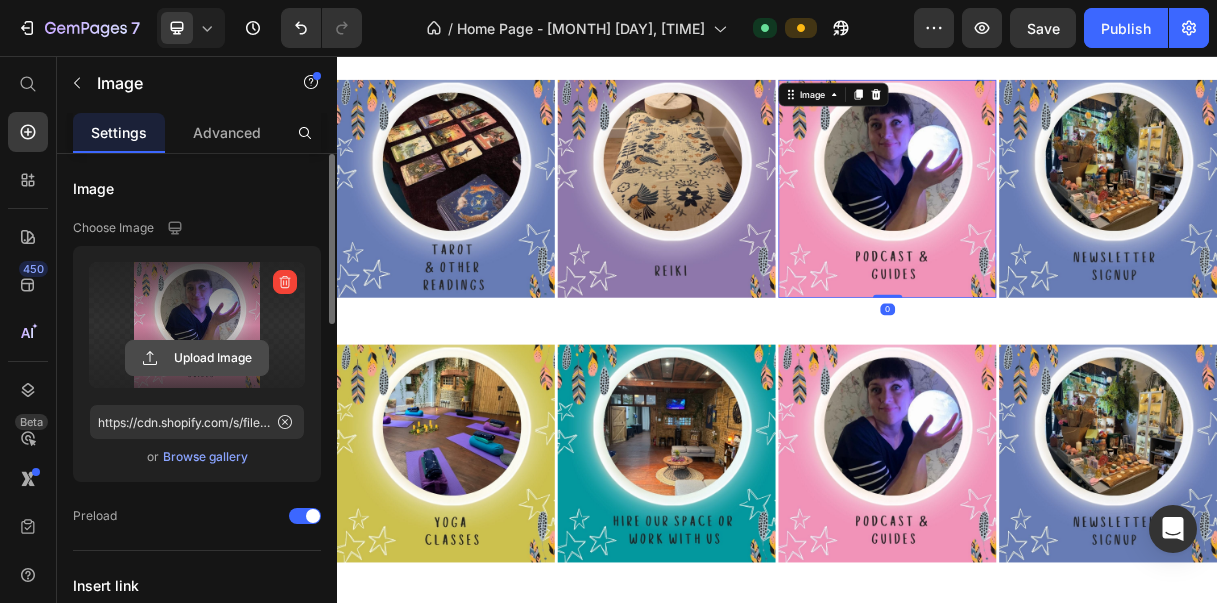 click 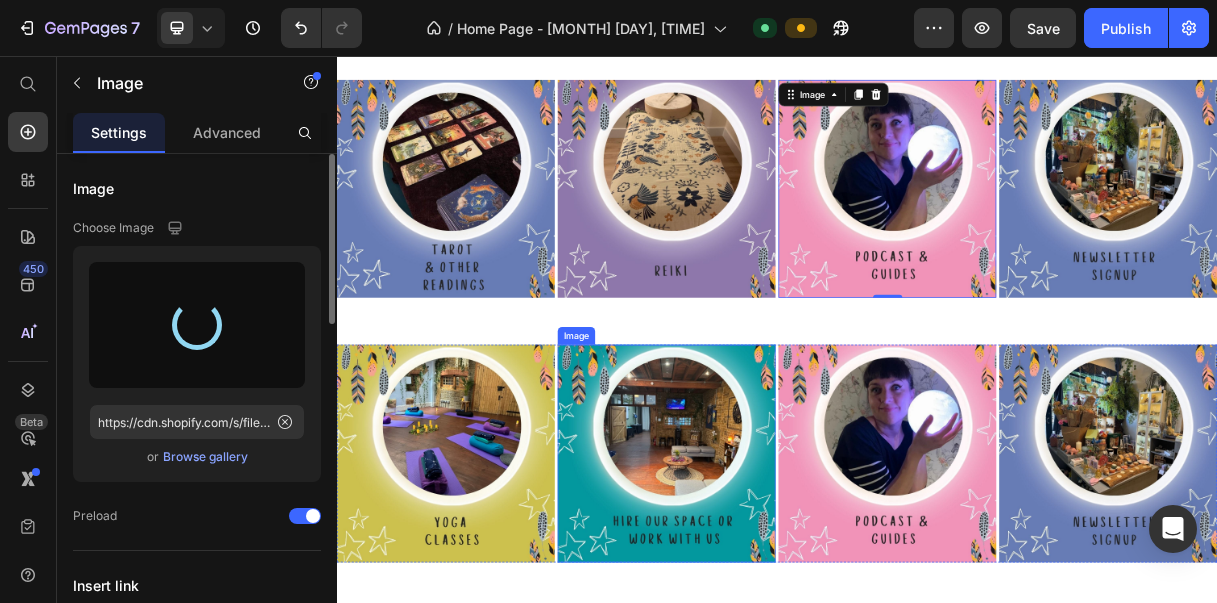 type on "https://cdn.shopify.com/s/files/1/0601/6489/8990/files/gempages_510624834384823469-de07322c-3f34-4f11-a5dc-6f9345d23c18.jpg" 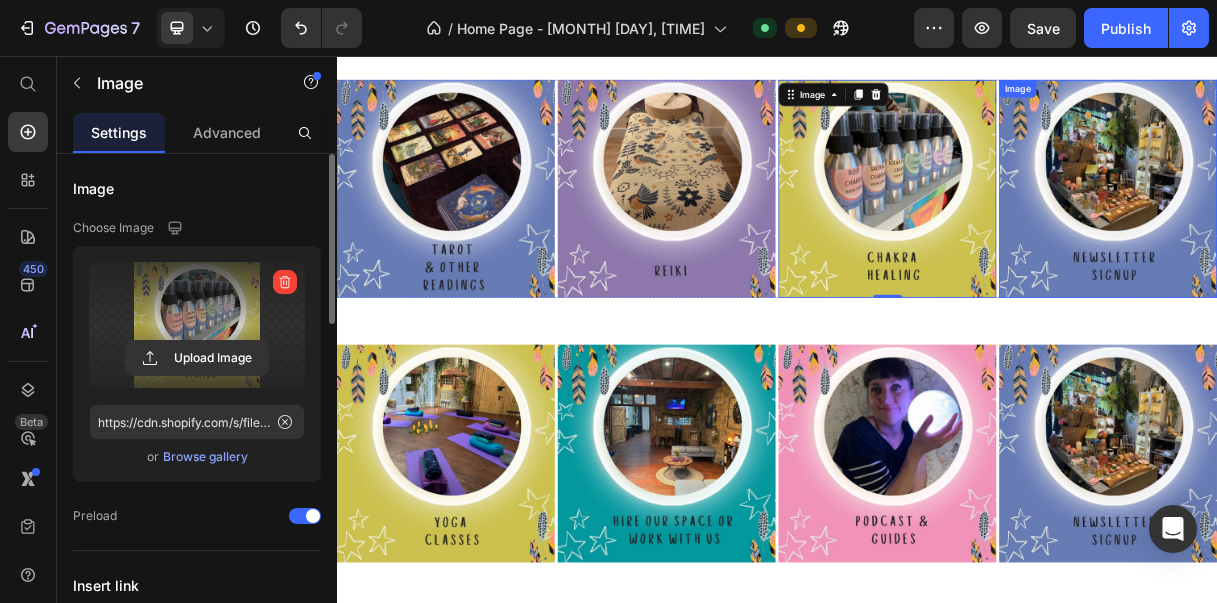 click at bounding box center (1388, 236) 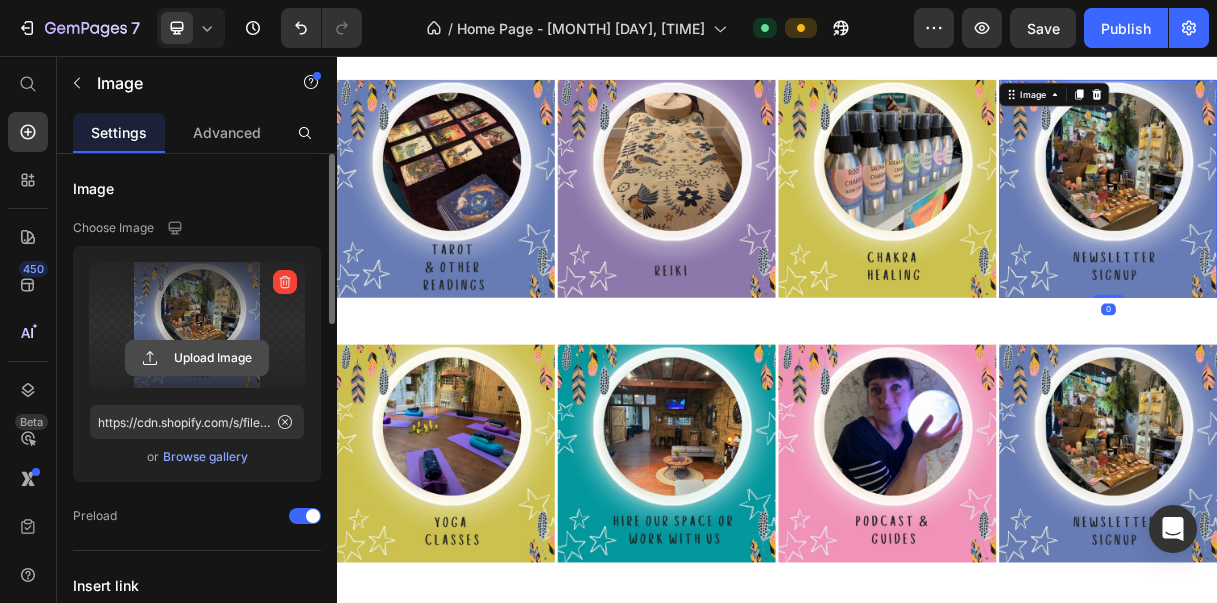 click 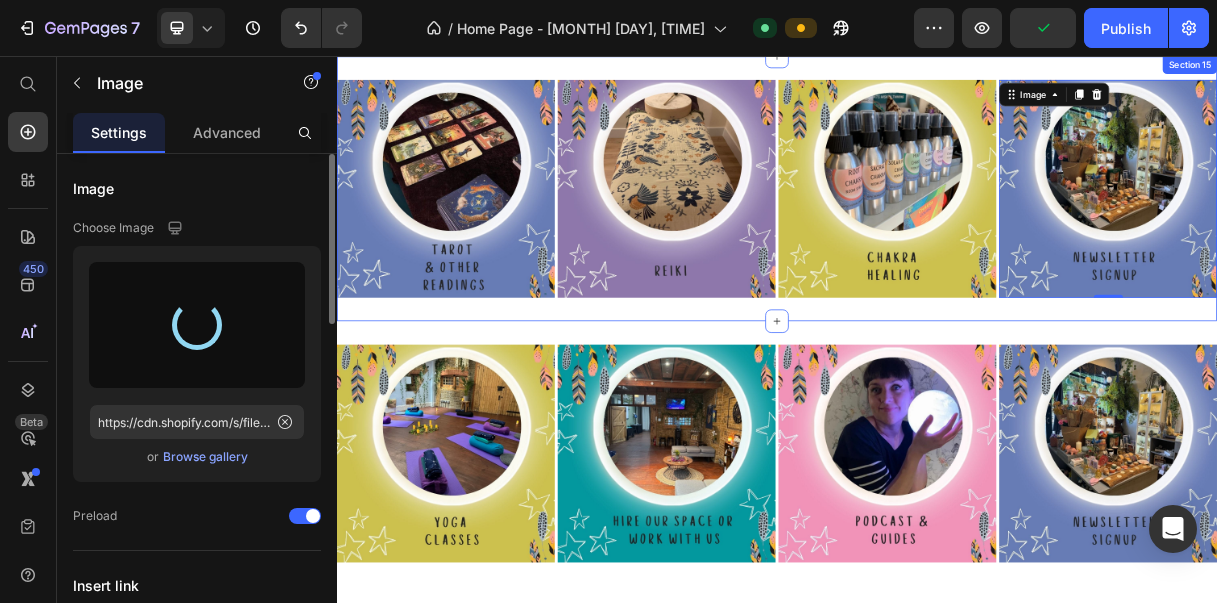 type on "https://cdn.shopify.com/s/files/1/0601/6489/8990/files/gempages_510624834384823469-22957508-9411-473c-863b-bffa02c7878f.jpg" 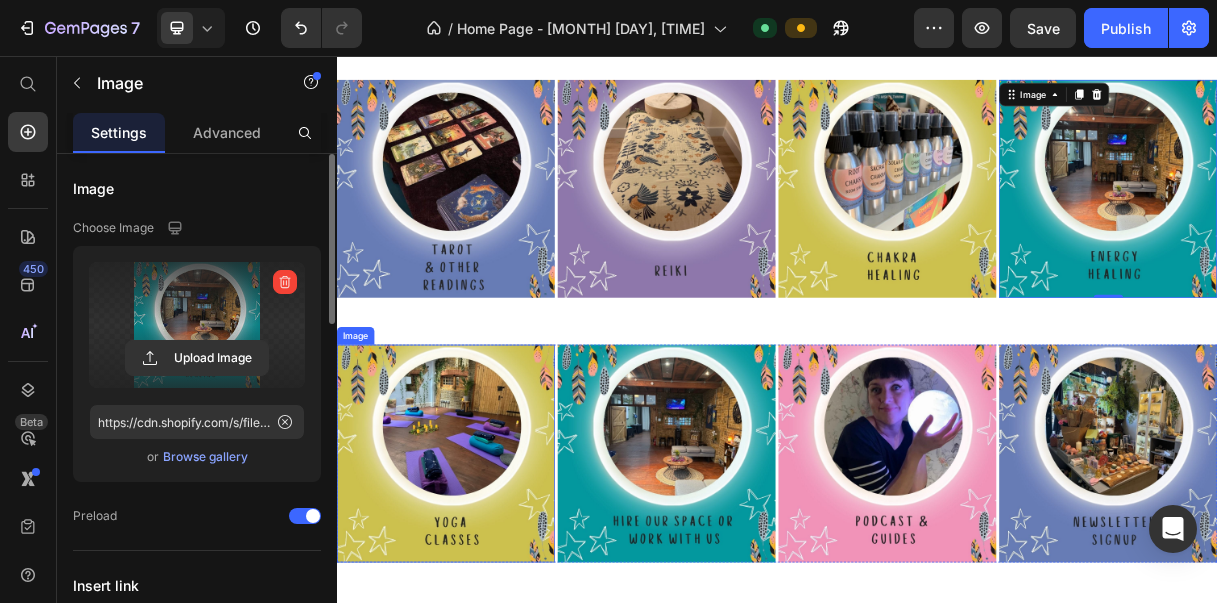 click at bounding box center (485, 597) 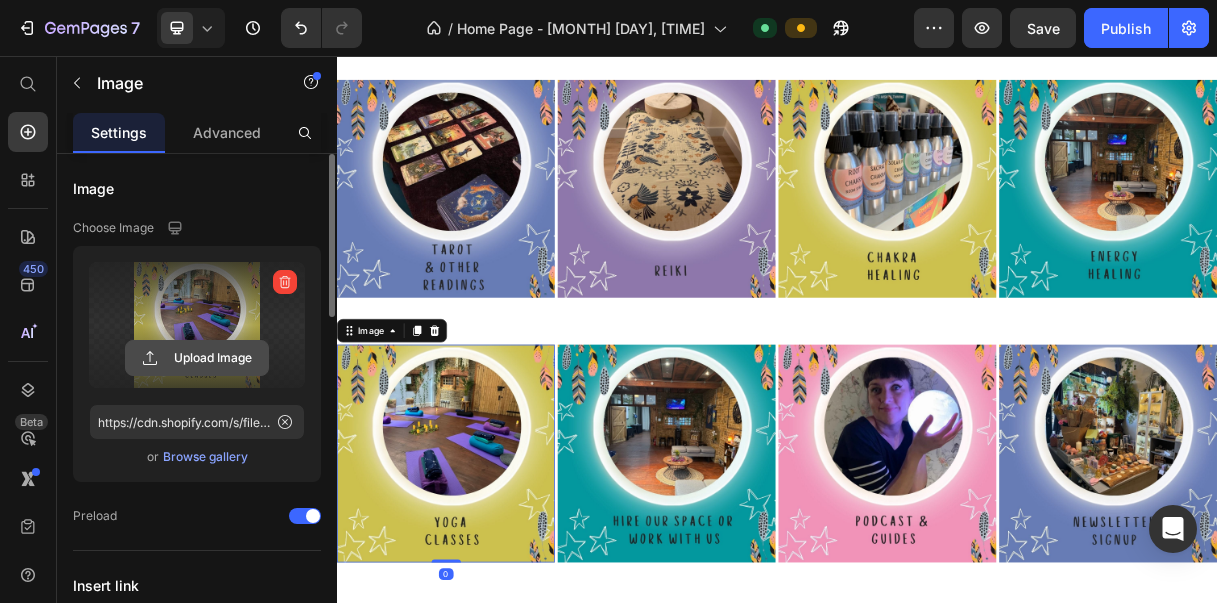 click 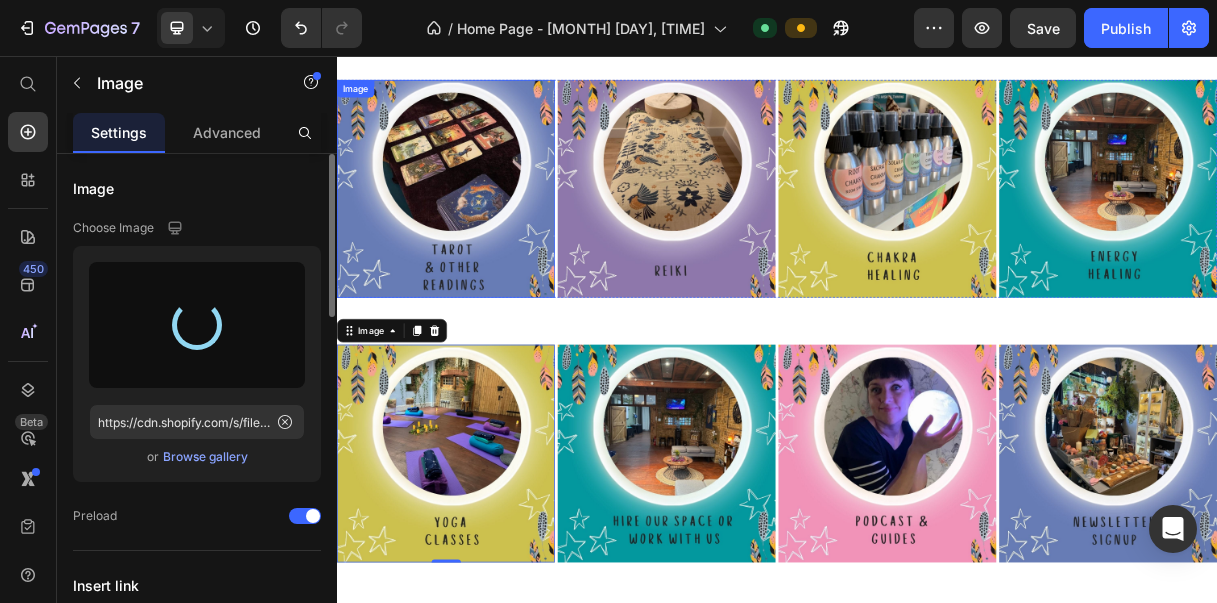 type on "https://cdn.shopify.com/s/files/1/0601/6489/8990/files/gempages_510624834384823469-b60060d0-c015-443e-aa8c-0b700537a220.jpg" 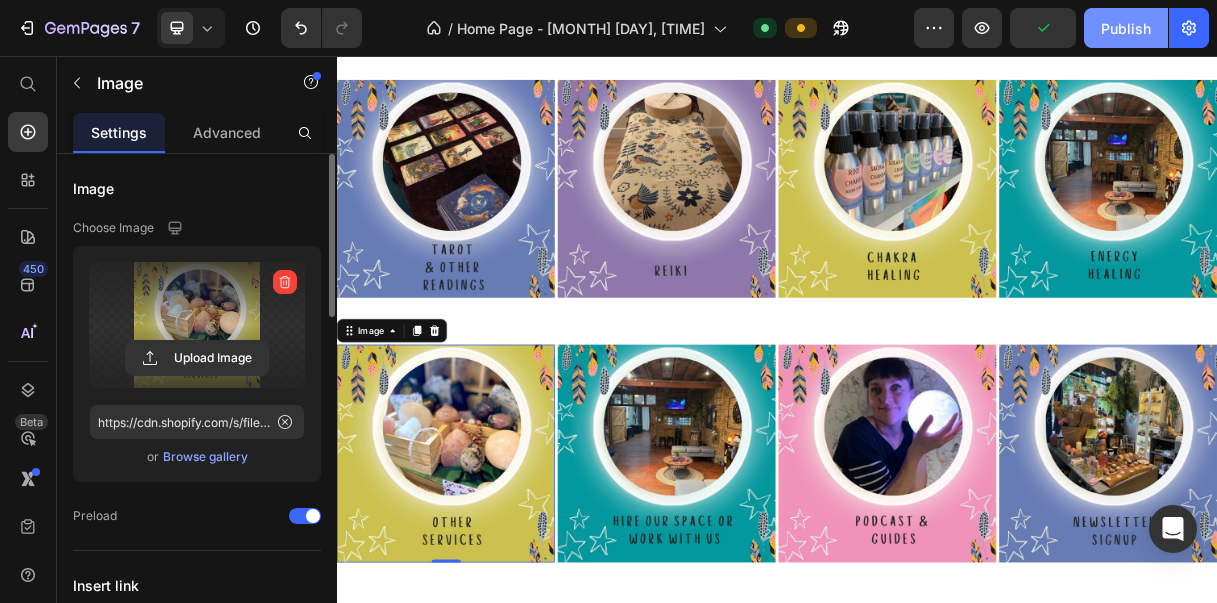 click on "Publish" at bounding box center [1126, 28] 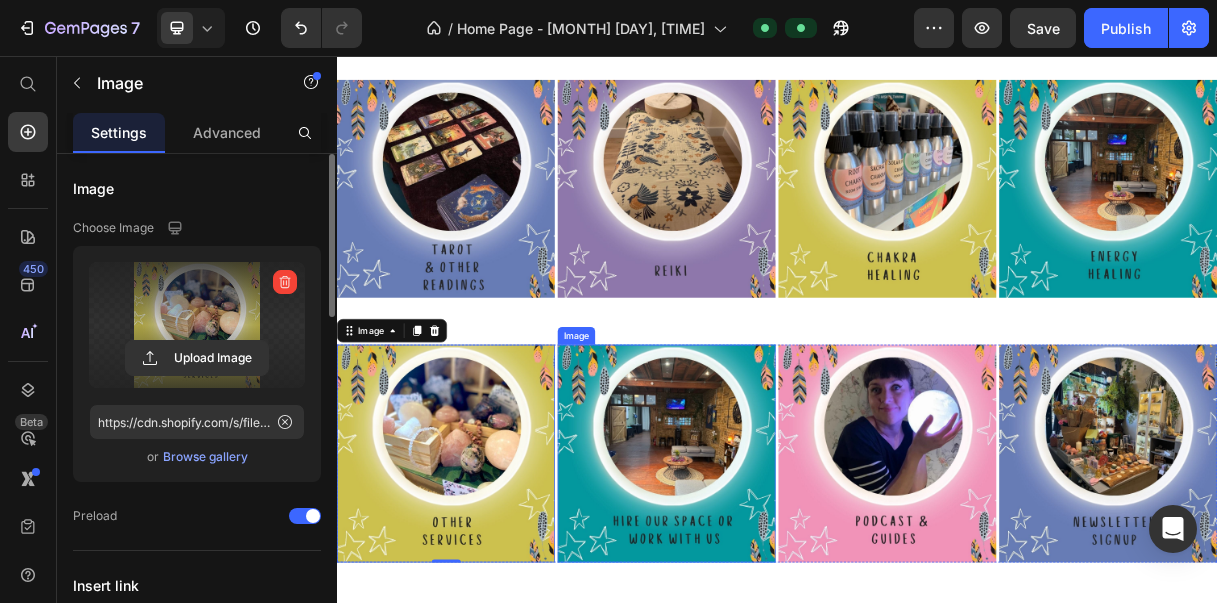 click at bounding box center [786, 597] 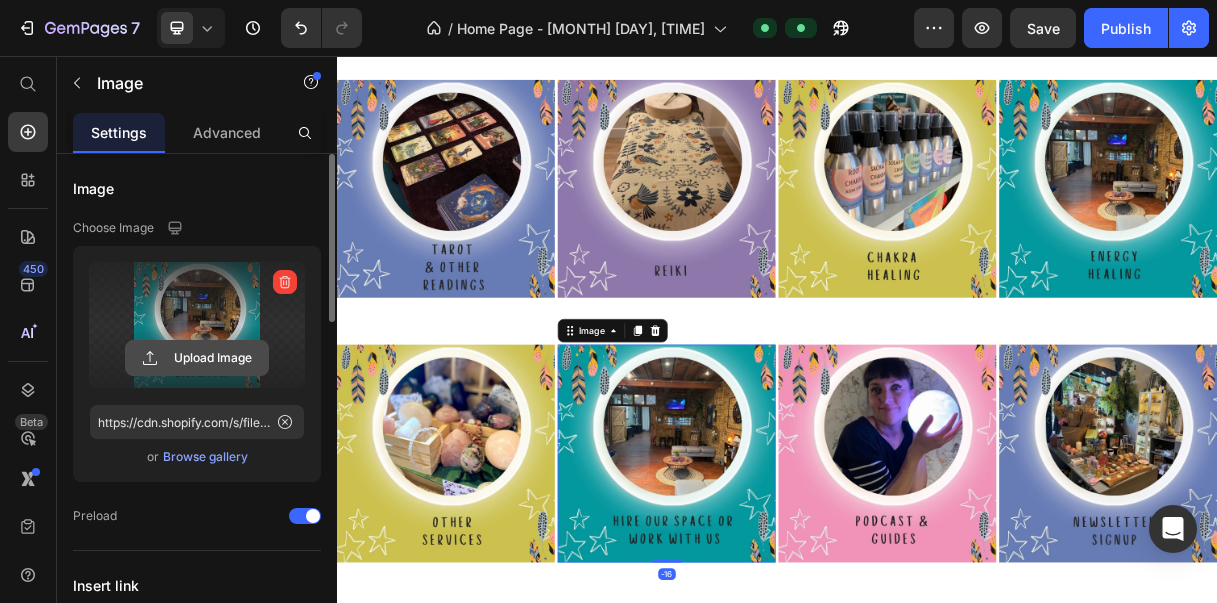 click 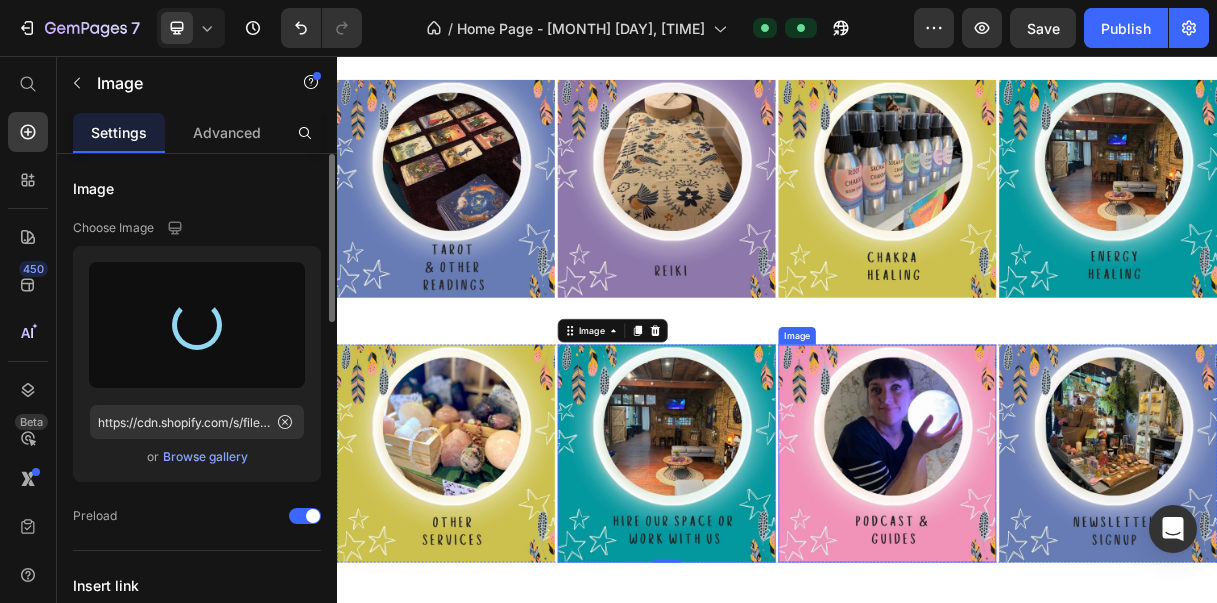 type on "https://cdn.shopify.com/s/files/1/0601/6489/8990/files/gempages_510624834384823469-c1c3c95c-8d85-41d0-8ced-e9df7019fce1.jpg" 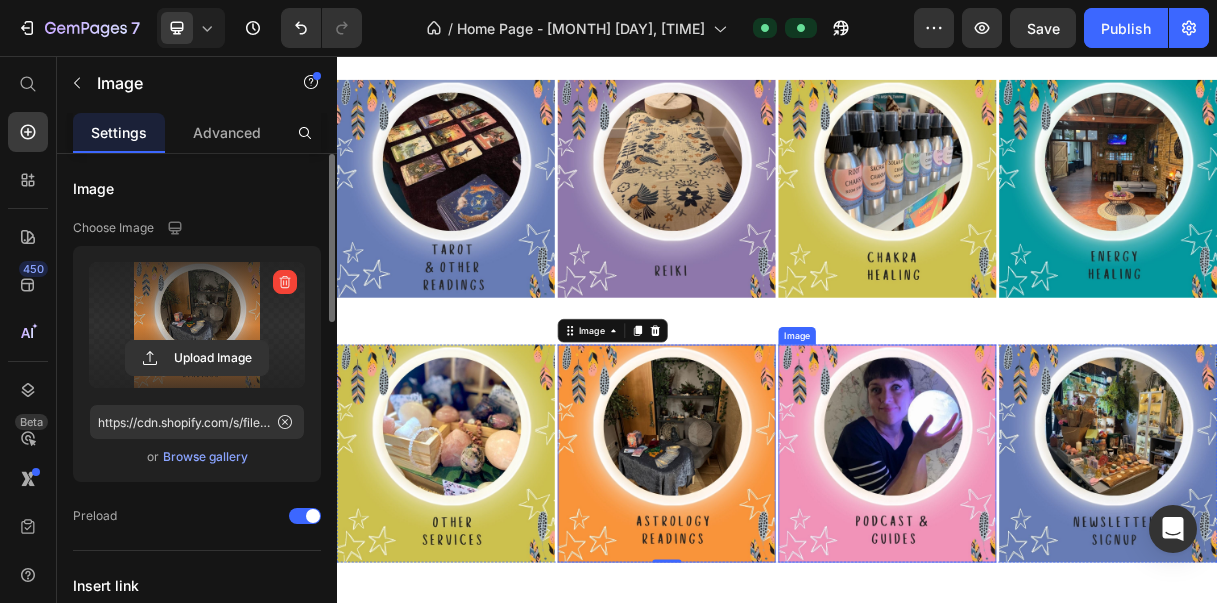 click at bounding box center [1087, 597] 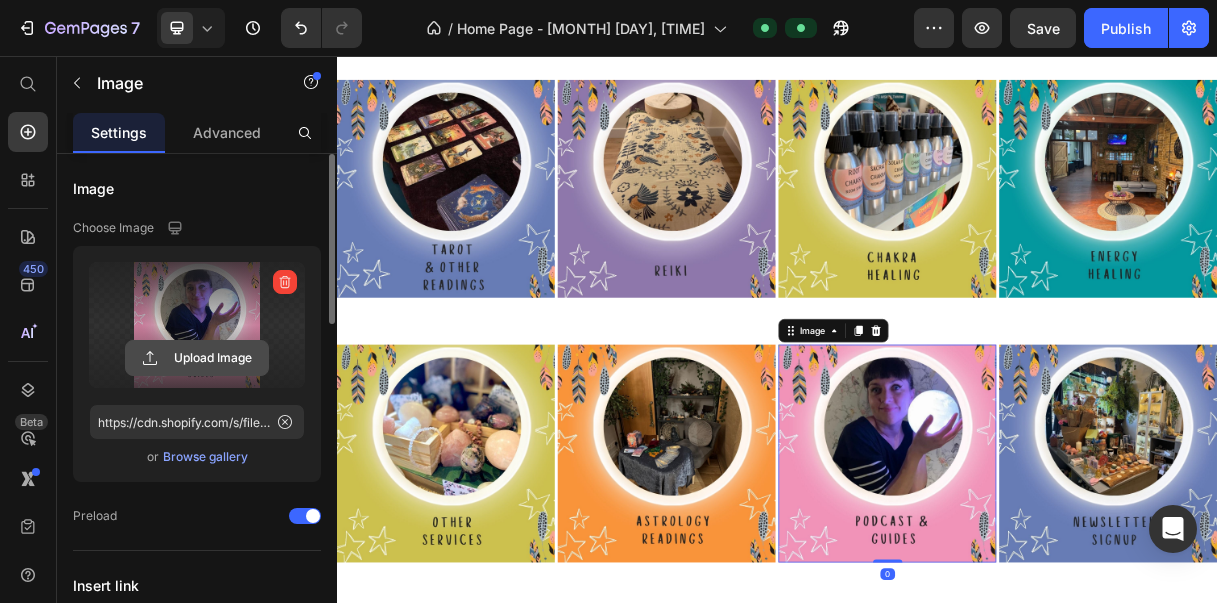 click 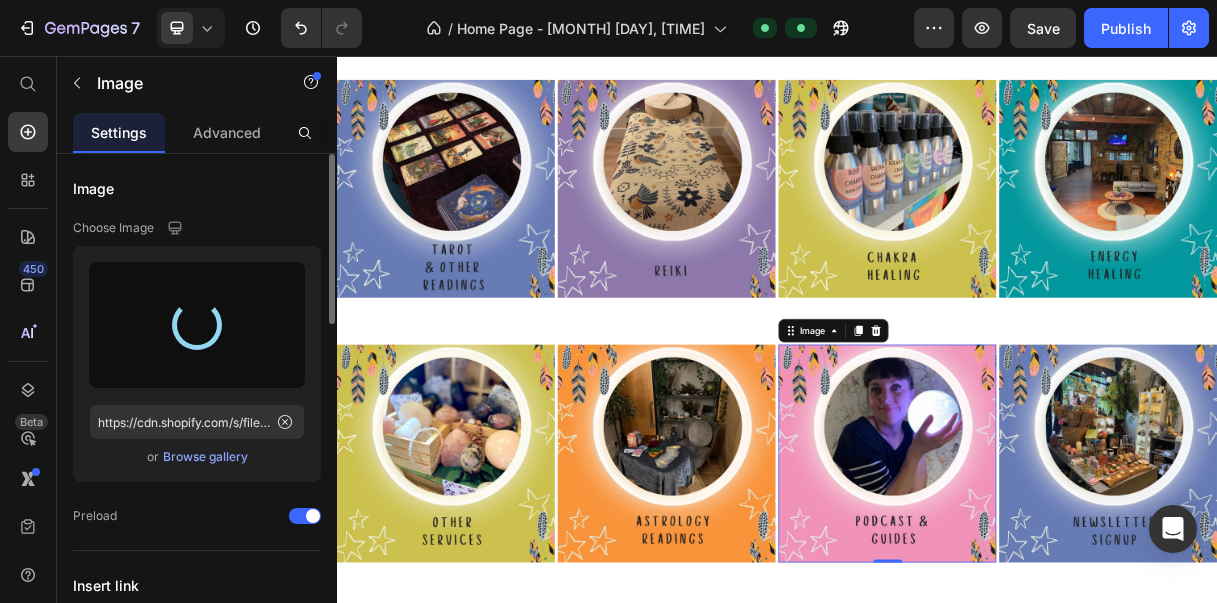 type on "https://cdn.shopify.com/s/files/1/0601/6489/8990/files/gempages_510624834384823469-3778bc01-6219-4a54-be5d-e8bb67725042.jpg" 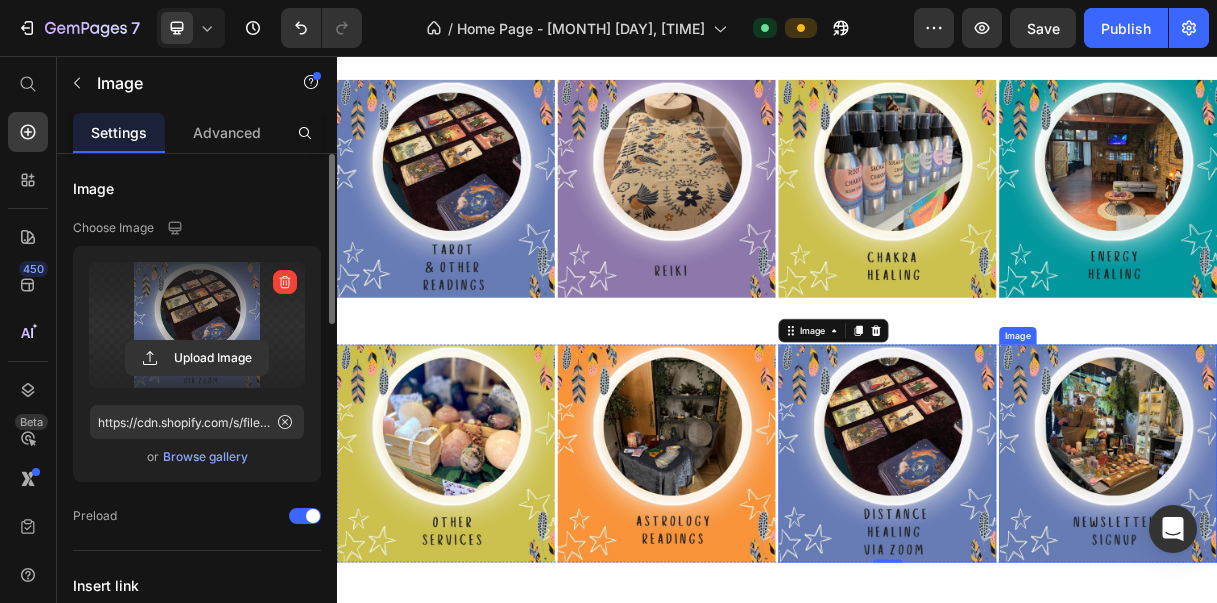 click at bounding box center [1388, 597] 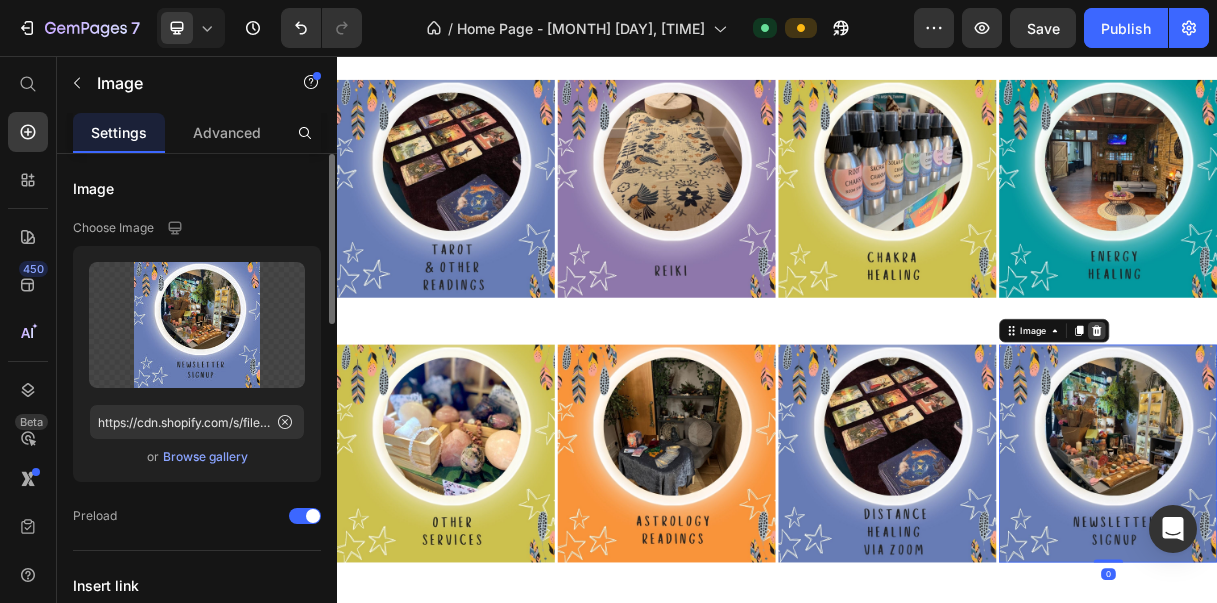 click 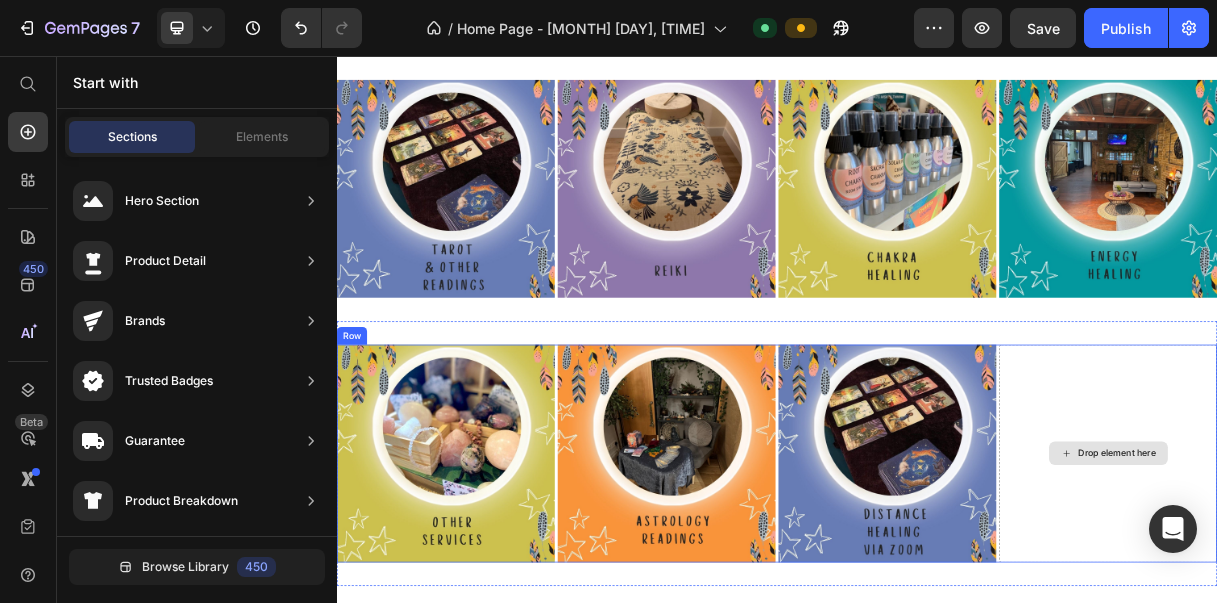 click on "Drop element here" at bounding box center (1388, 597) 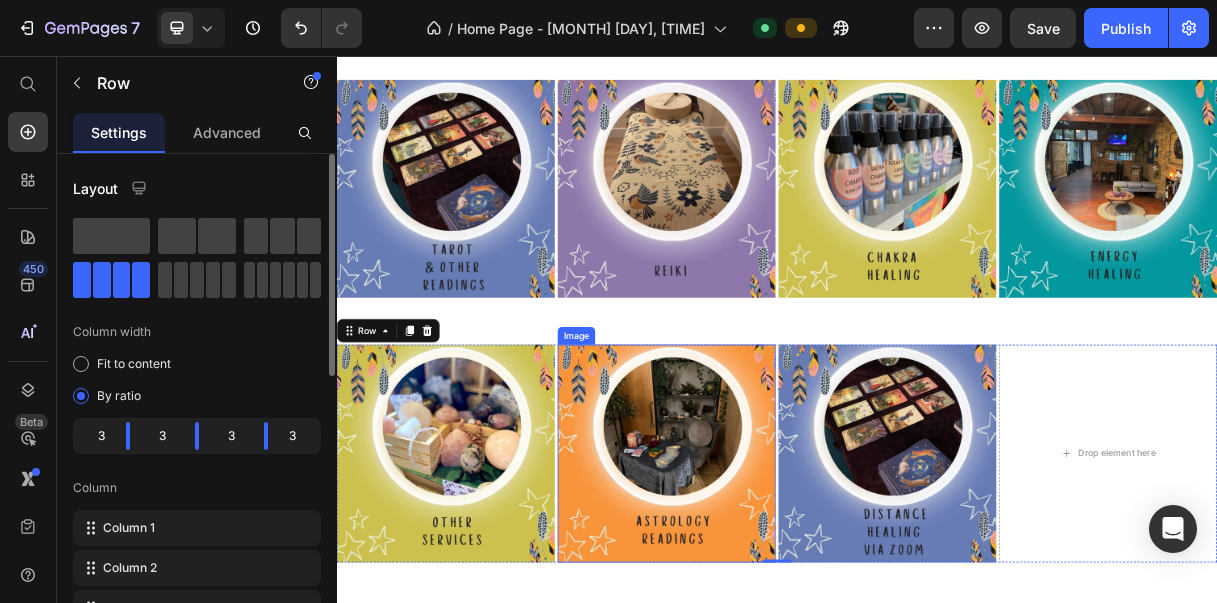 click at bounding box center [786, 597] 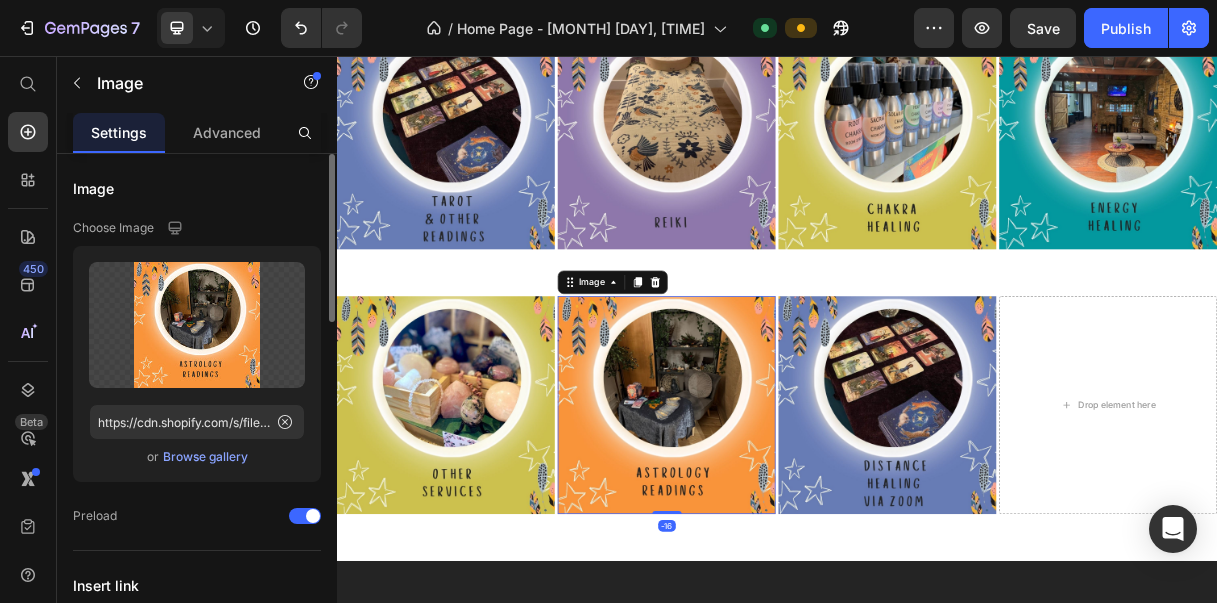 scroll, scrollTop: 9296, scrollLeft: 0, axis: vertical 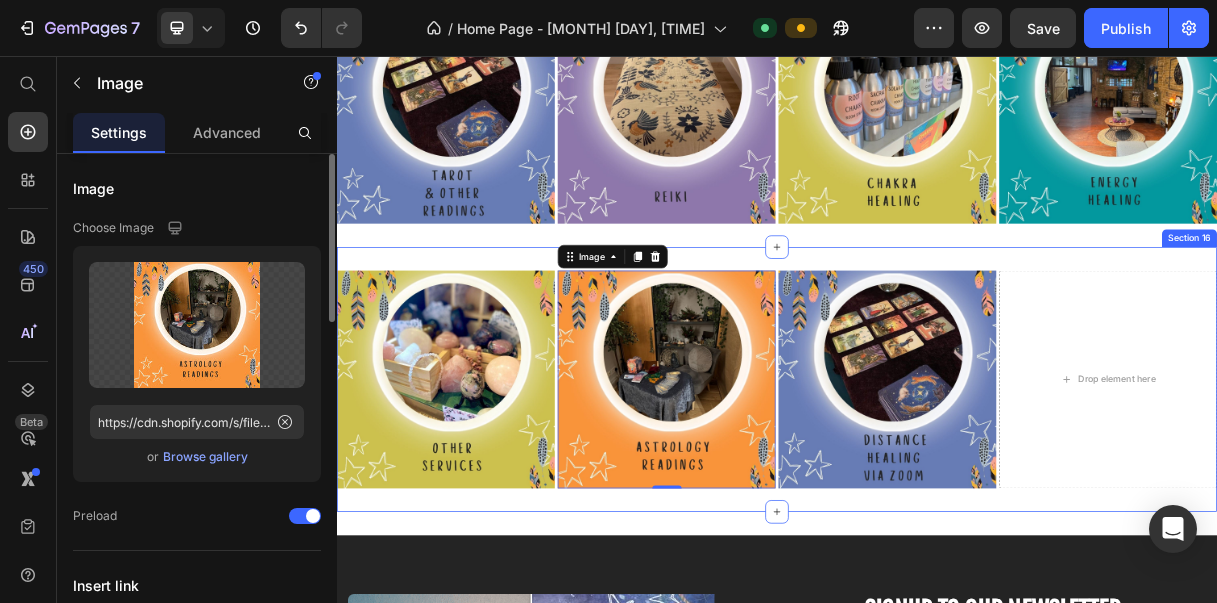 click on "Image Image   -16 Image
Drop element here Row Section 16" at bounding box center (937, 496) 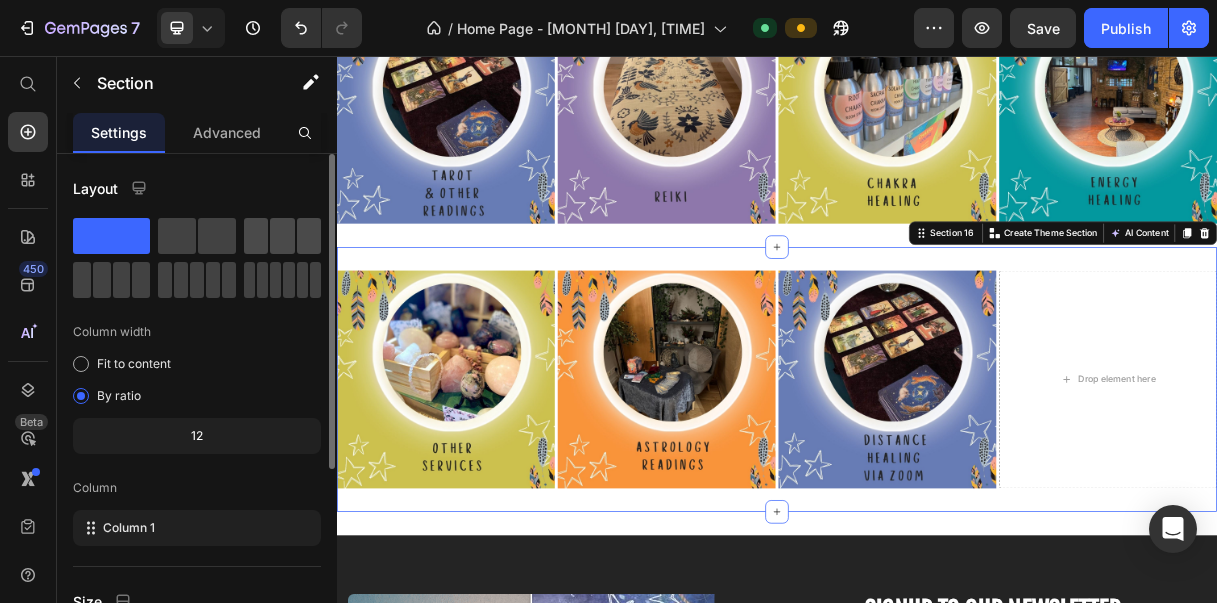 click 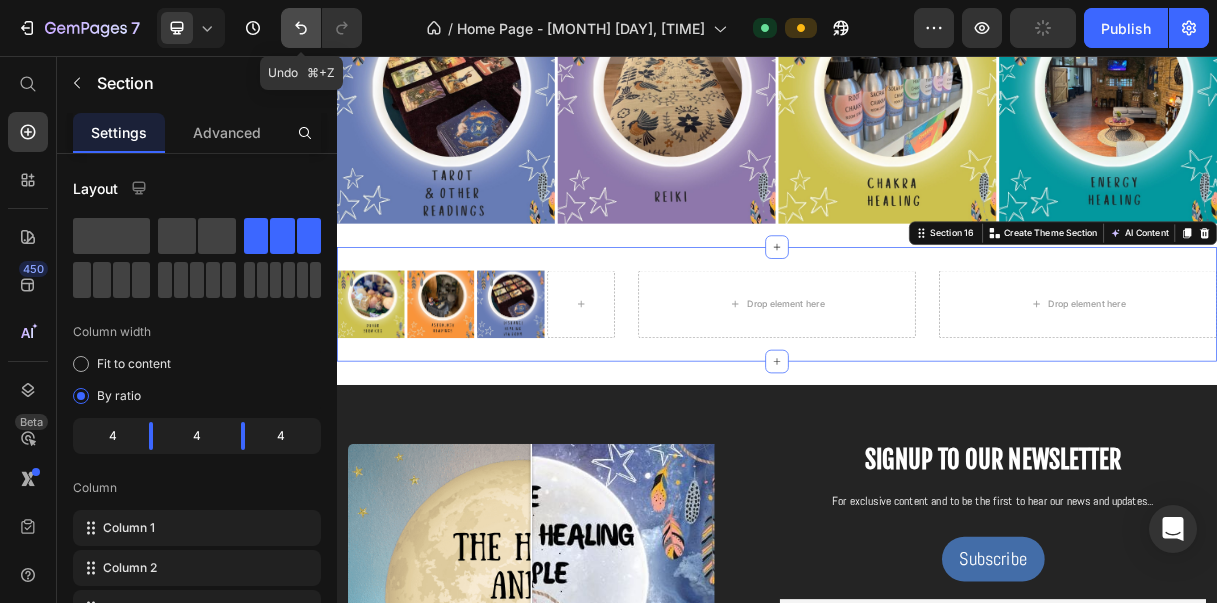click 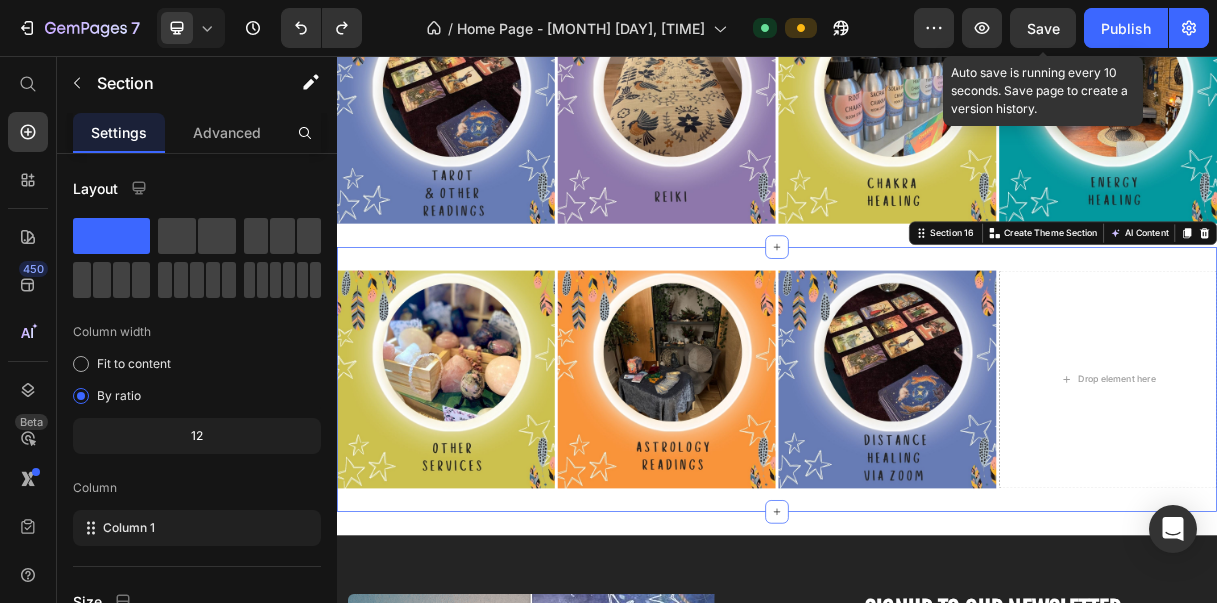 click on "Save" at bounding box center (1043, 28) 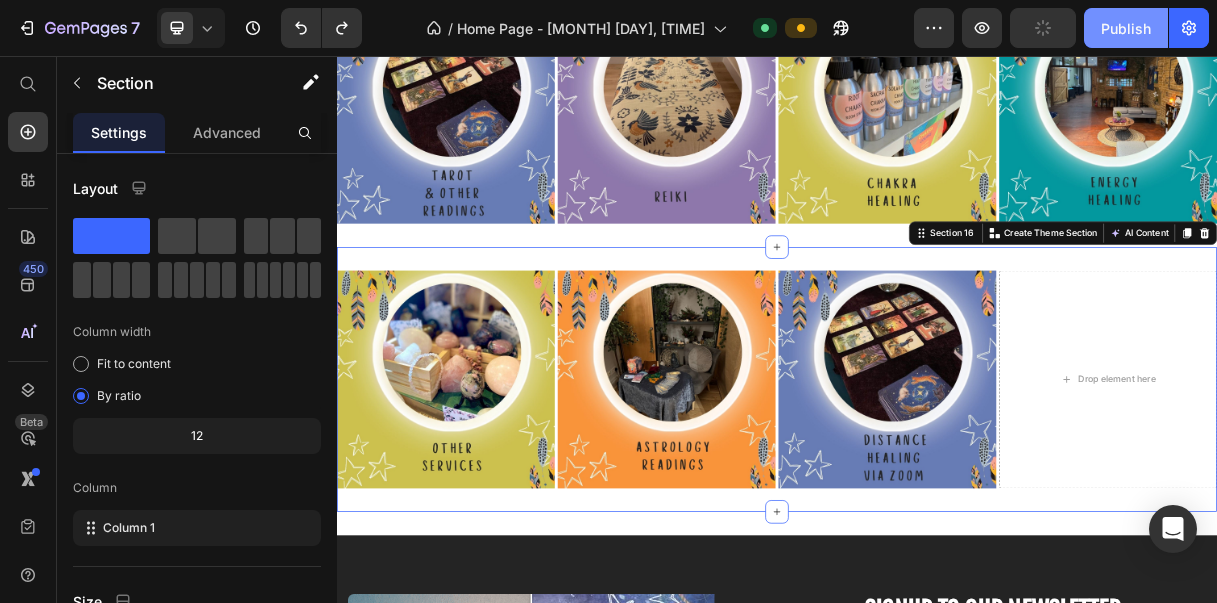 click on "Publish" at bounding box center [1126, 28] 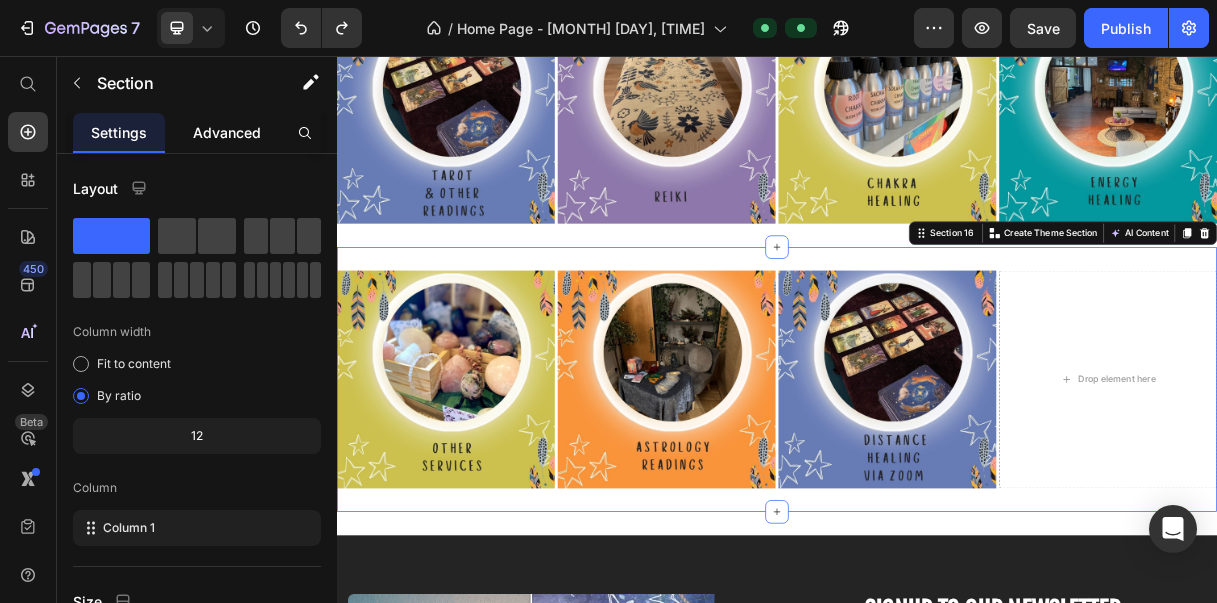 click on "Advanced" at bounding box center [227, 132] 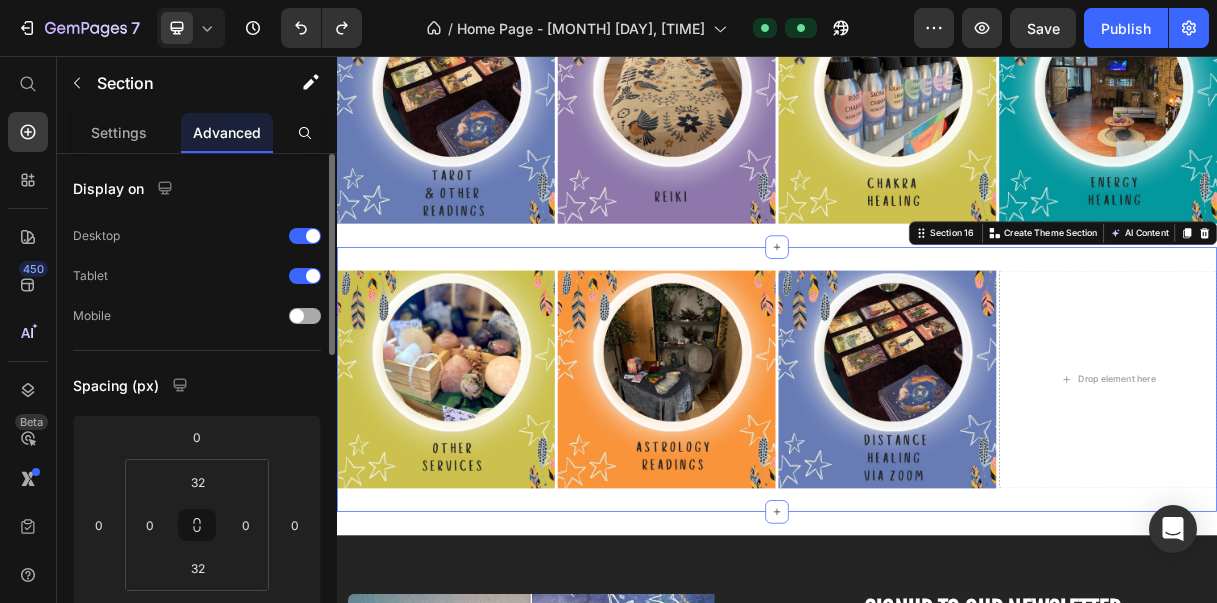 click at bounding box center (305, 316) 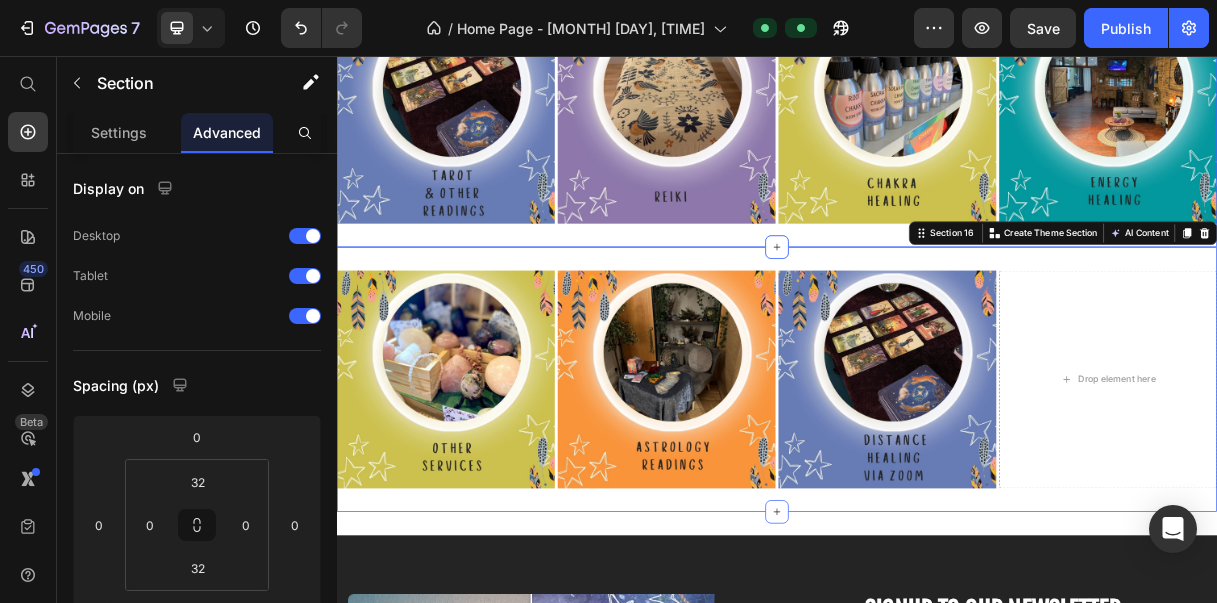 click on "Image Image Image Image Row Section 15" at bounding box center (937, 135) 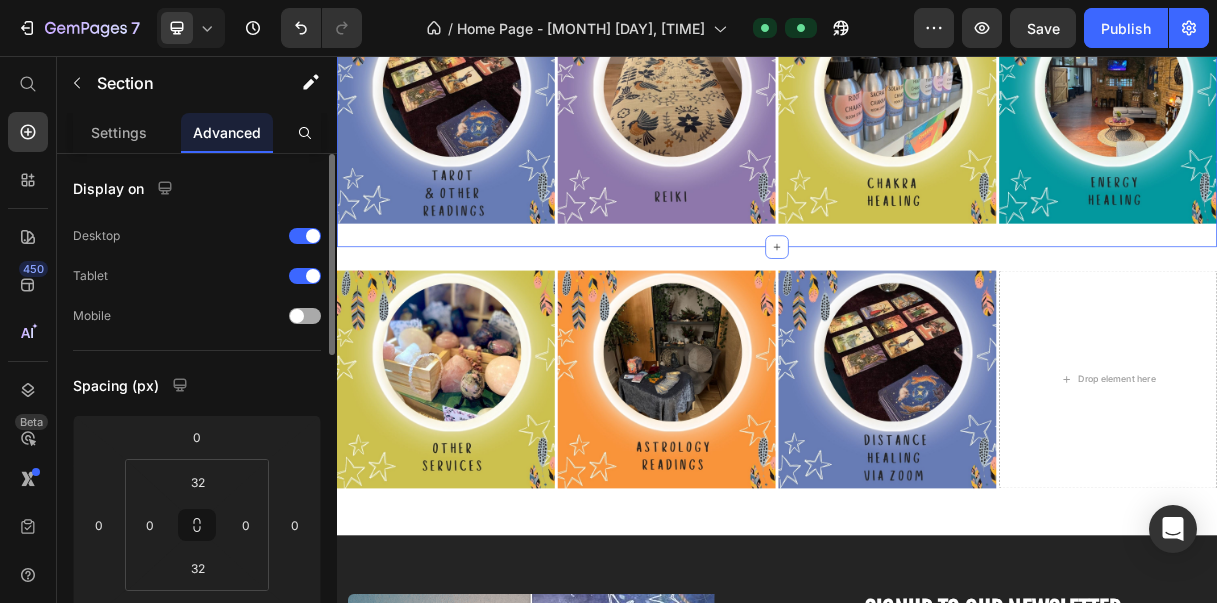click at bounding box center (305, 316) 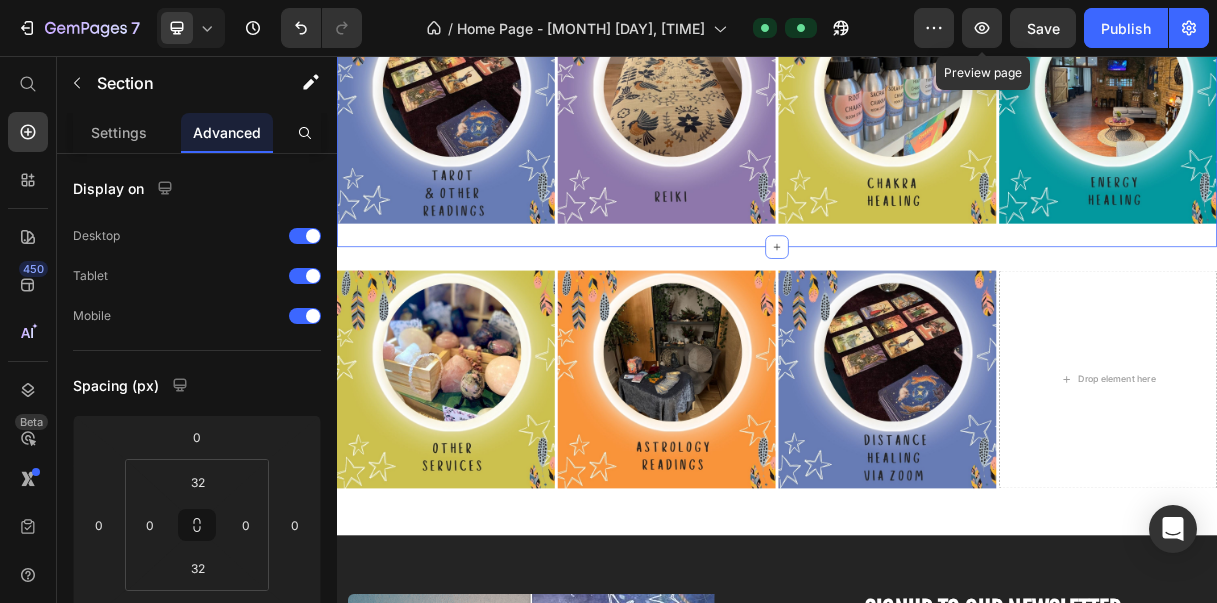 click on "Save" 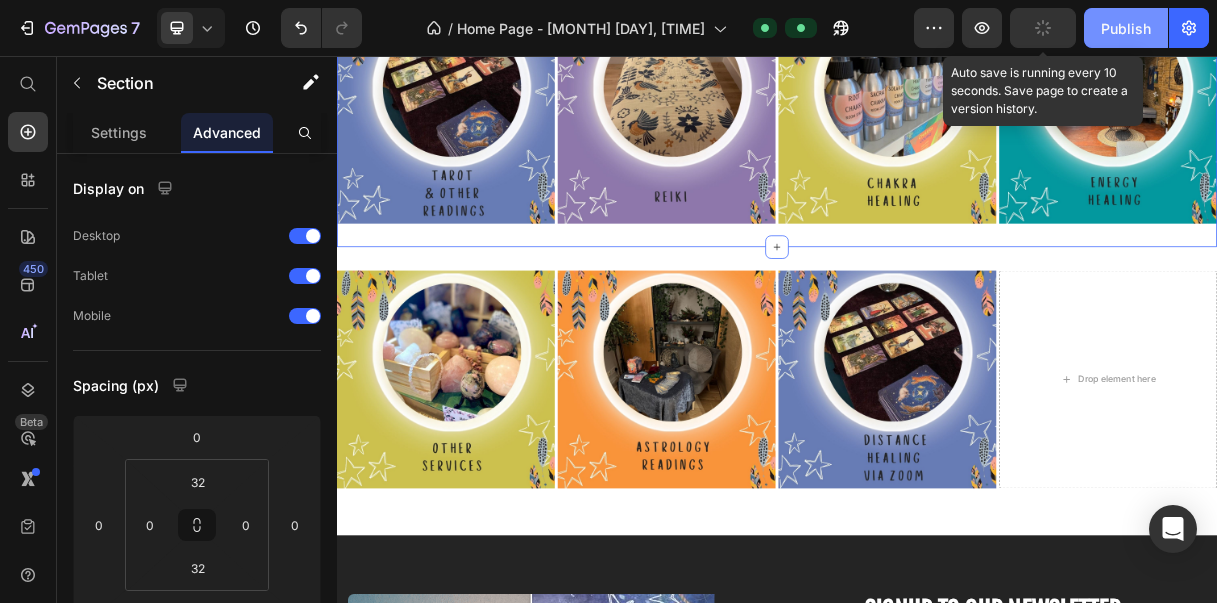 click on "Publish" at bounding box center (1126, 28) 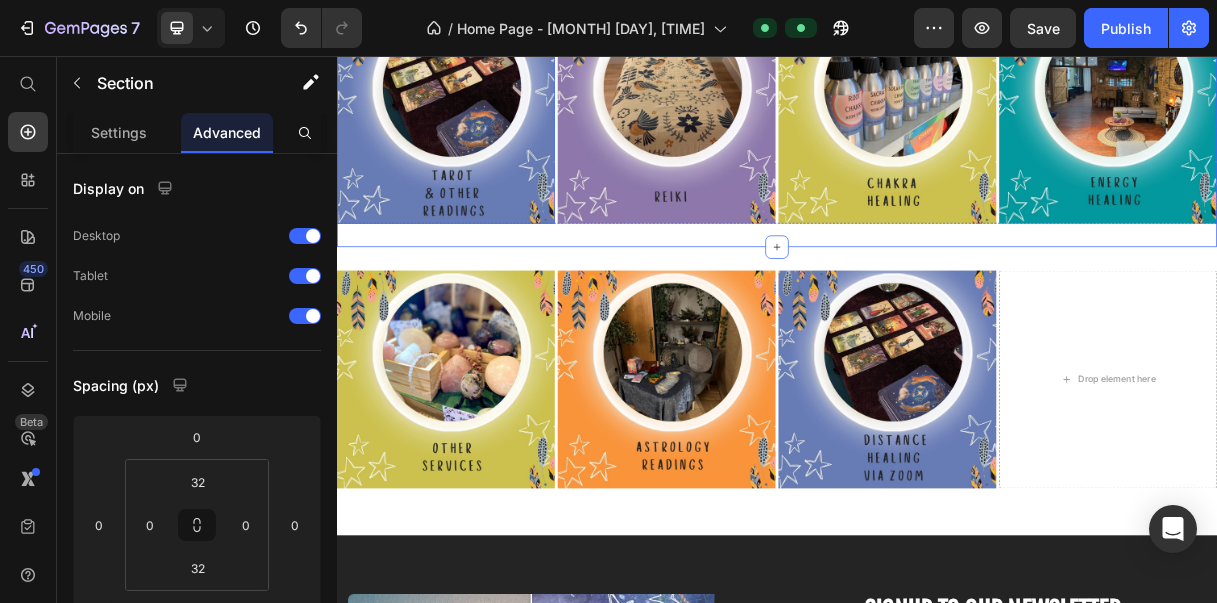 click at bounding box center (485, 135) 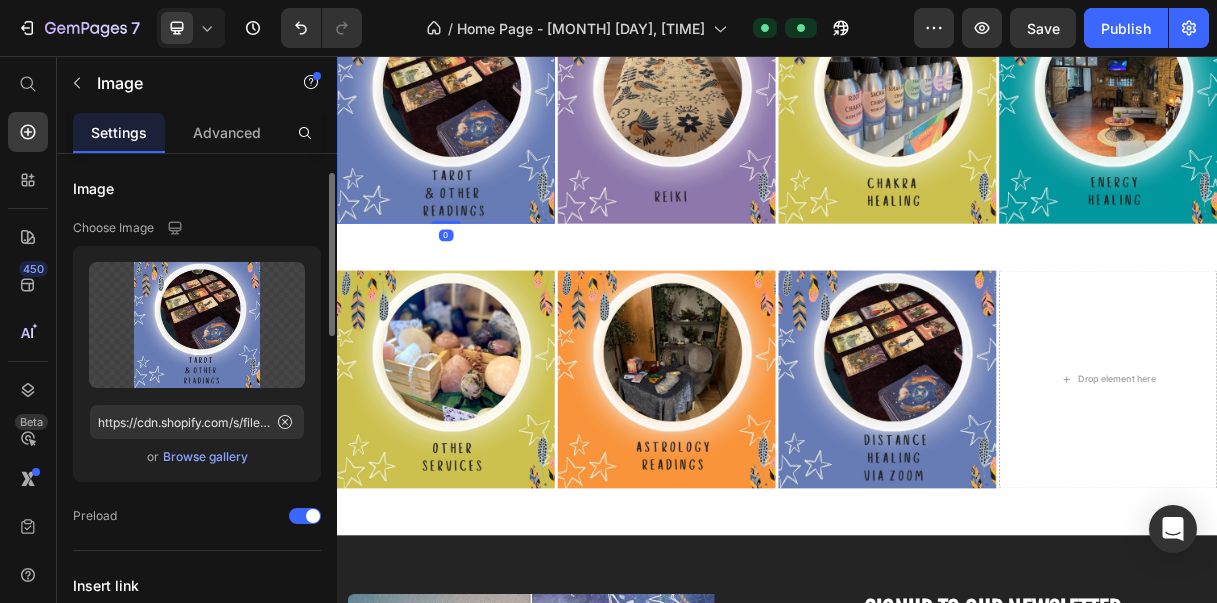 scroll, scrollTop: 207, scrollLeft: 0, axis: vertical 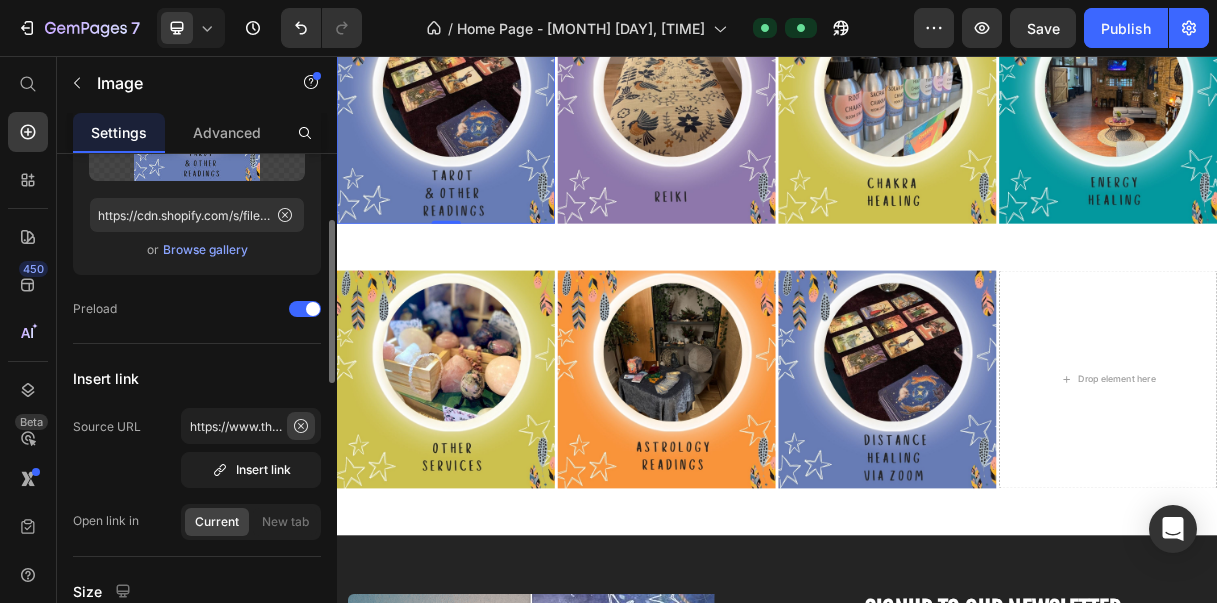 click 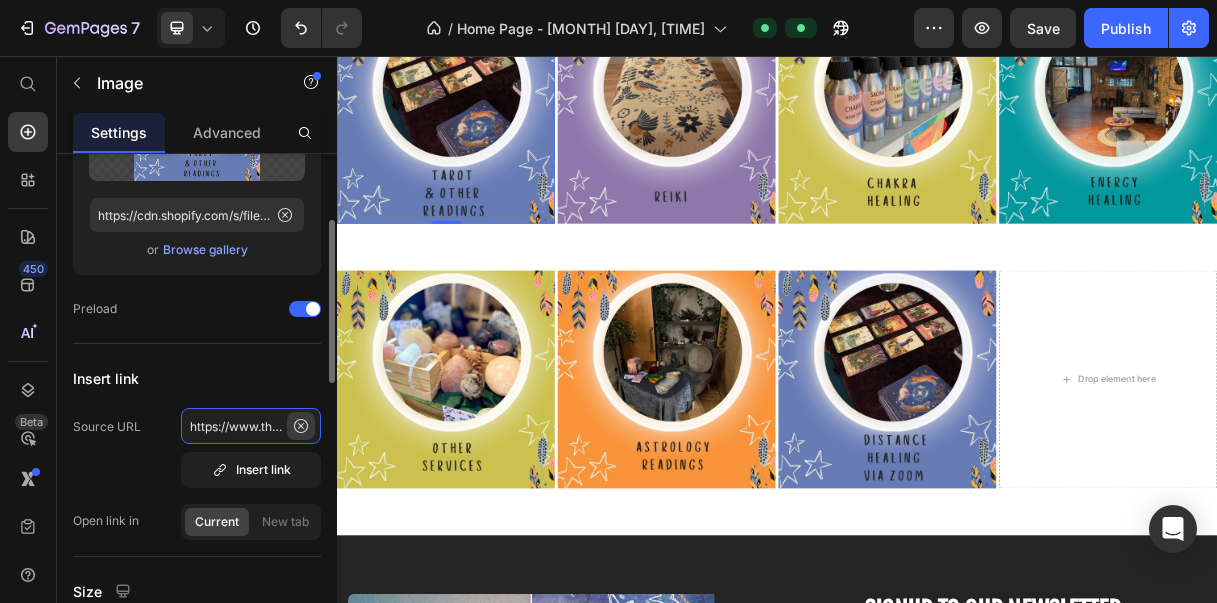 type 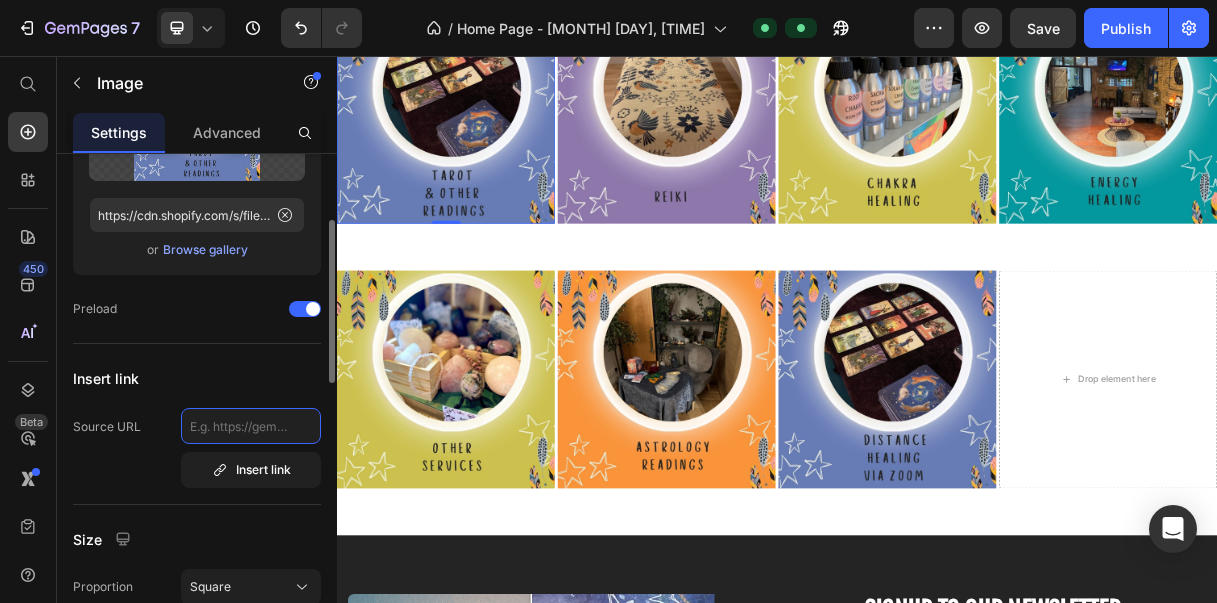 scroll, scrollTop: 0, scrollLeft: 0, axis: both 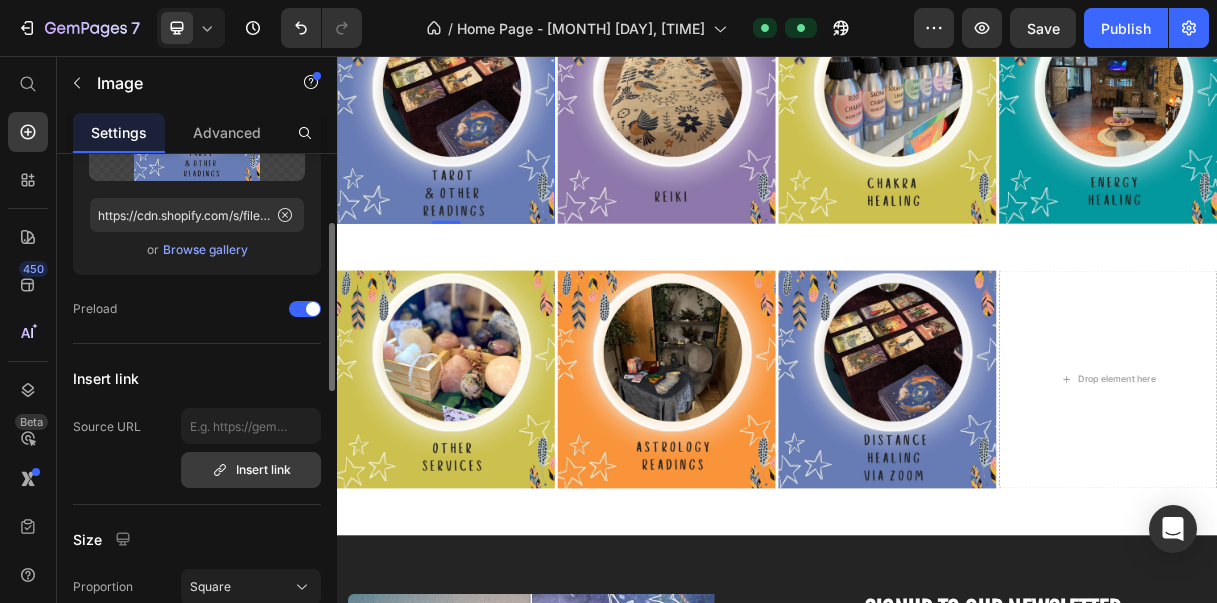 click on "Insert link" at bounding box center [251, 470] 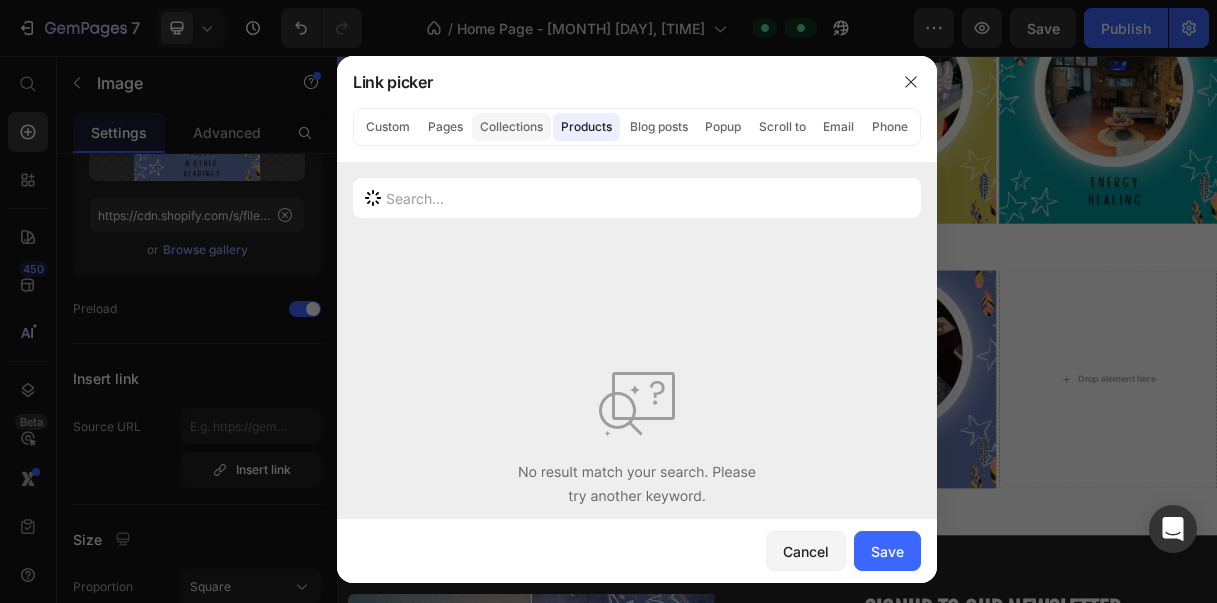 click on "Collections" 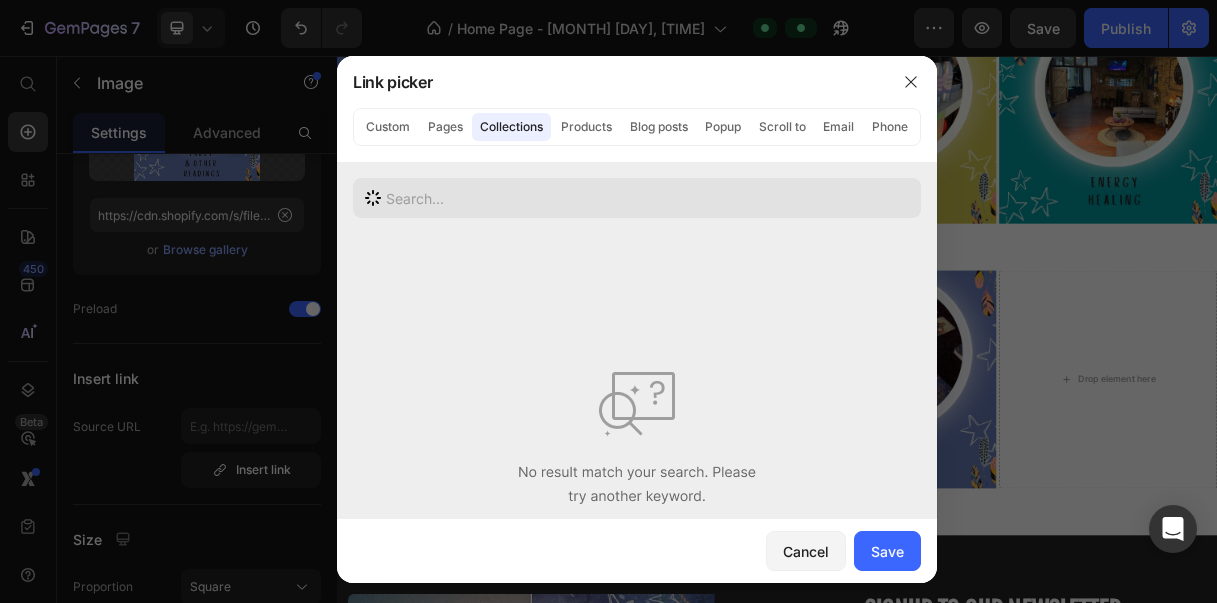 click at bounding box center [637, 198] 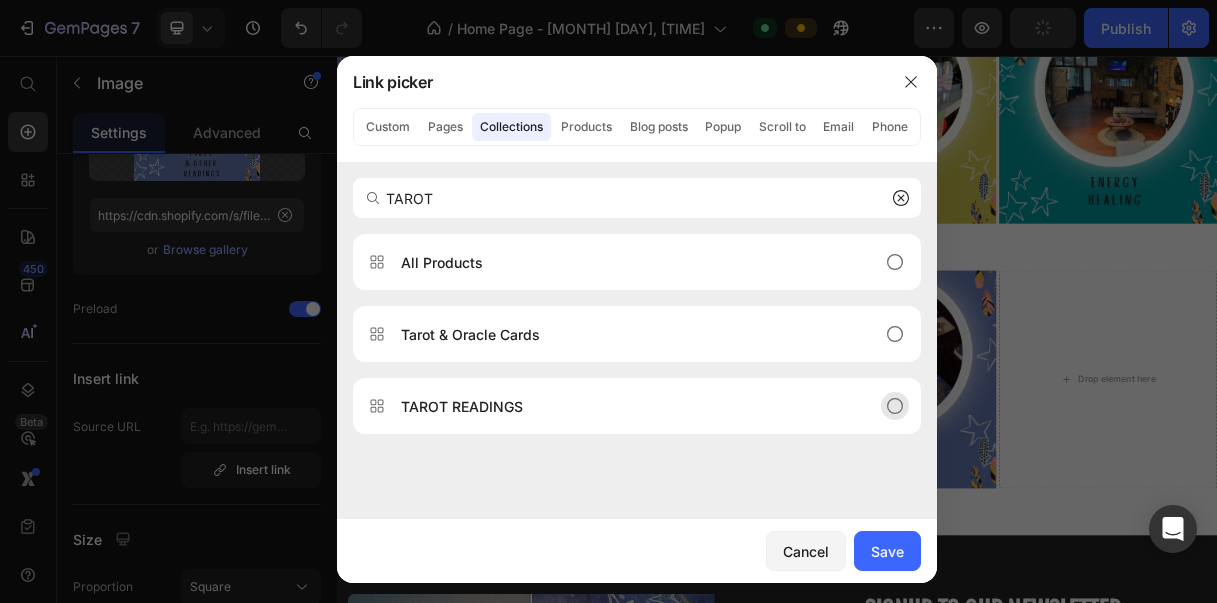 type on "TAROT" 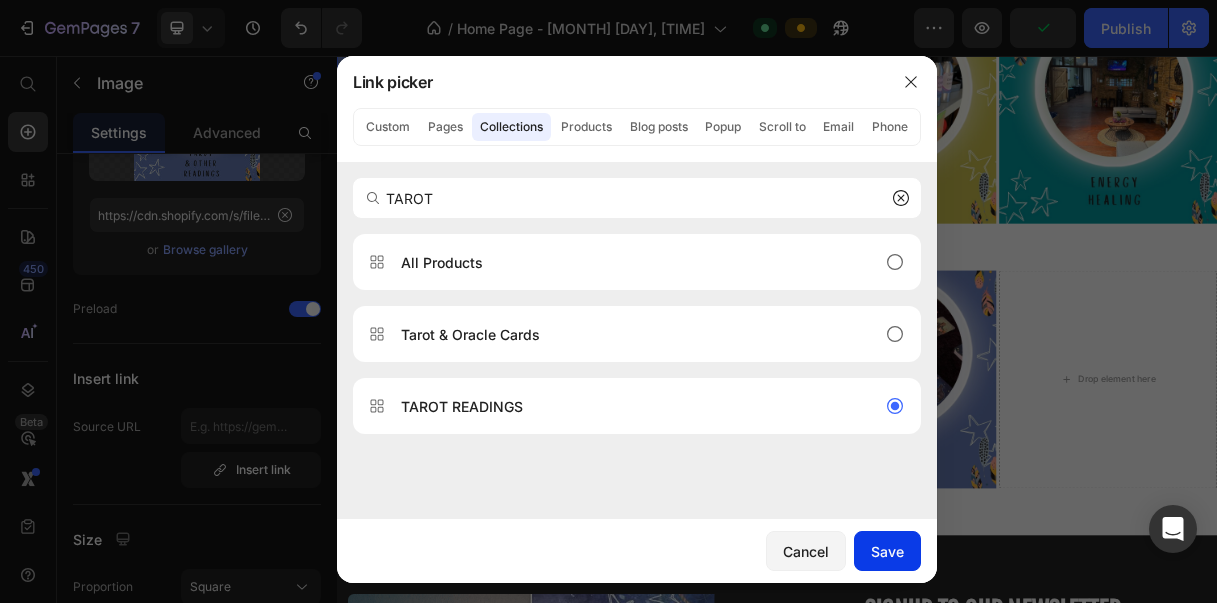 click on "Save" 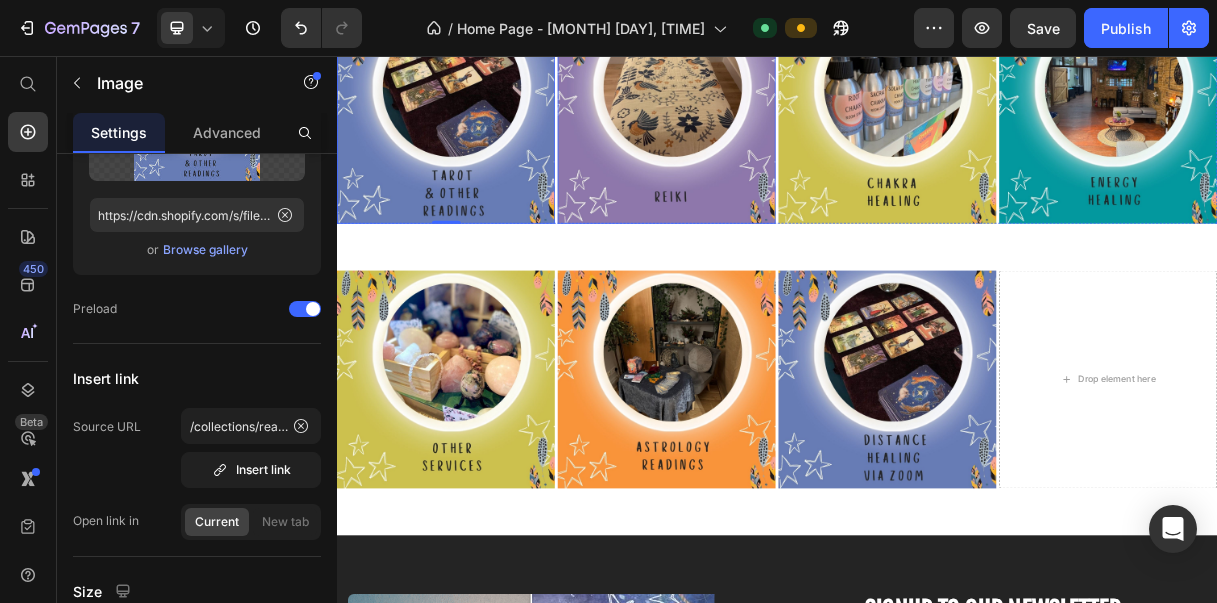 click at bounding box center [786, 135] 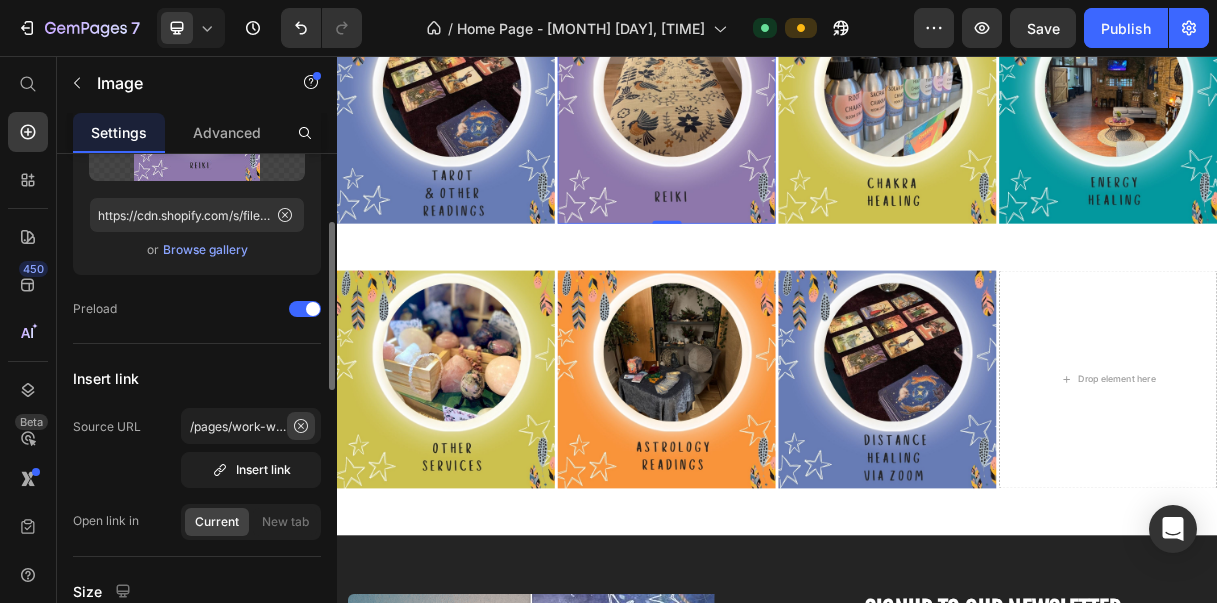 click 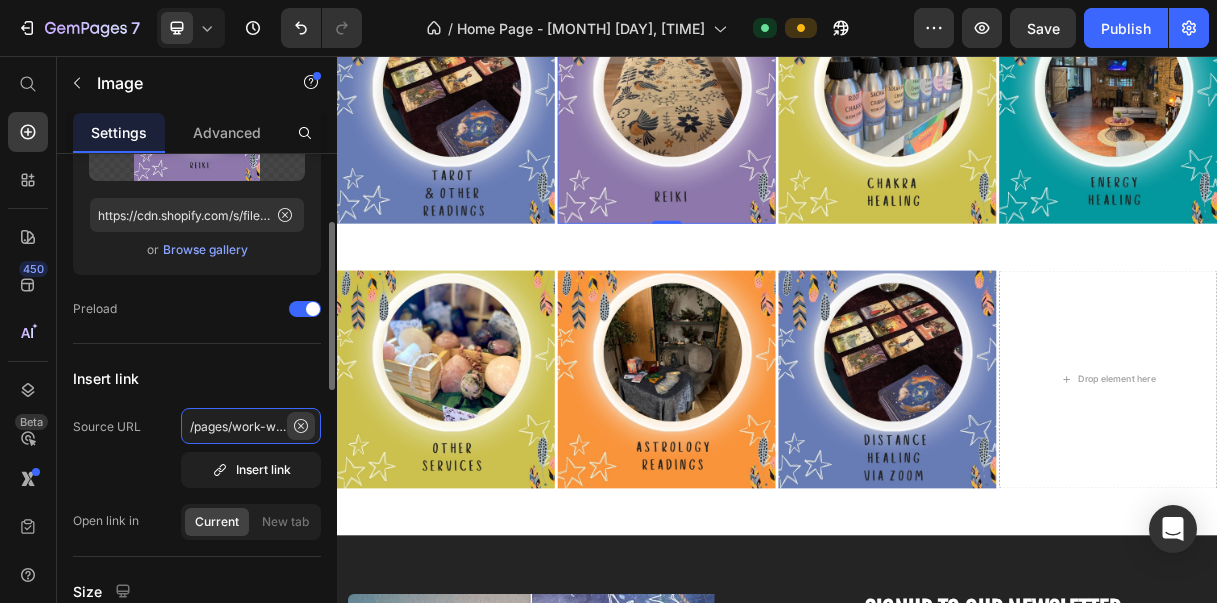 type 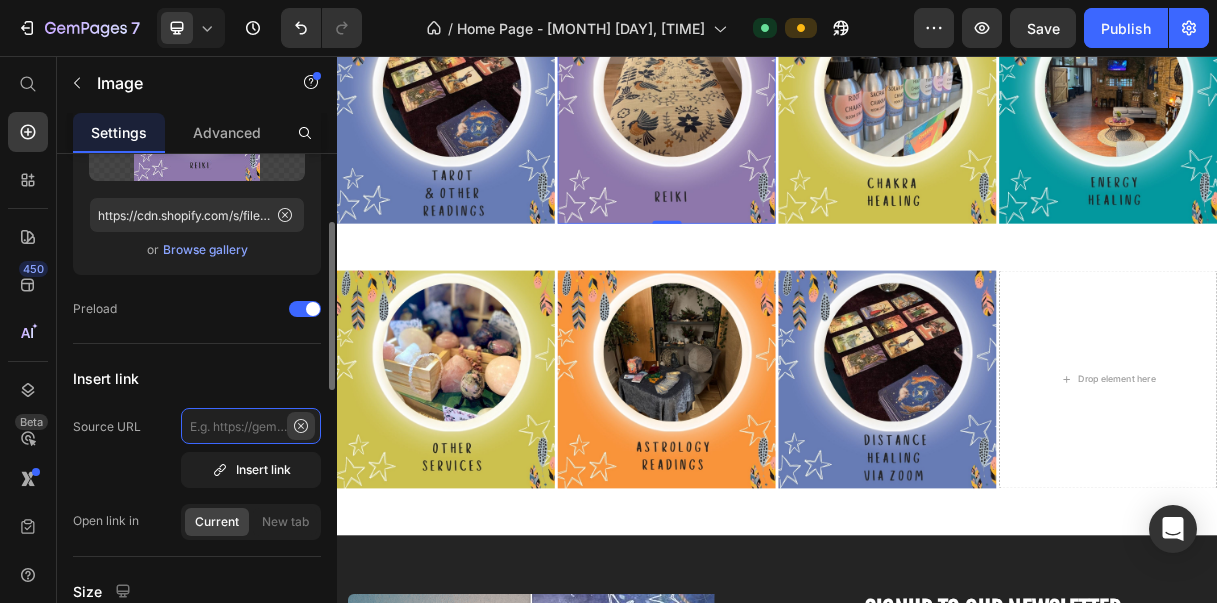 scroll, scrollTop: 0, scrollLeft: 0, axis: both 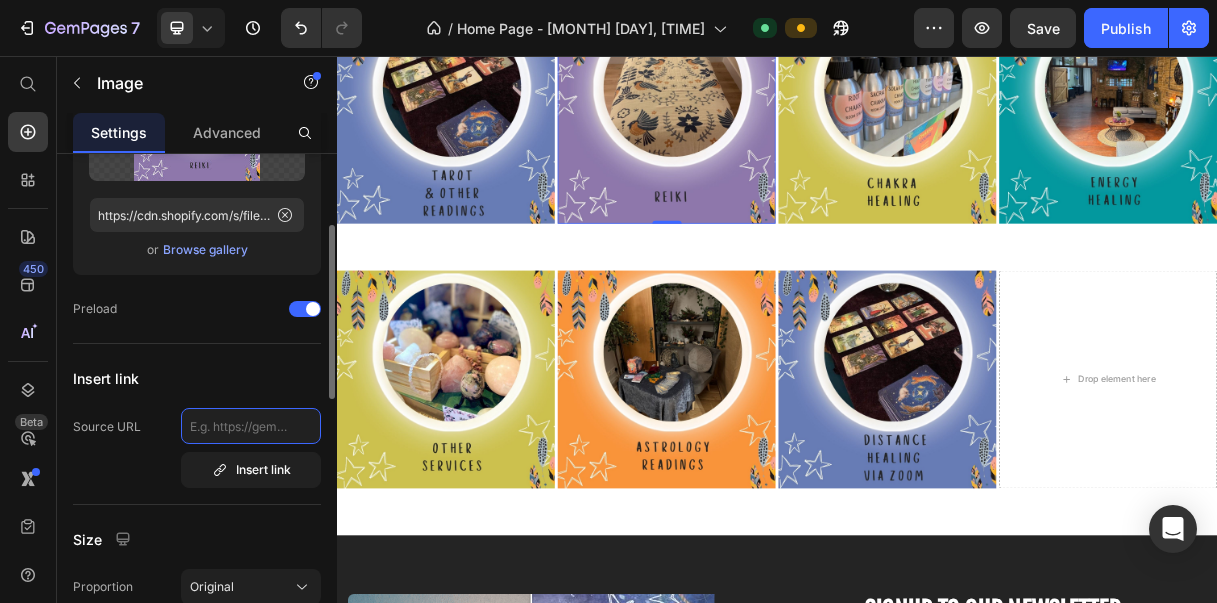 click 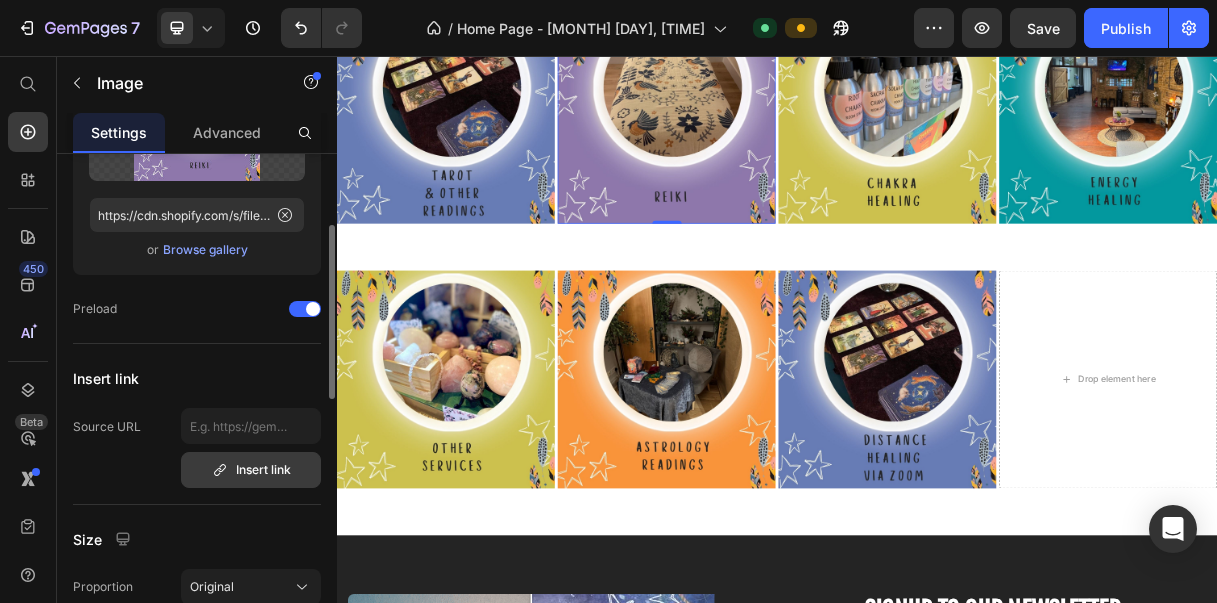 click on "Insert link" at bounding box center (251, 470) 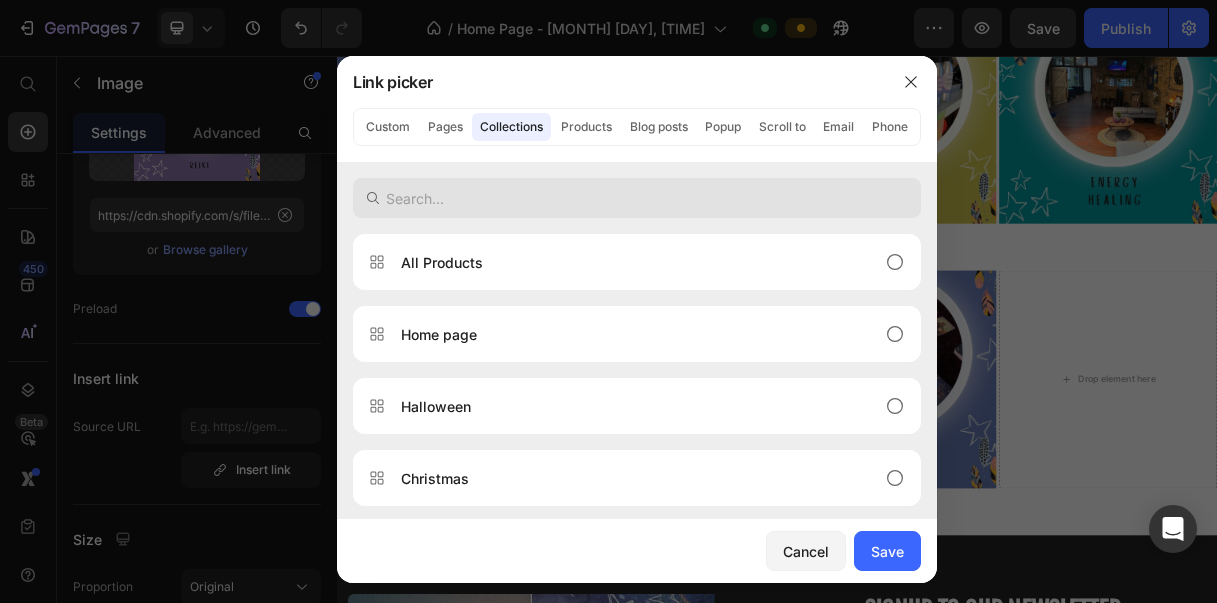 click at bounding box center [637, 198] 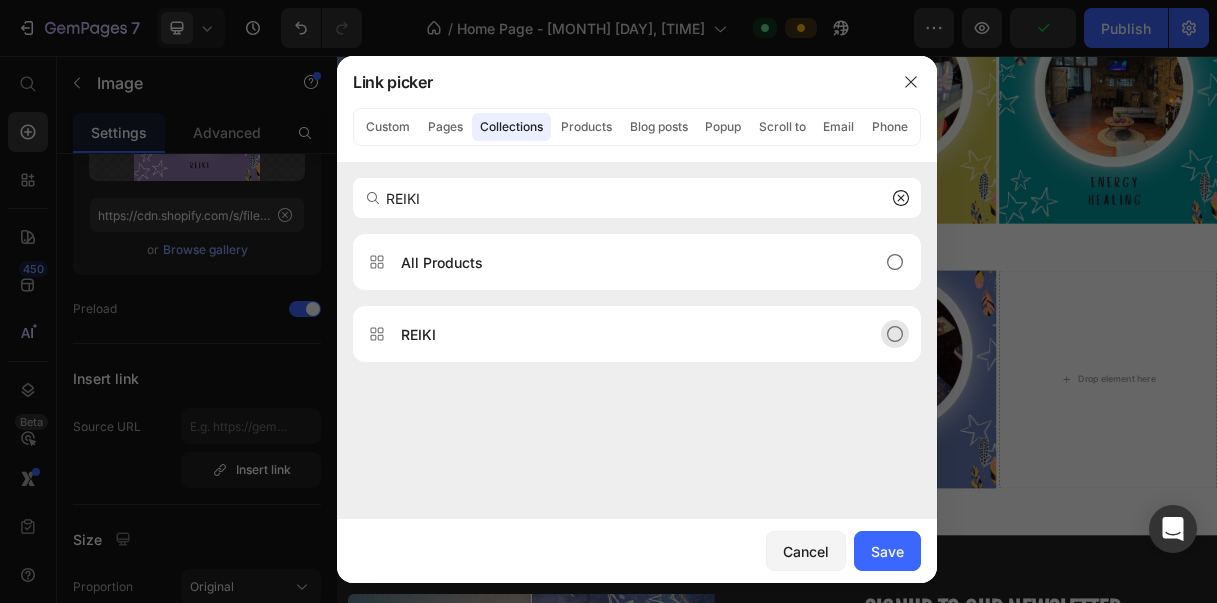 type on "REIKI" 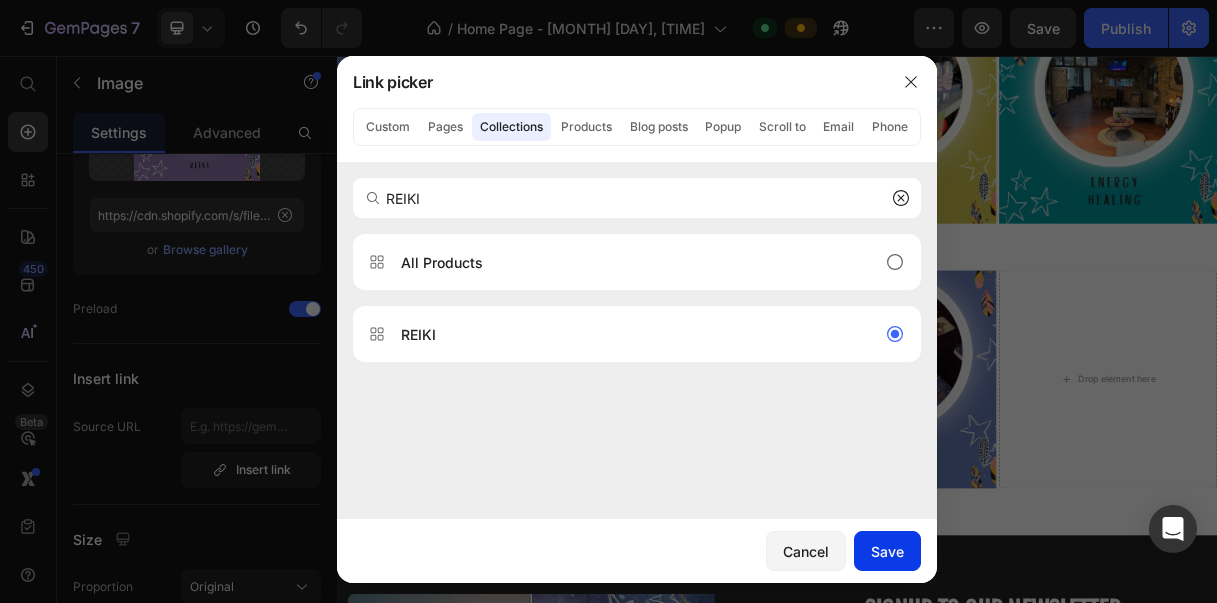 click on "Save" at bounding box center (887, 551) 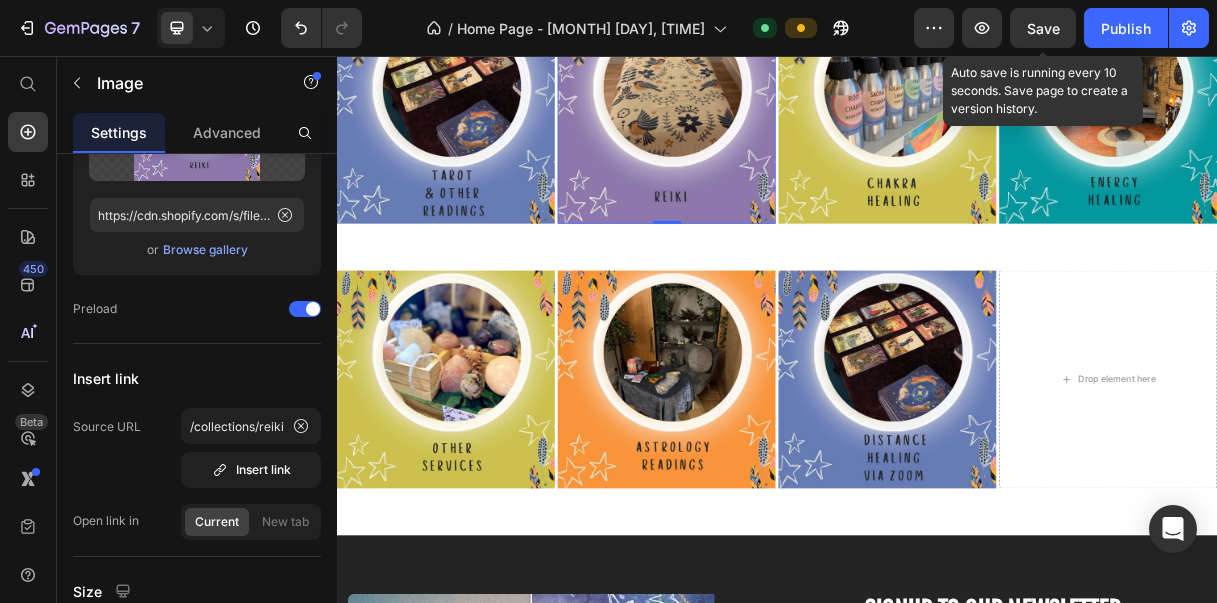 click on "Save" at bounding box center [1043, 28] 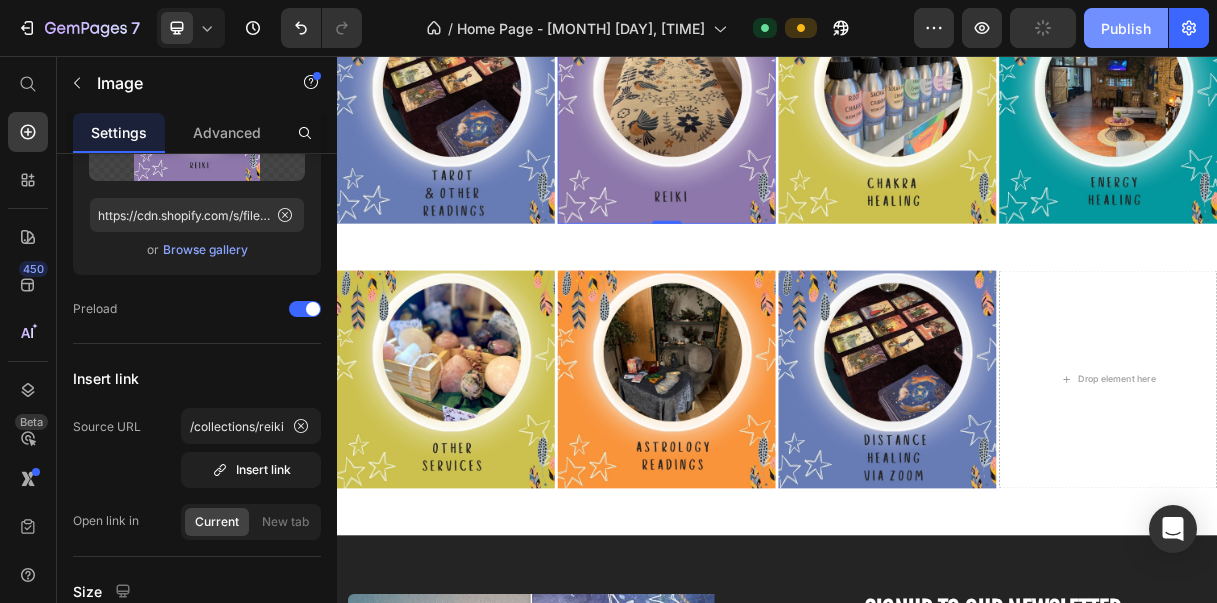 click on "Publish" at bounding box center [1126, 28] 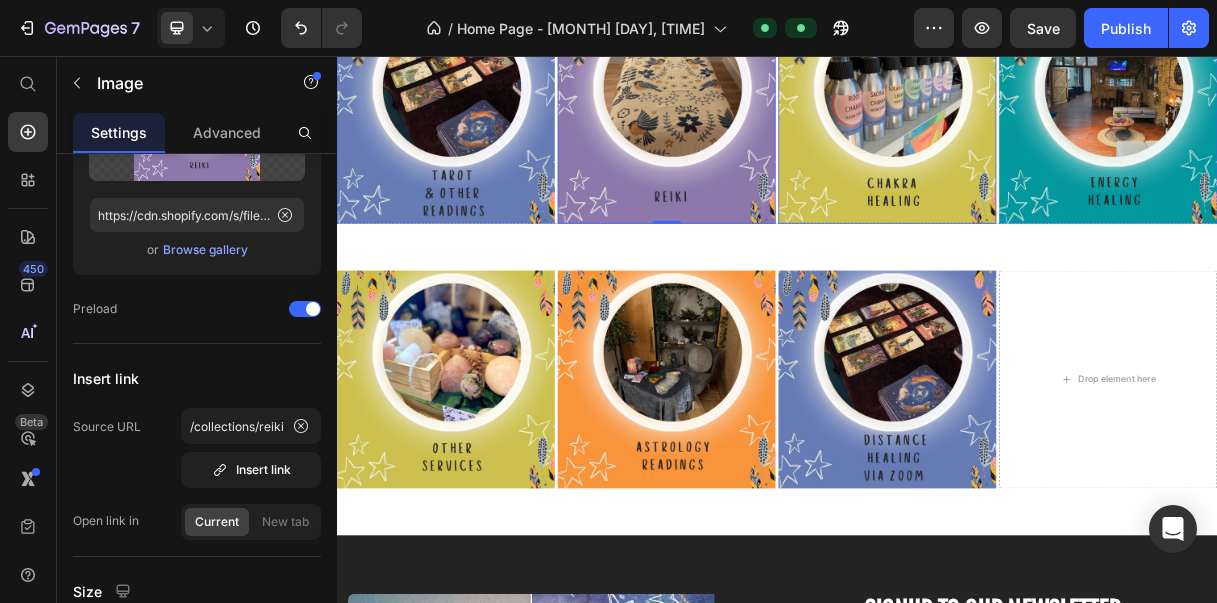 click at bounding box center [1087, 135] 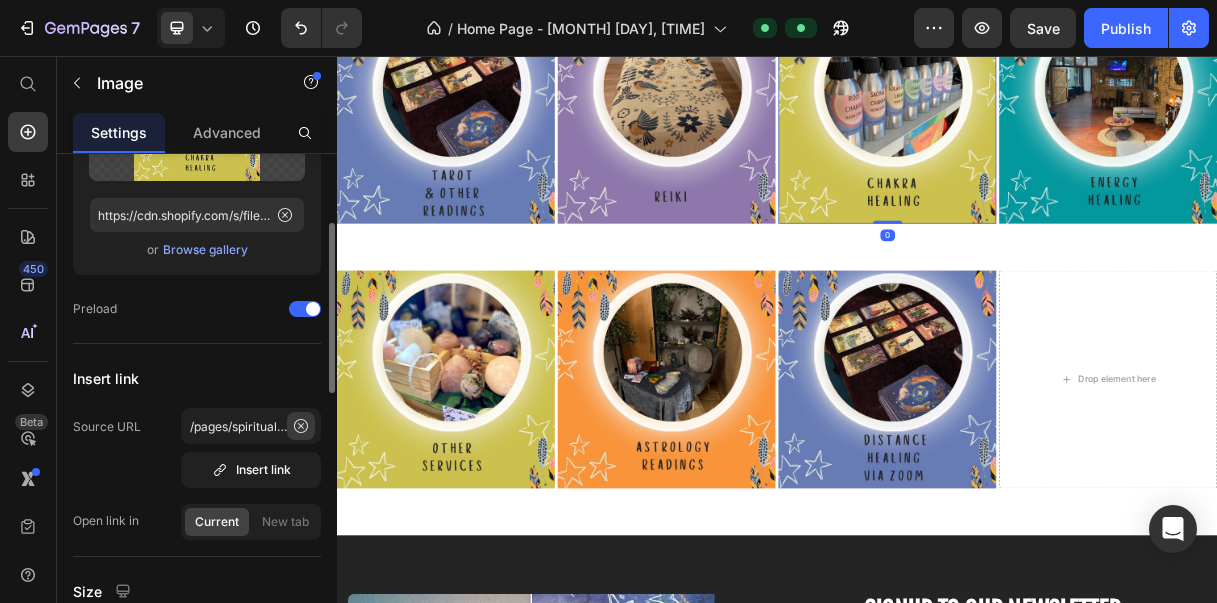 click 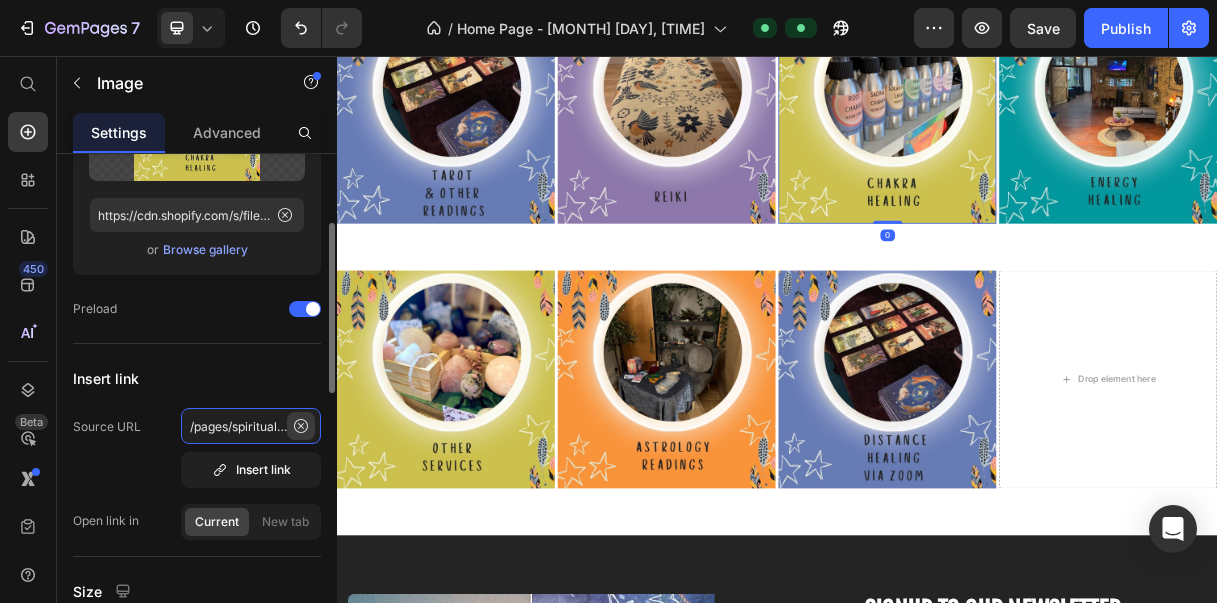 type 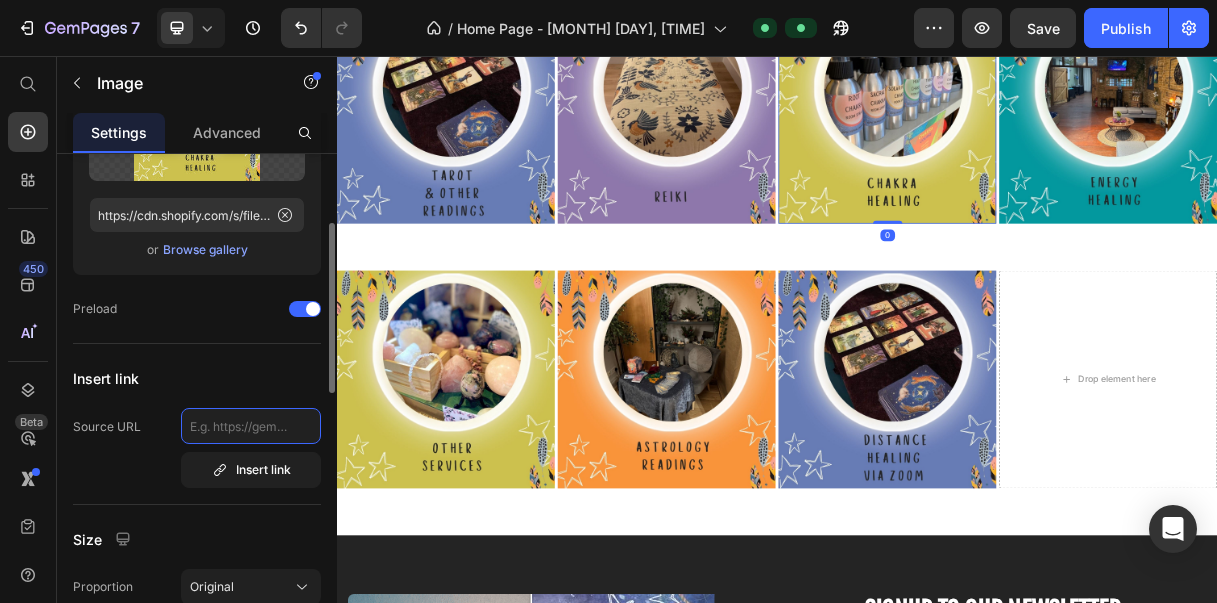 scroll, scrollTop: 0, scrollLeft: 0, axis: both 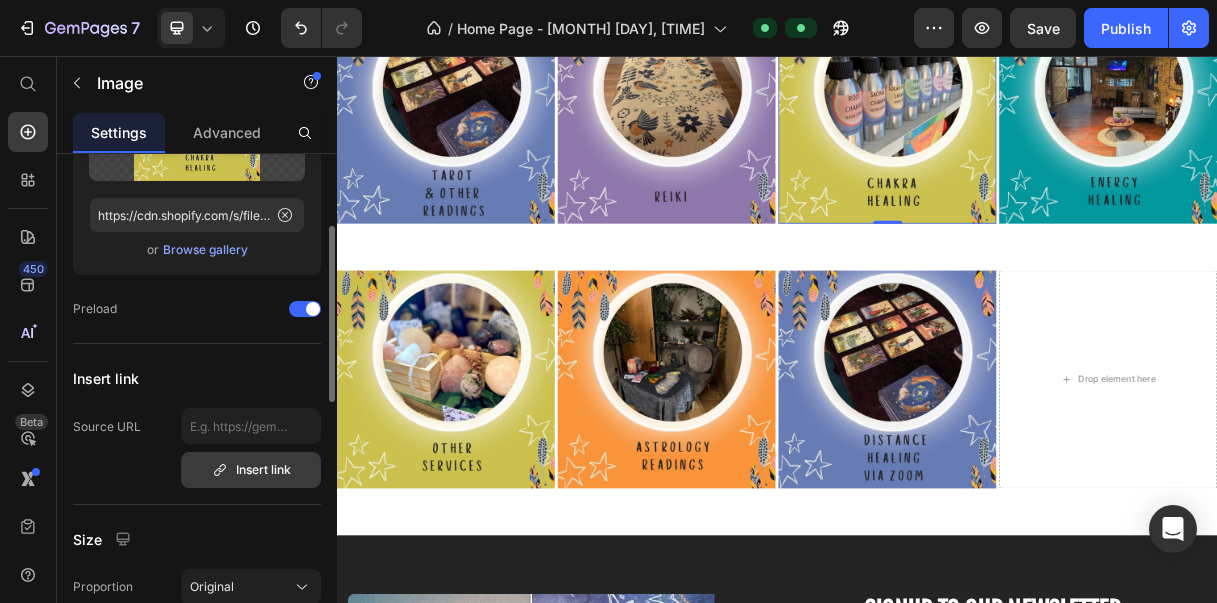 click on "Insert link" at bounding box center (251, 470) 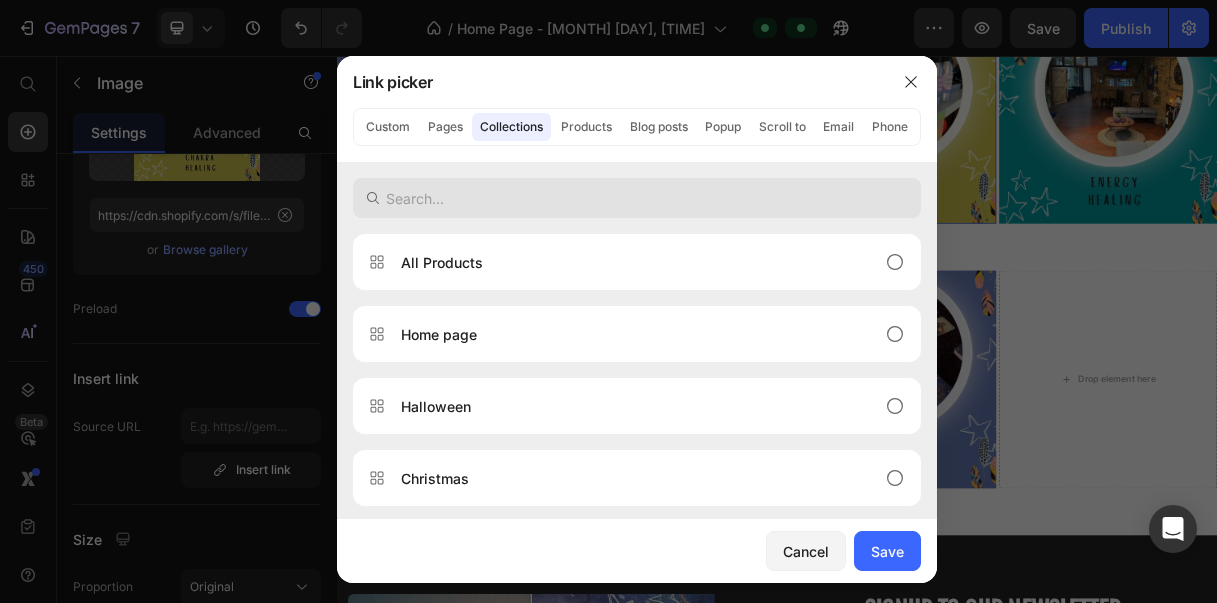 click at bounding box center (637, 198) 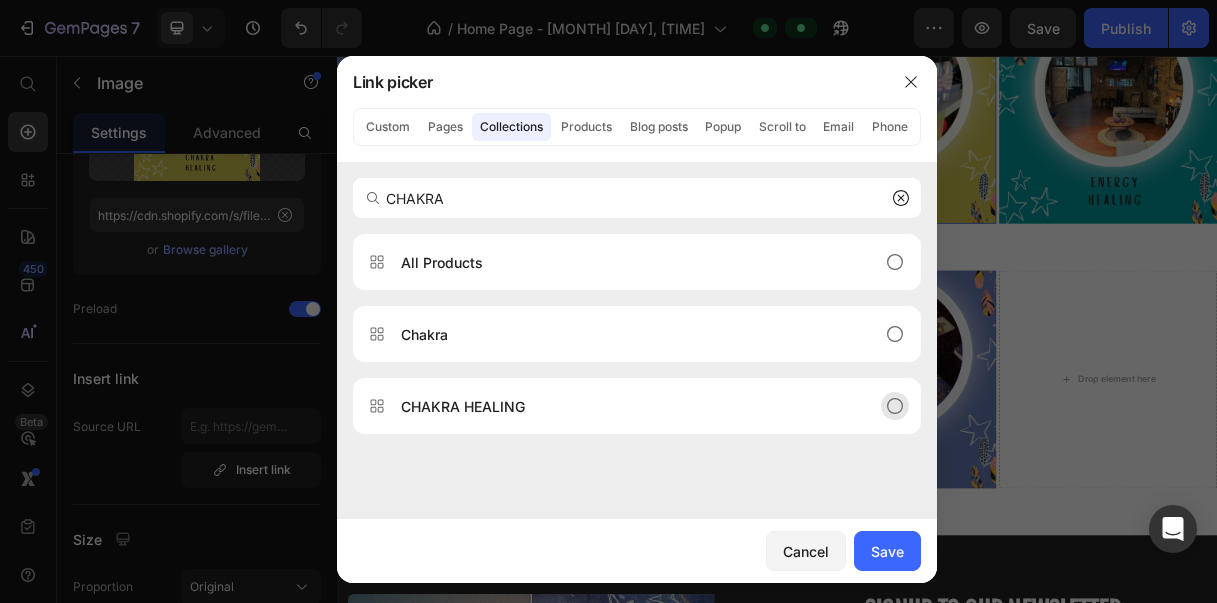 type on "CHAKRA" 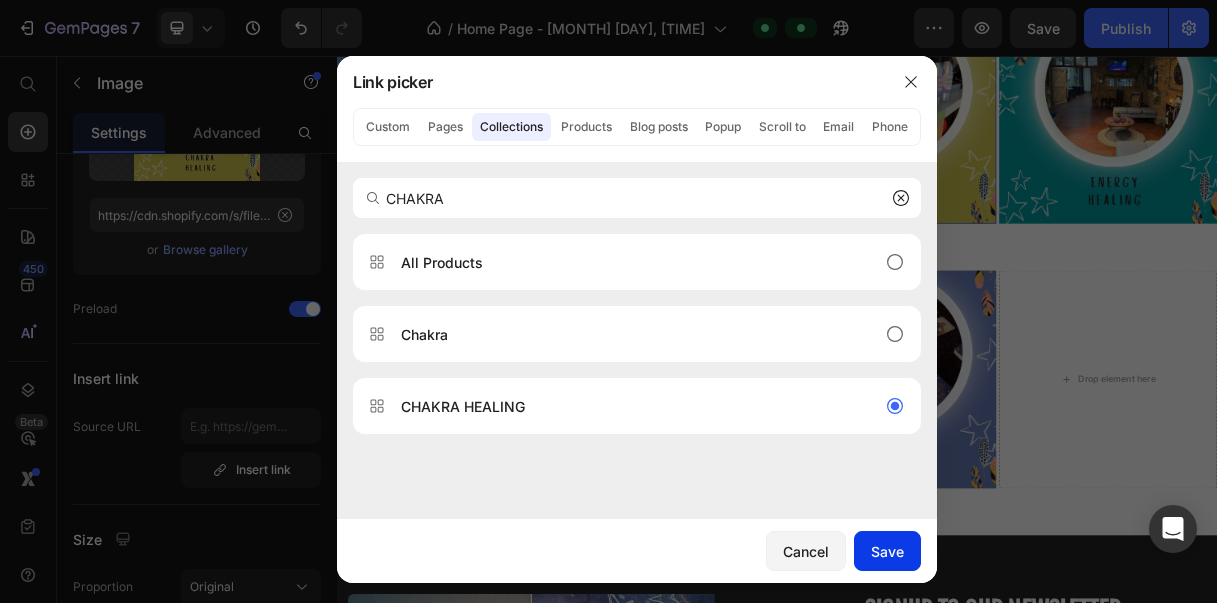 click on "Save" 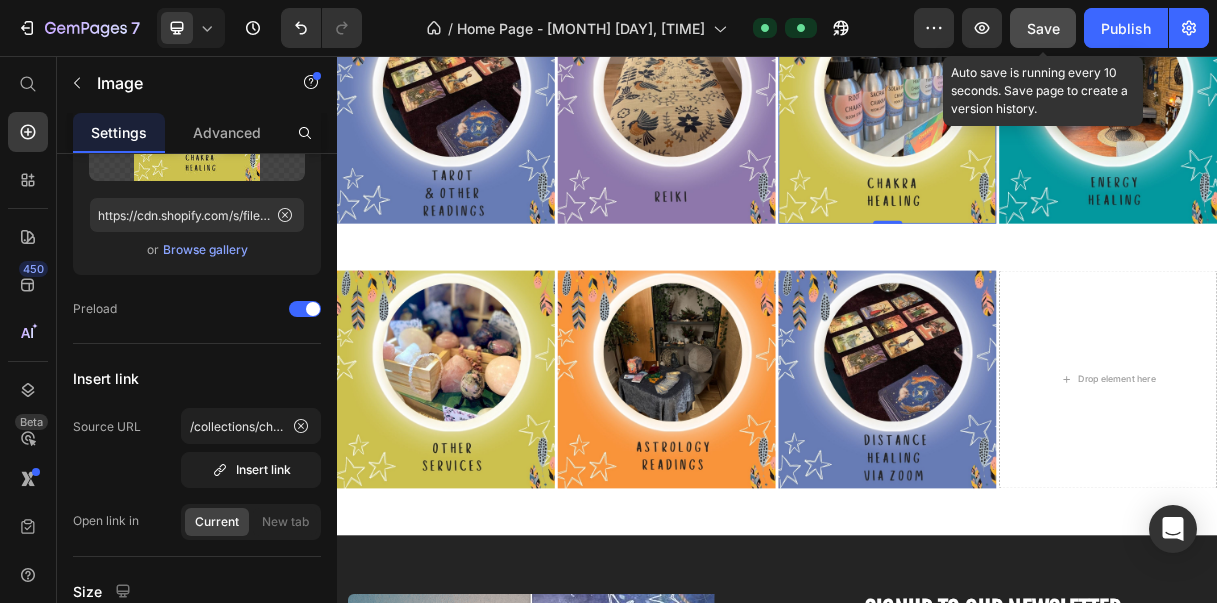 click on "Save" 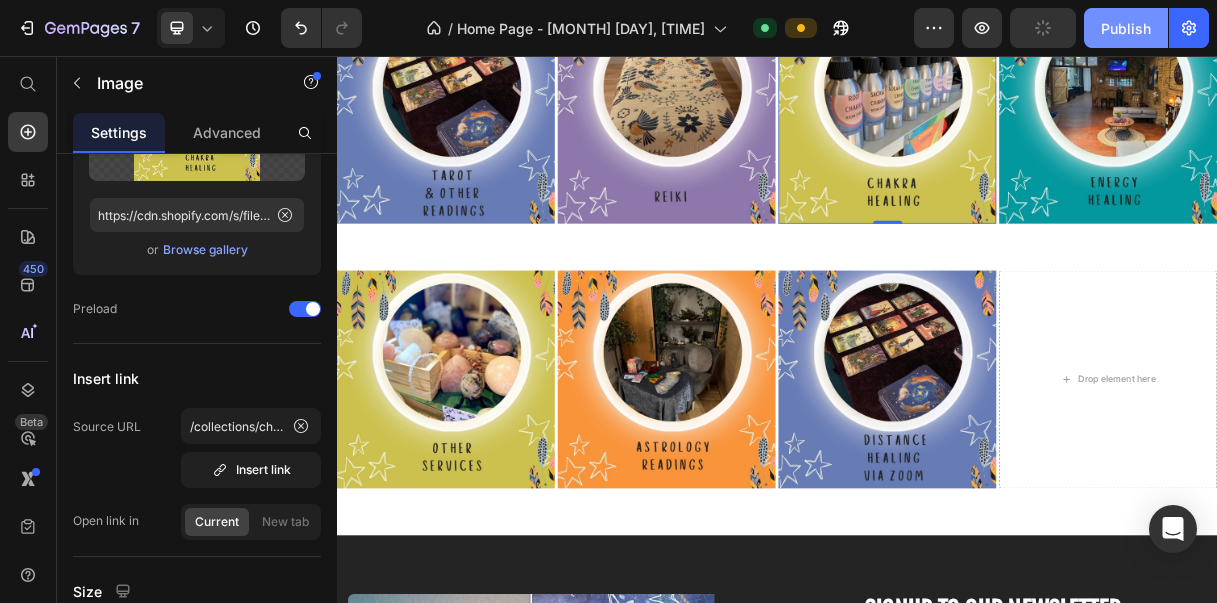 click on "Publish" at bounding box center [1126, 28] 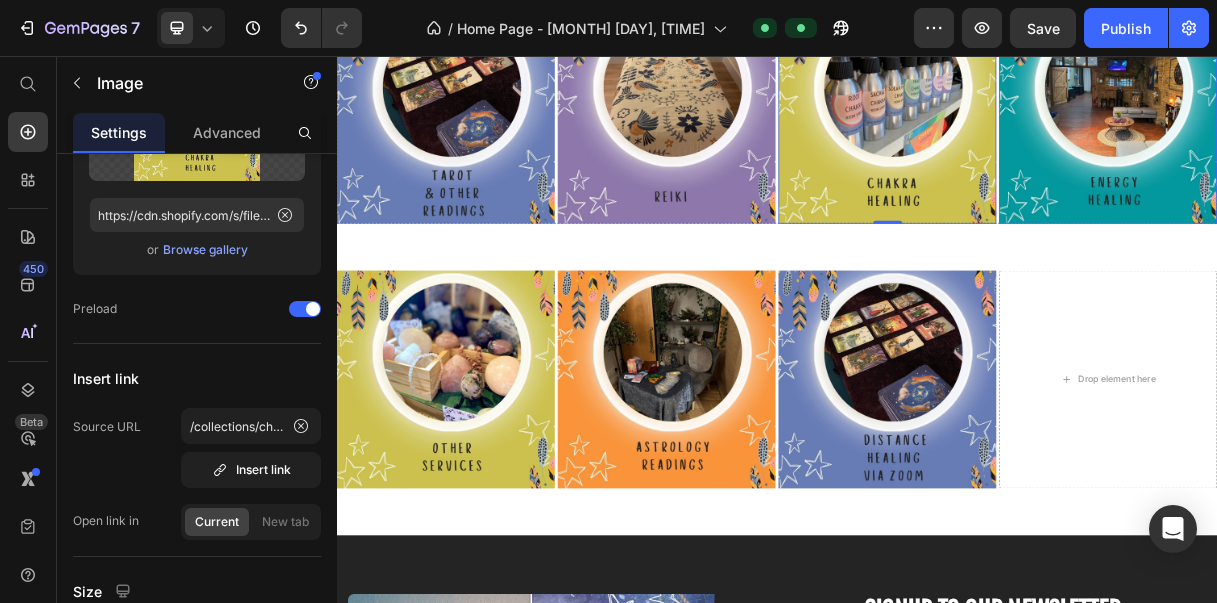 click at bounding box center (1388, 135) 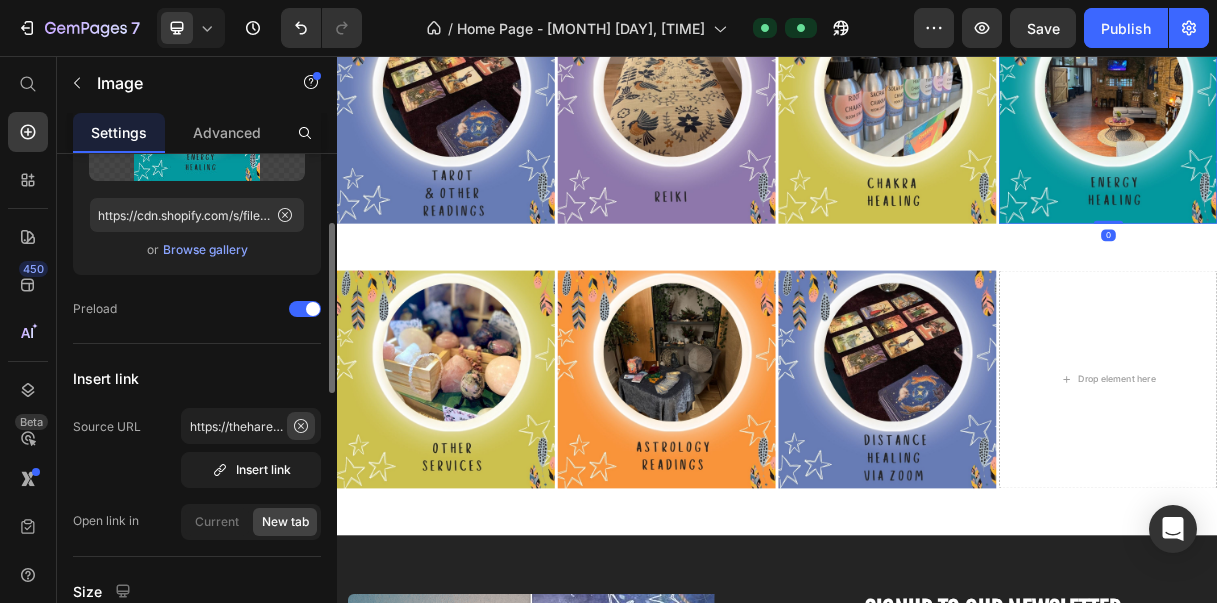 click 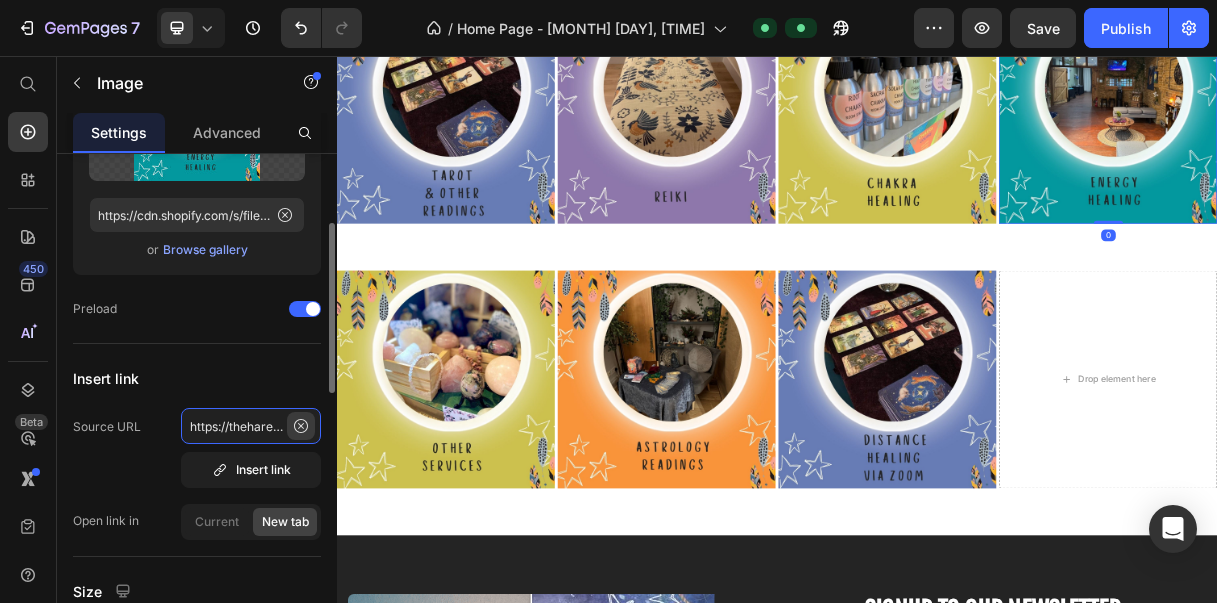type 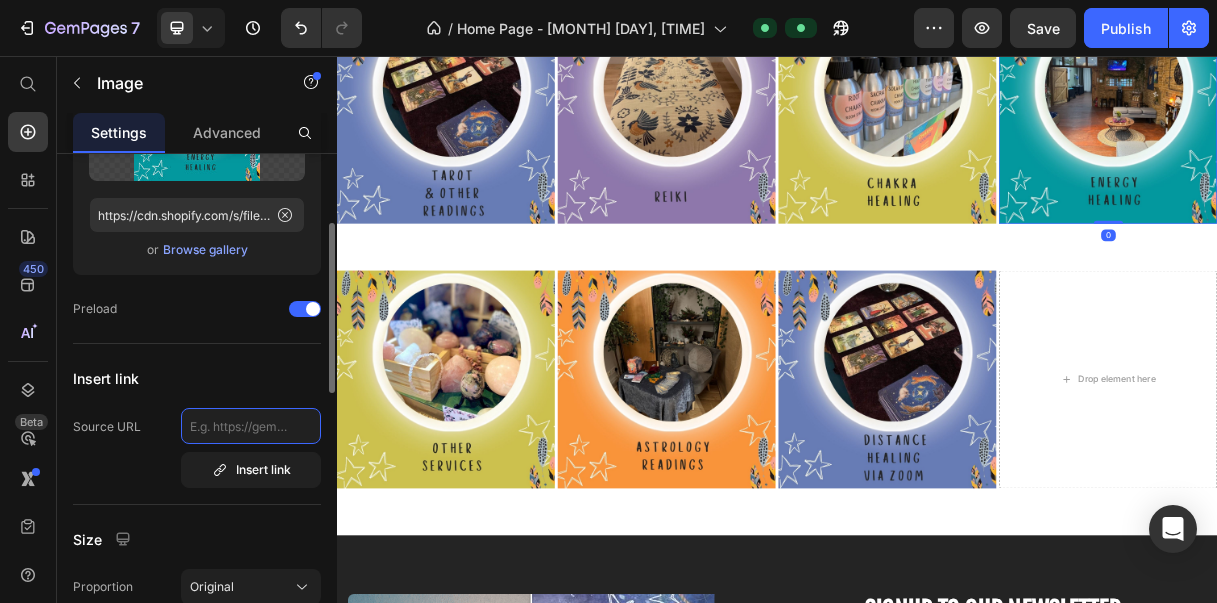 scroll, scrollTop: 0, scrollLeft: 0, axis: both 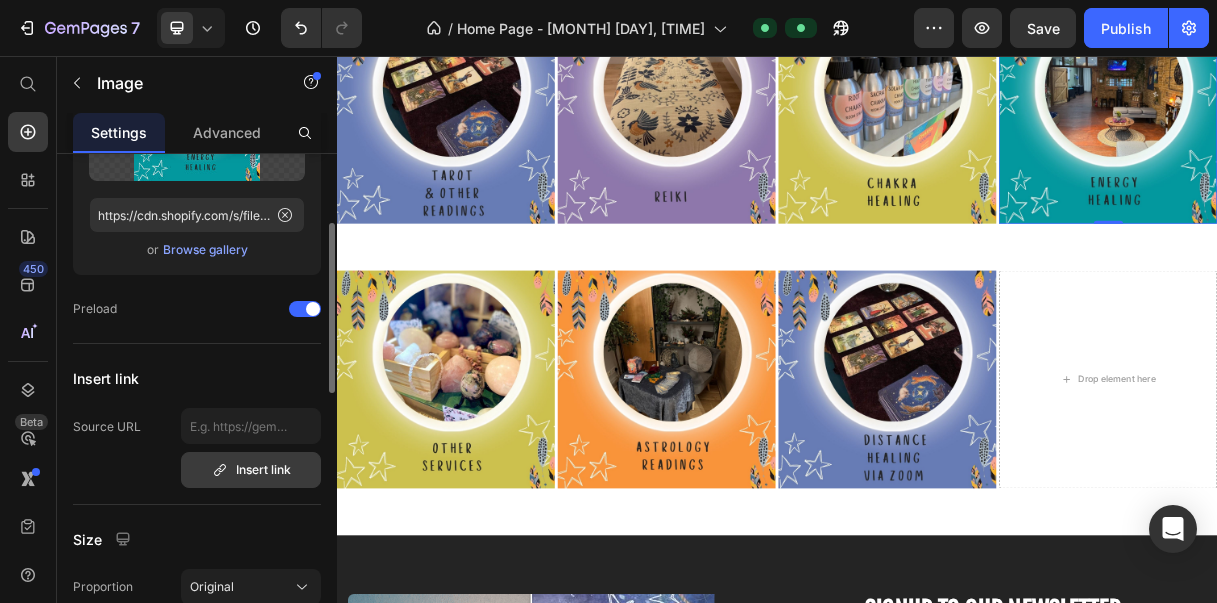 click on "Insert link" at bounding box center (251, 470) 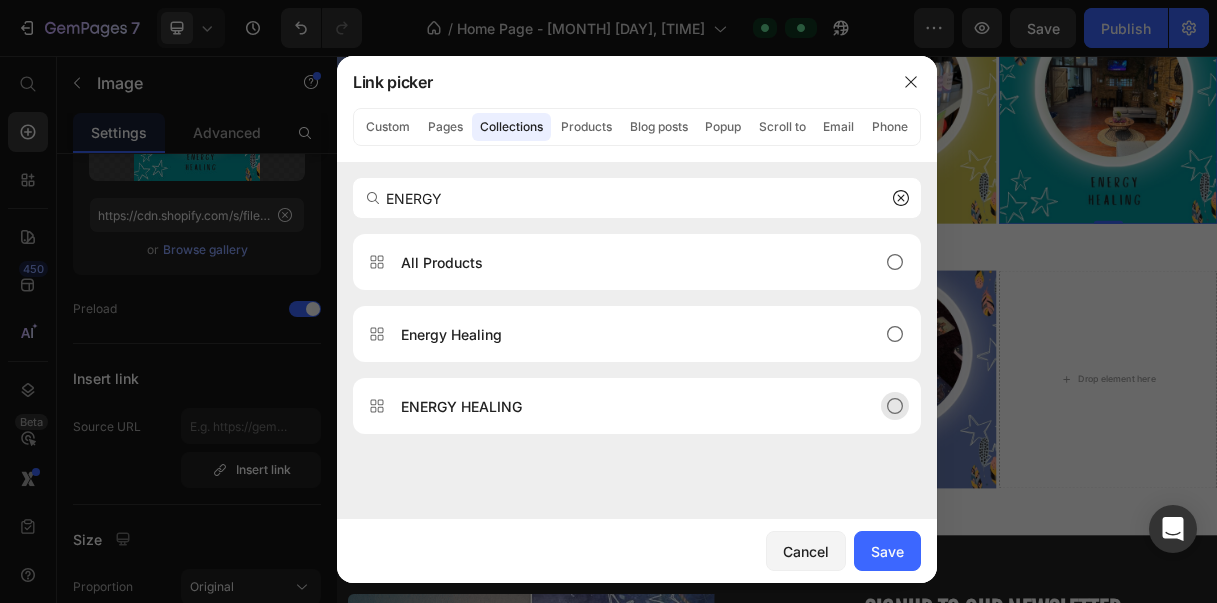 type on "ENERGY" 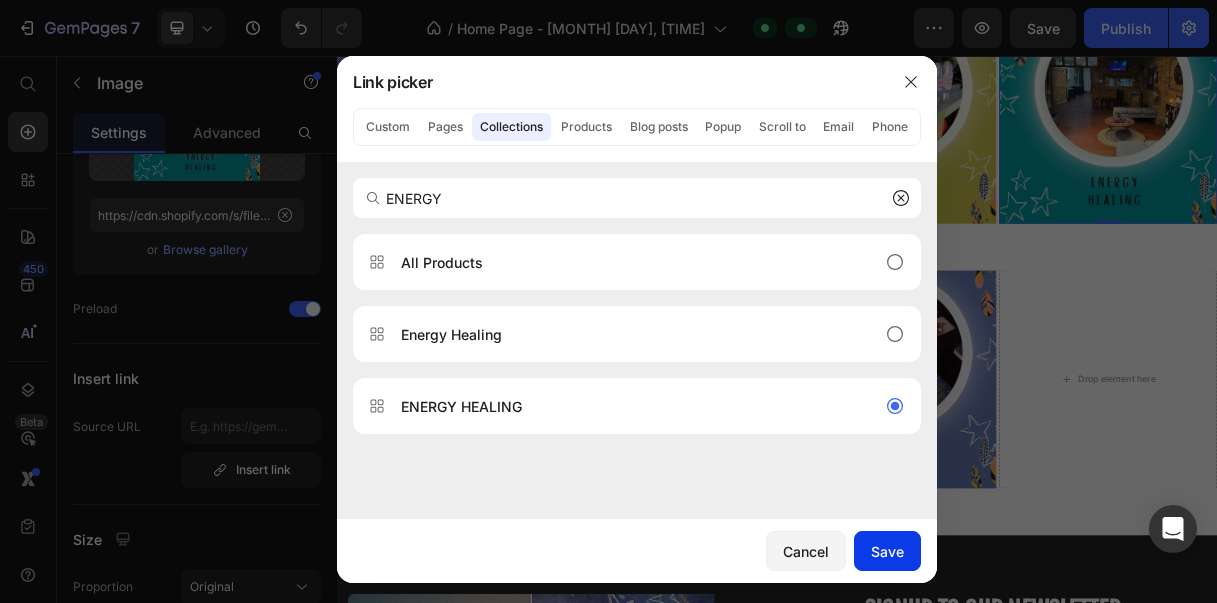 click on "Save" 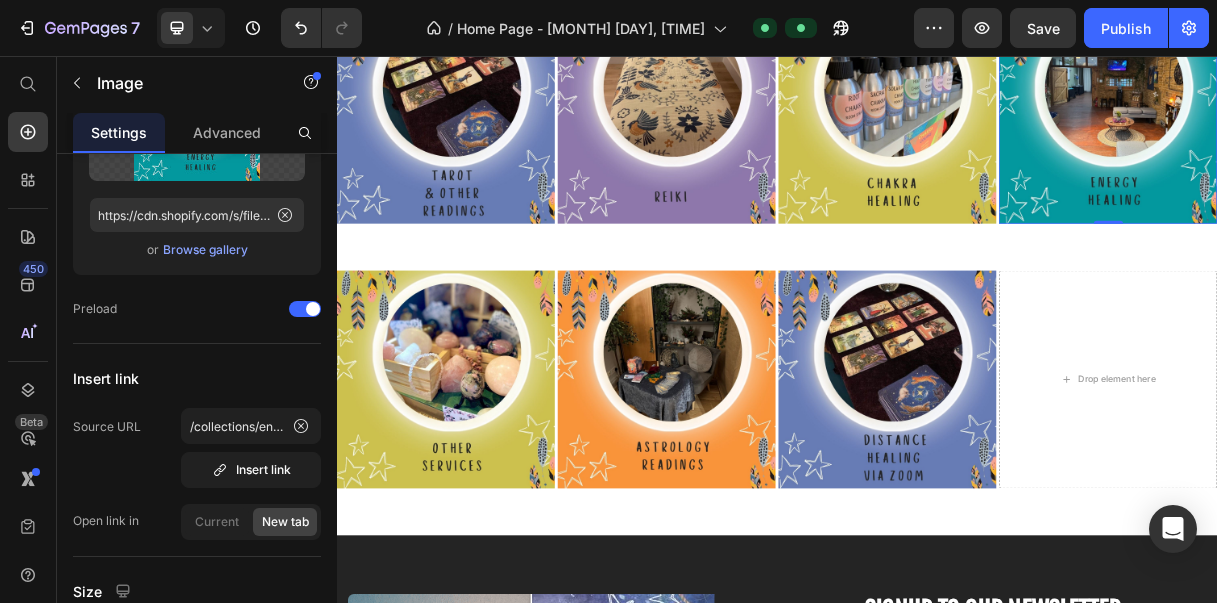 click on "[NUMBER] Version history / Home Page - [MONTH] [DAY], [TIME] Default Preview Save Publish" 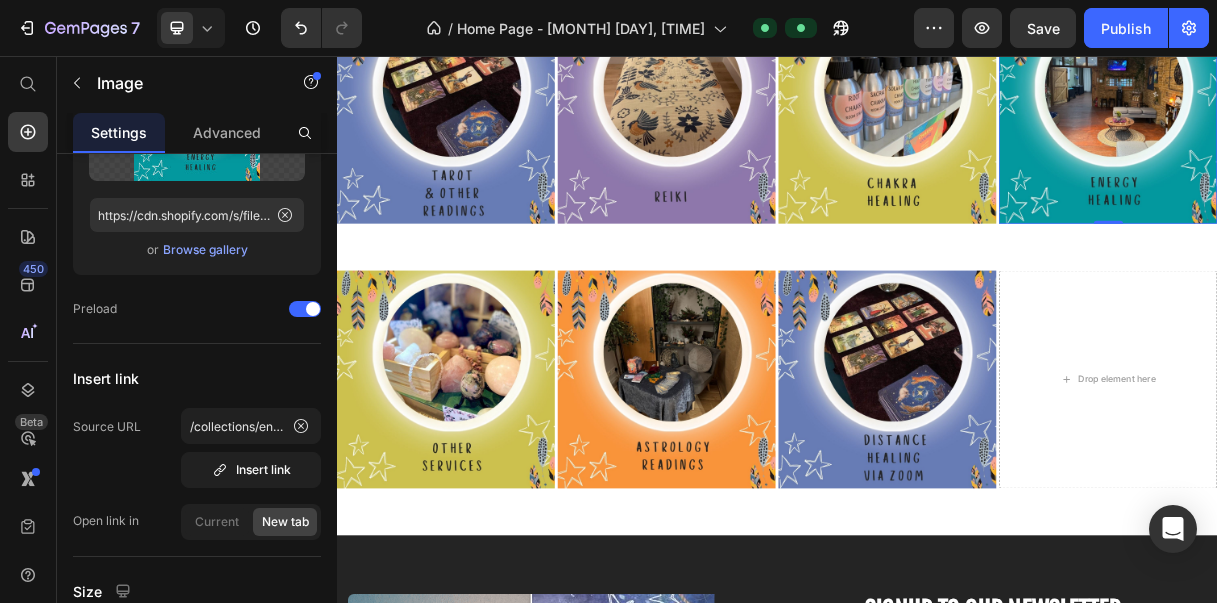 click on "Save" at bounding box center (1043, 28) 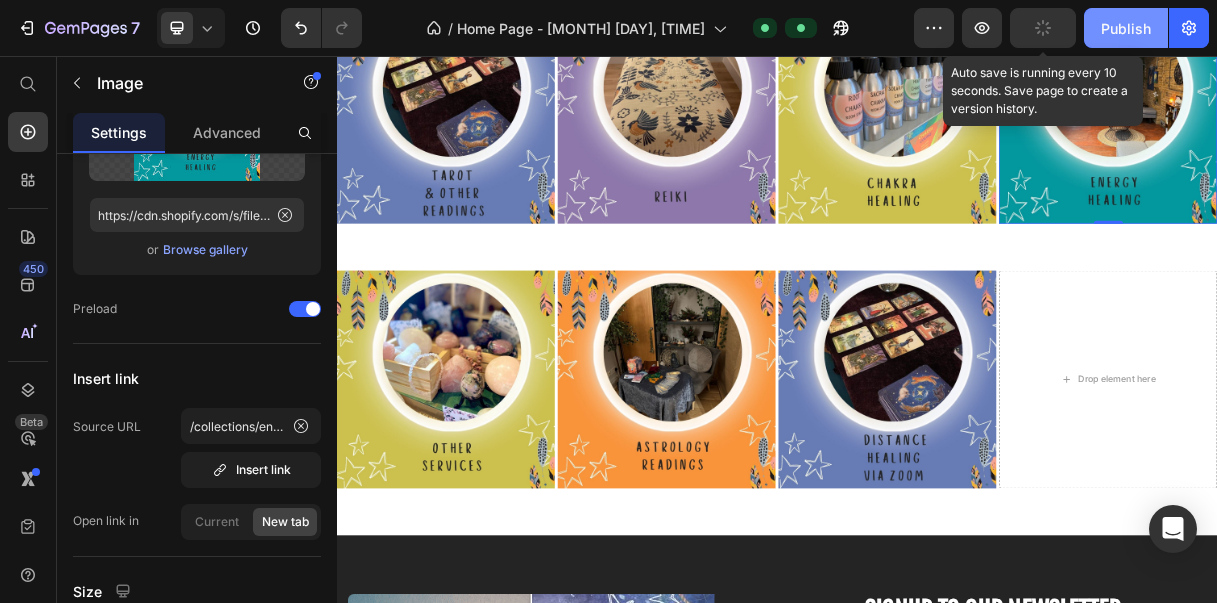 click on "Publish" at bounding box center (1126, 28) 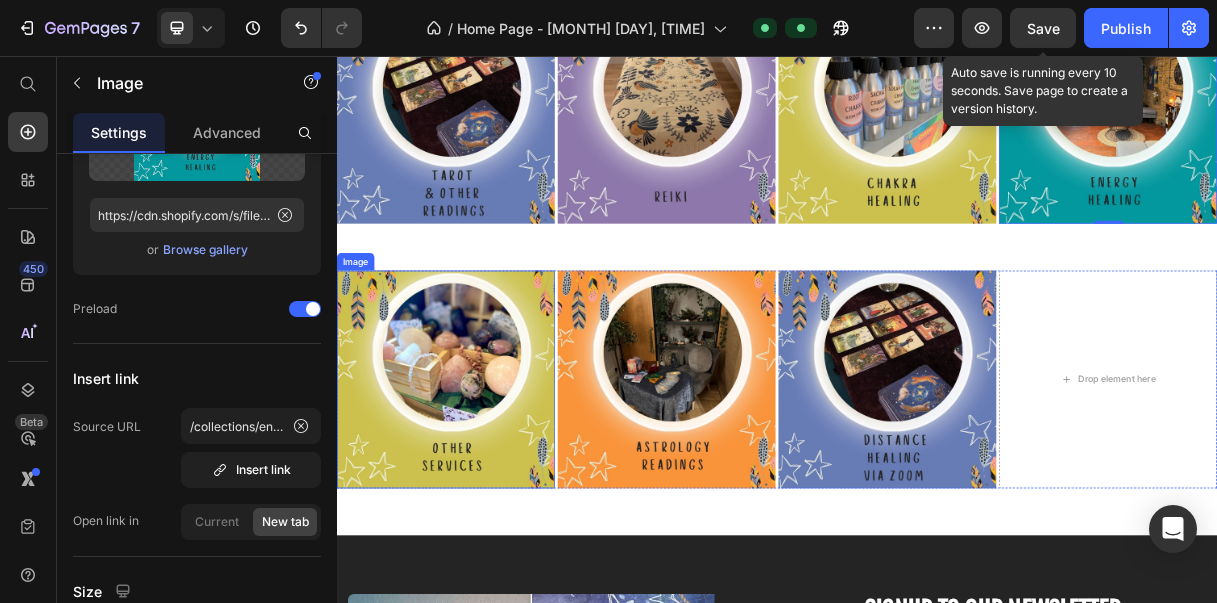 click at bounding box center [485, 496] 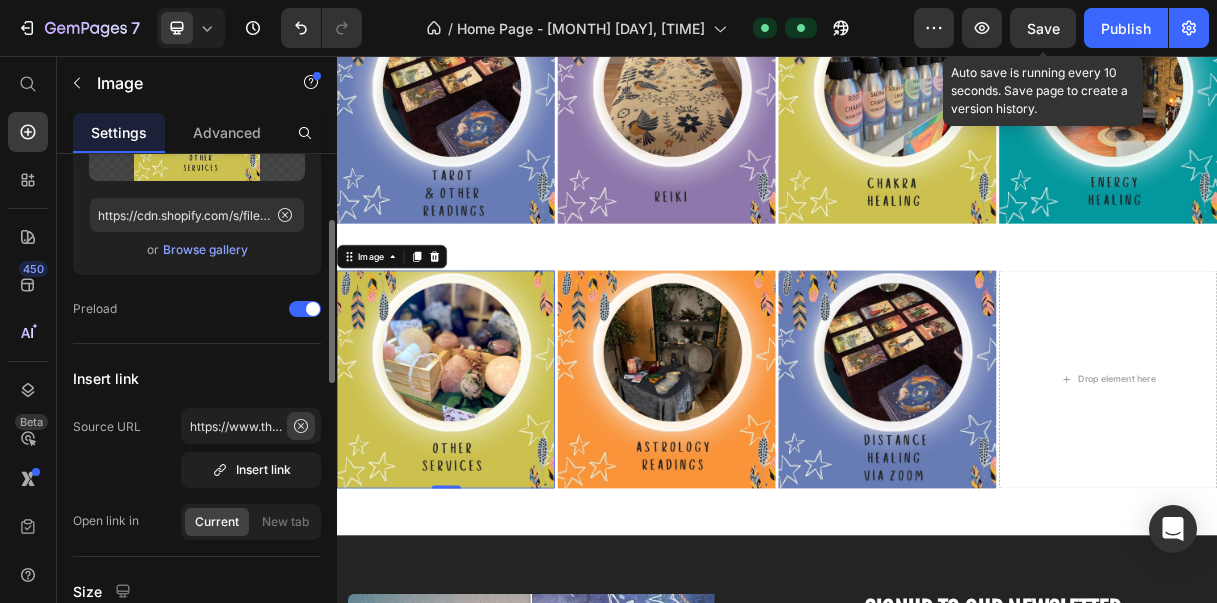 click 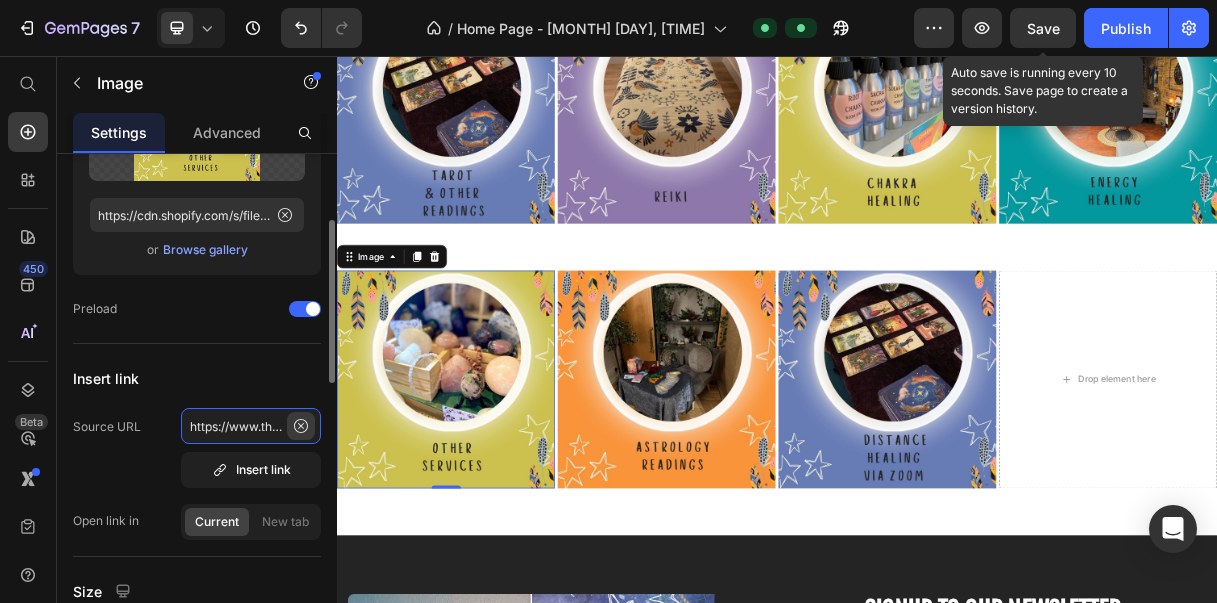 type 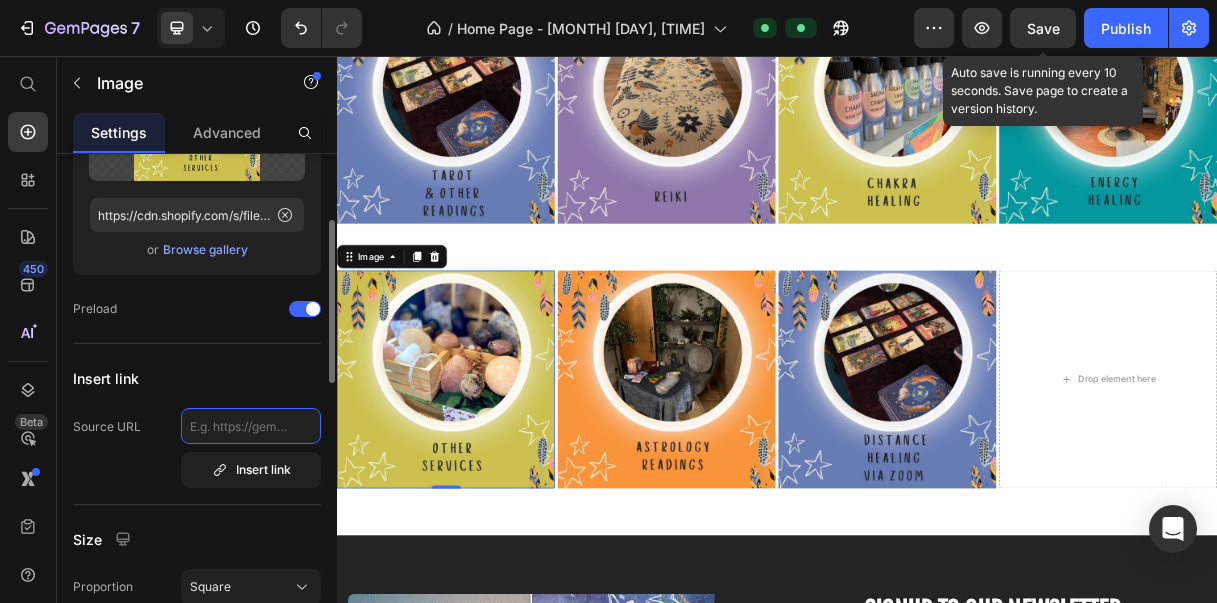 scroll, scrollTop: 0, scrollLeft: 0, axis: both 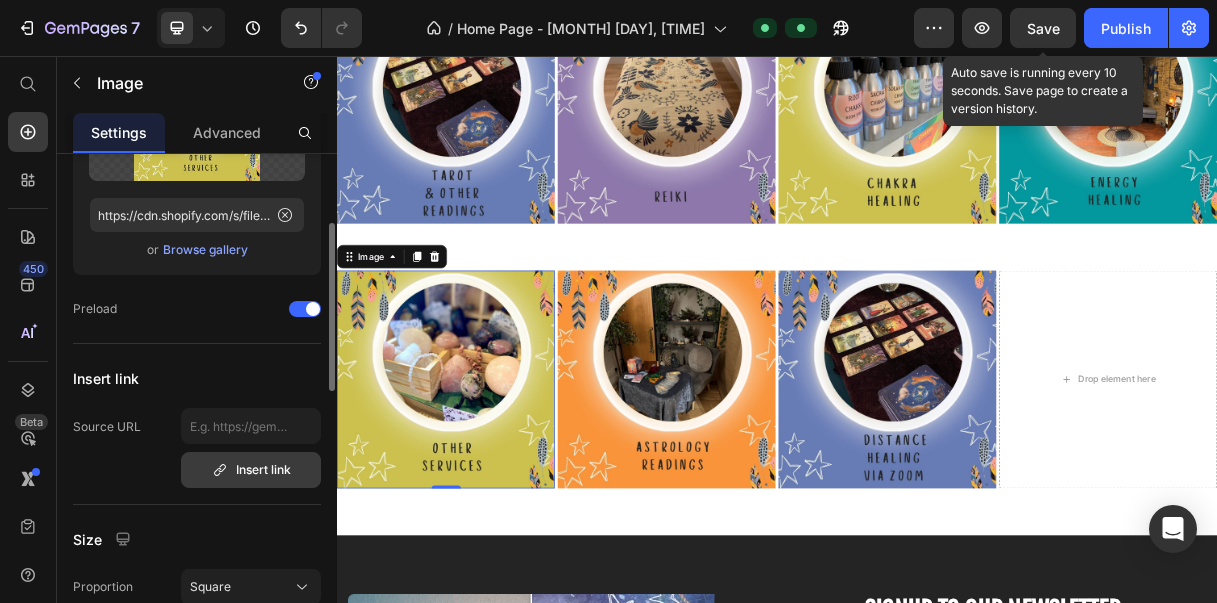 click on "Insert link" at bounding box center (251, 470) 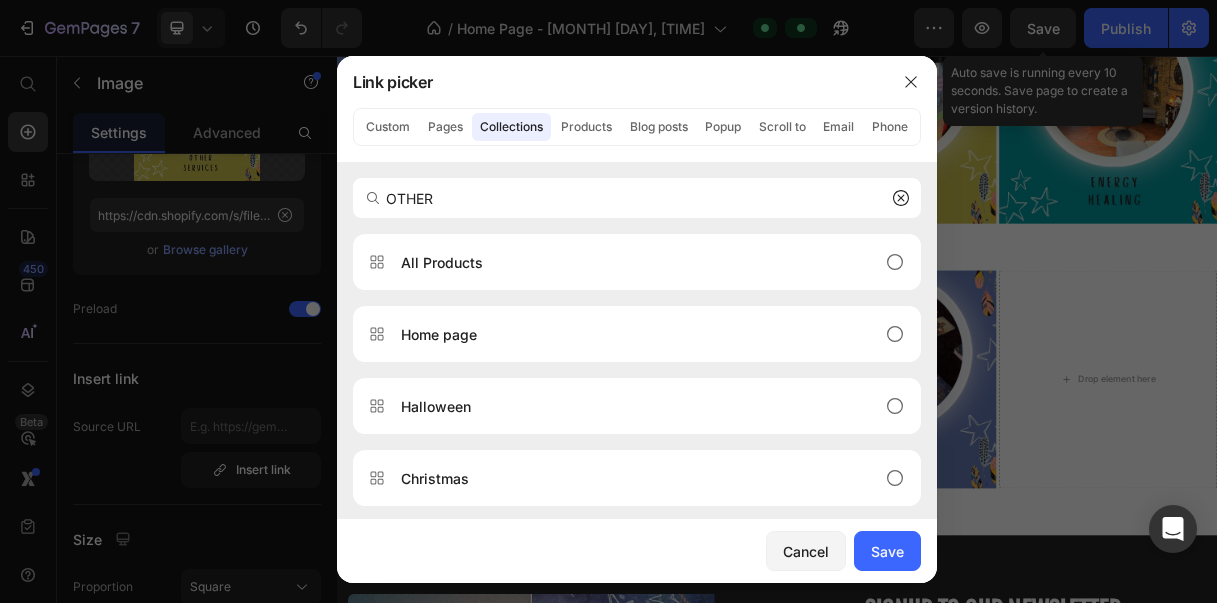 type on "OTHER" 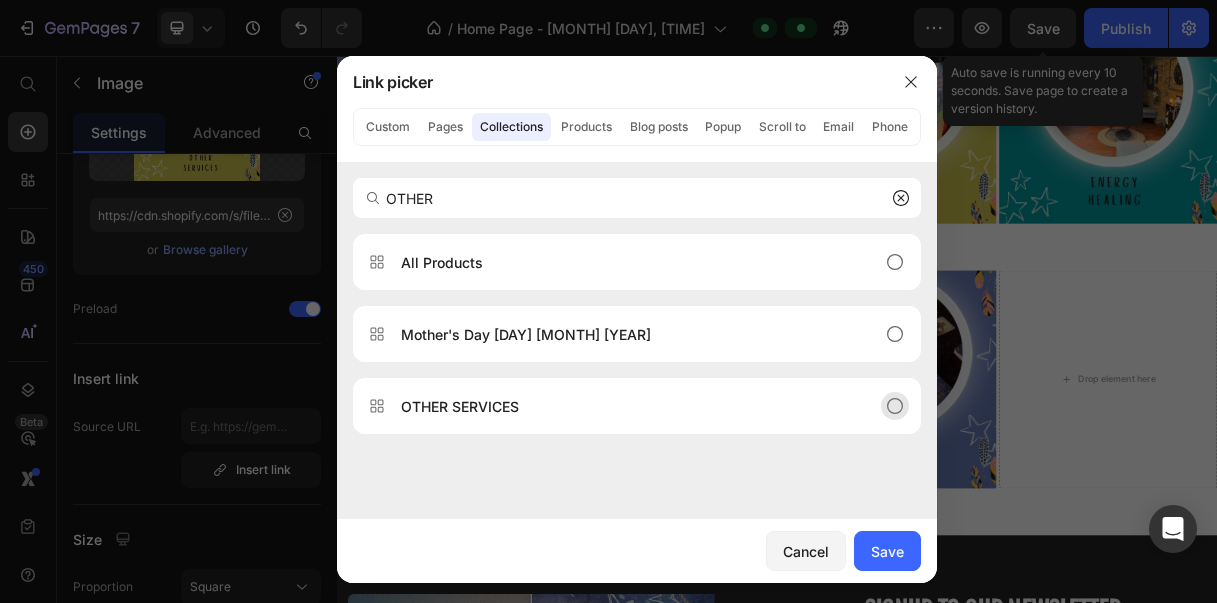 click on "OTHER SERVICES" at bounding box center [621, 406] 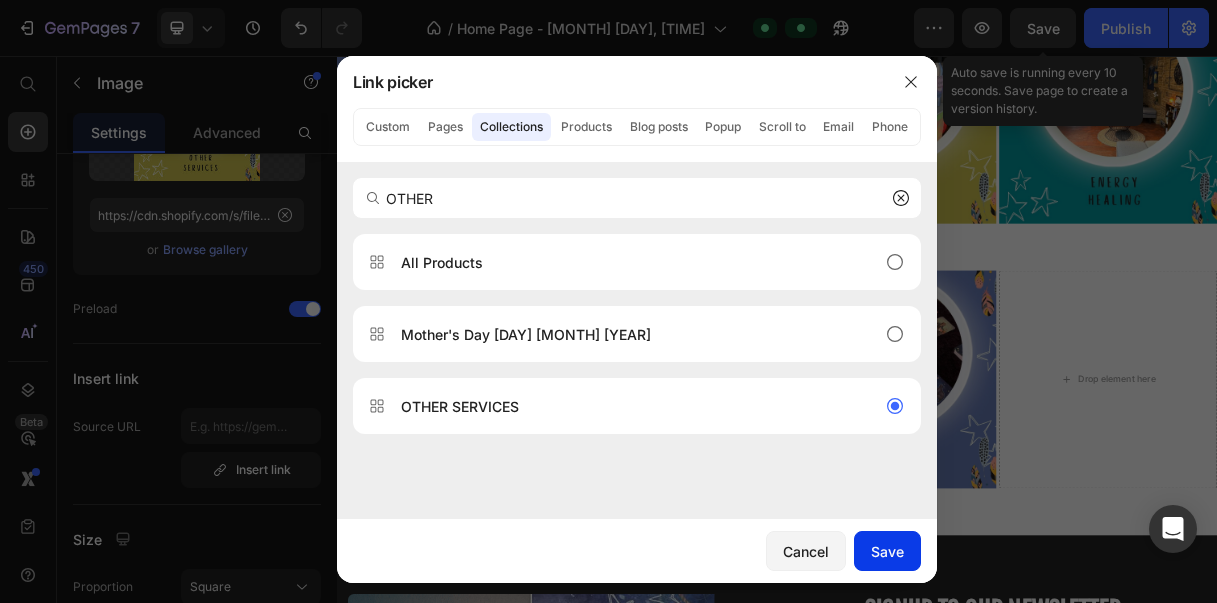 click on "Save" at bounding box center [887, 551] 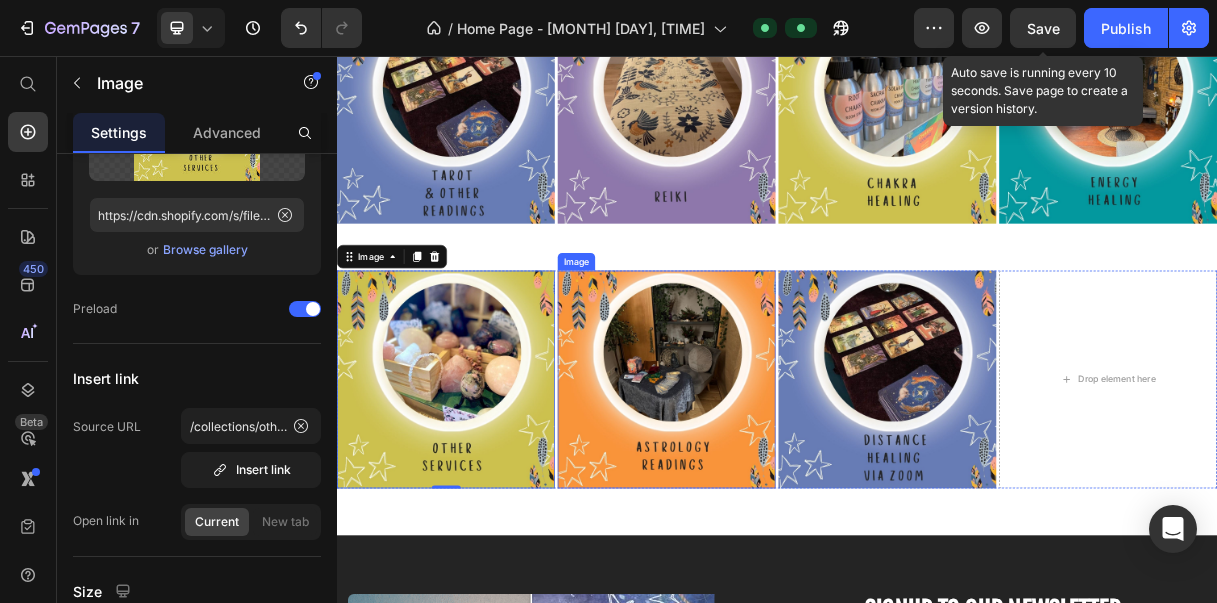 click at bounding box center [786, 496] 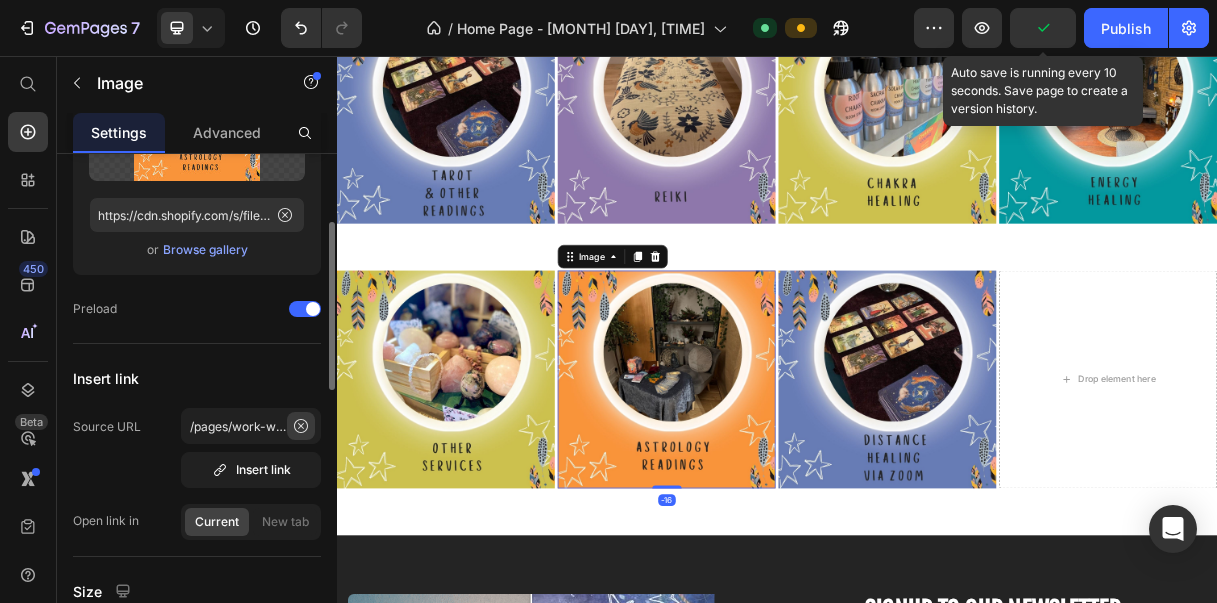 click 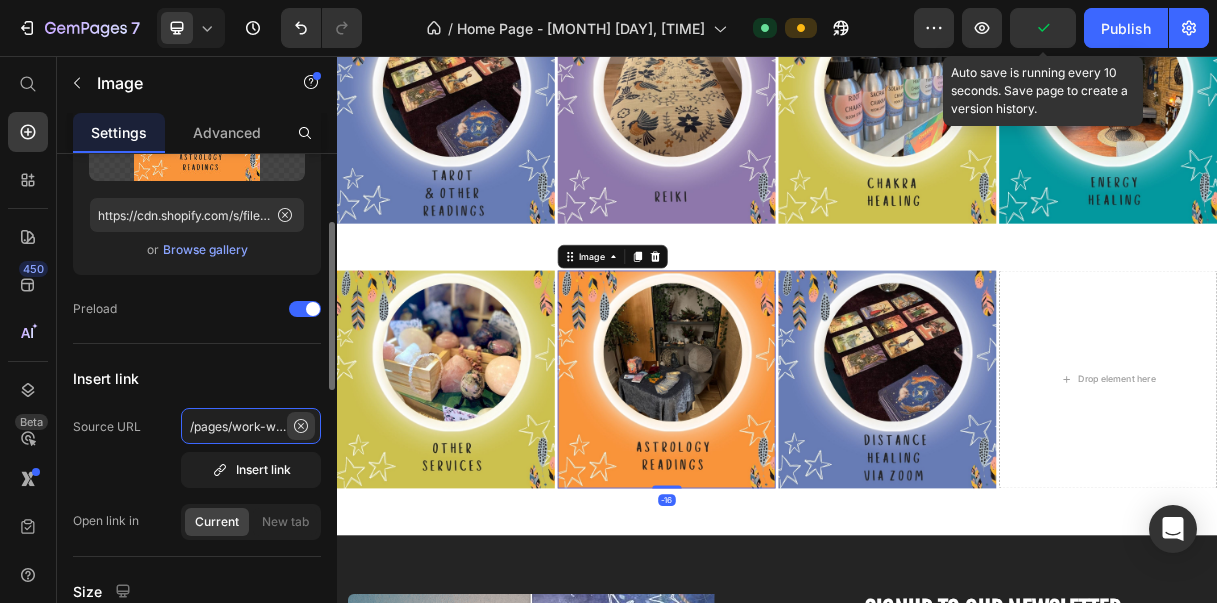 type 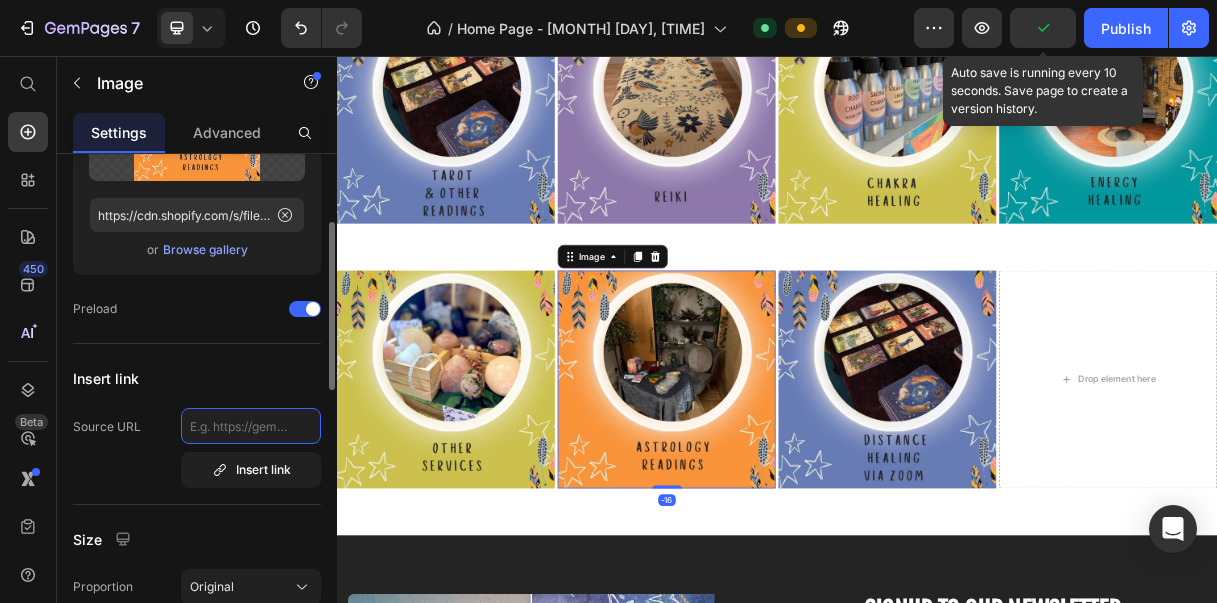 scroll, scrollTop: 0, scrollLeft: 0, axis: both 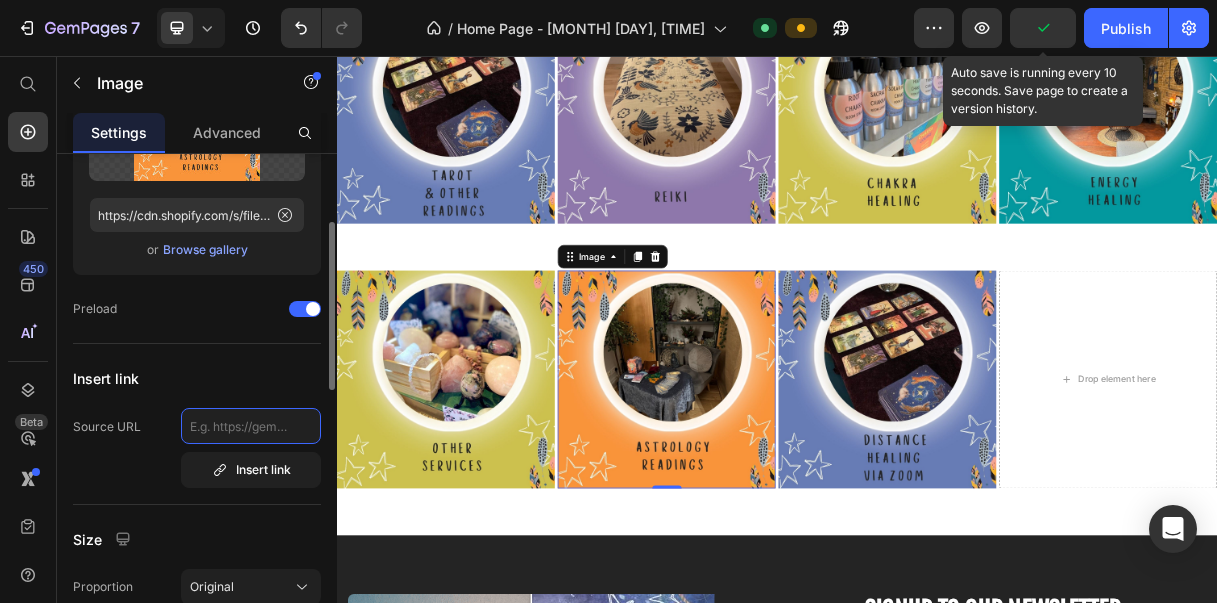 click 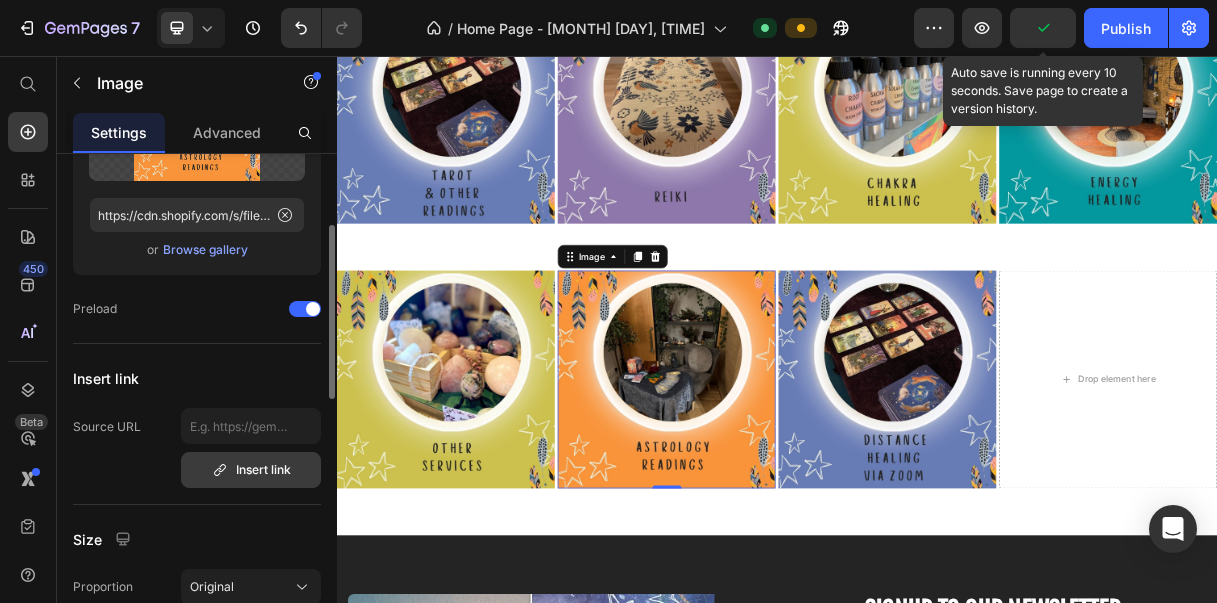 click on "Insert link" at bounding box center (251, 470) 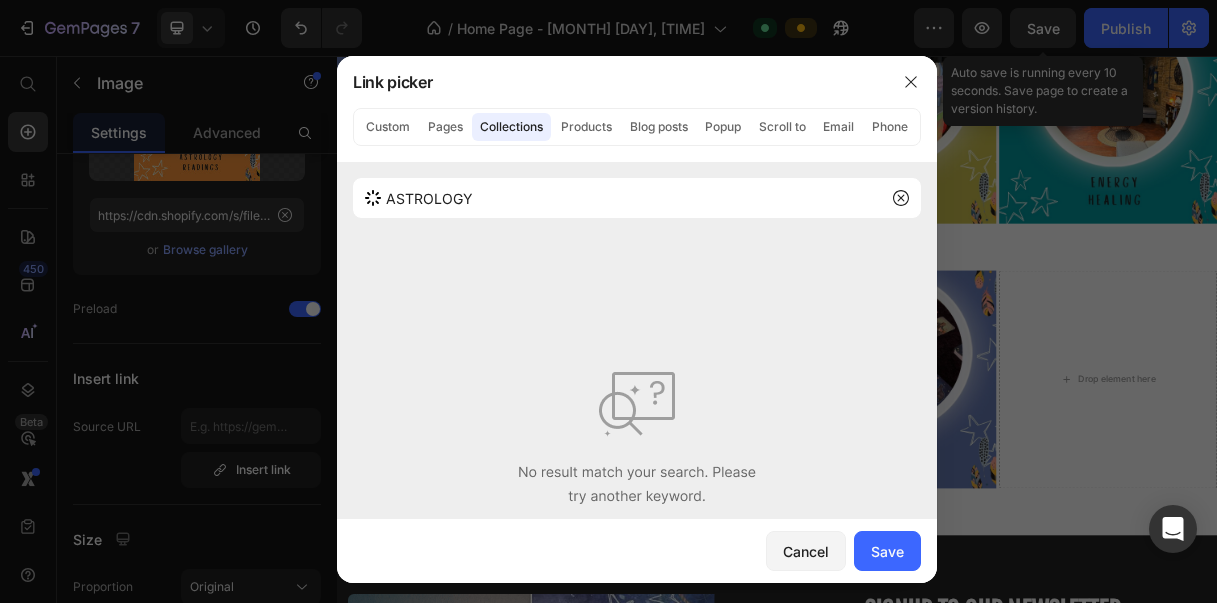 type on "ASTROLOGY" 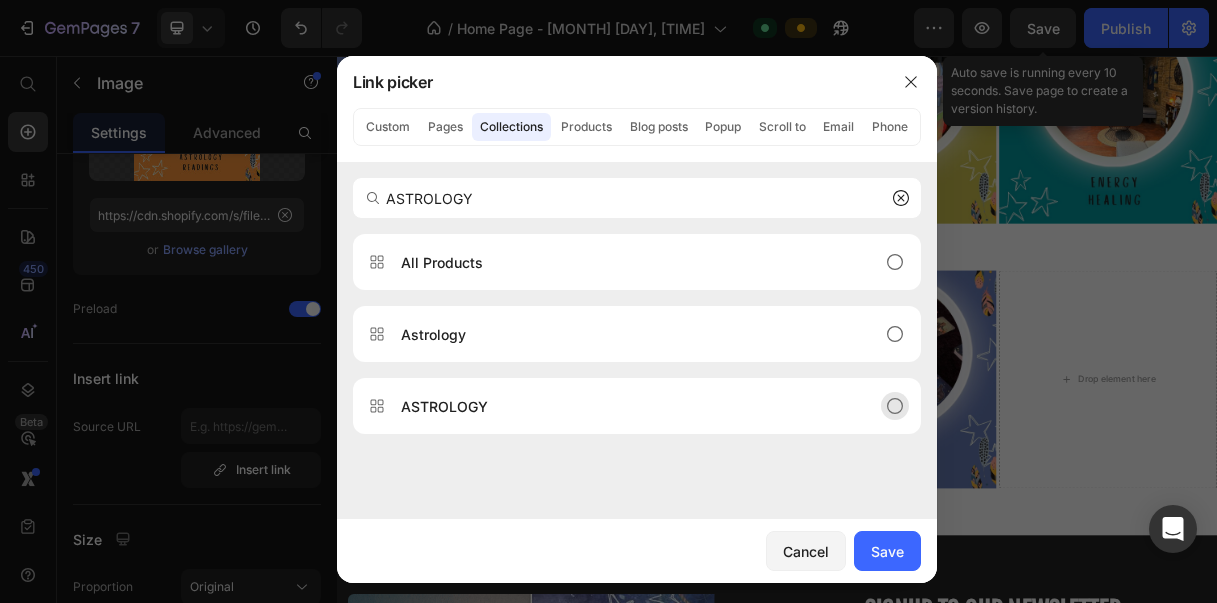click on "ASTROLOGY" 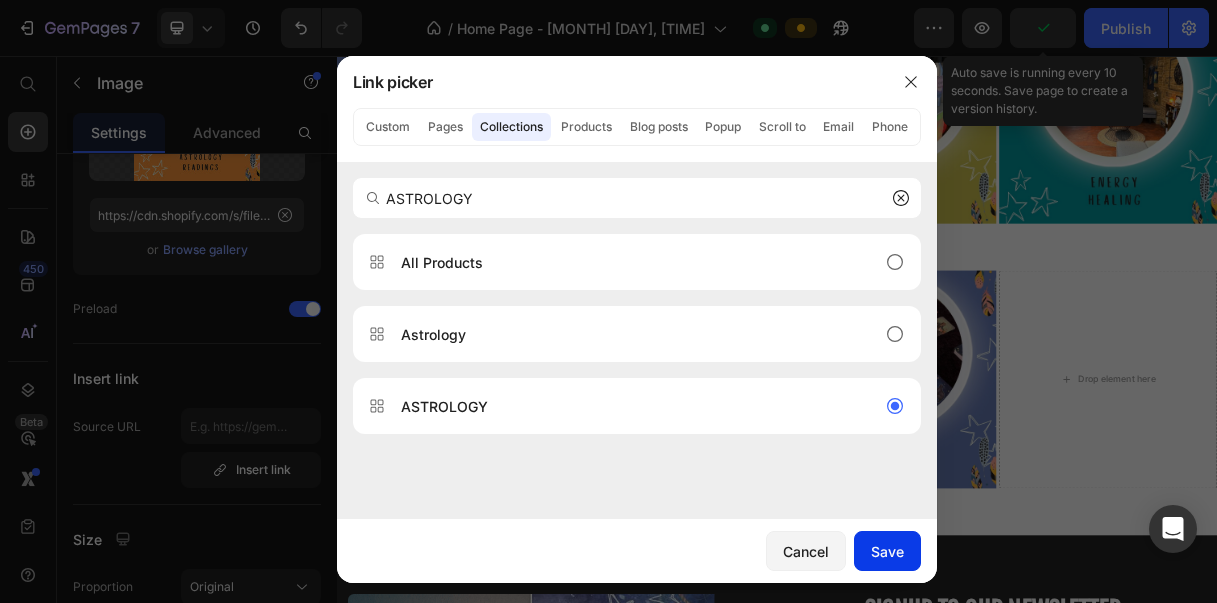 click on "Save" at bounding box center (887, 551) 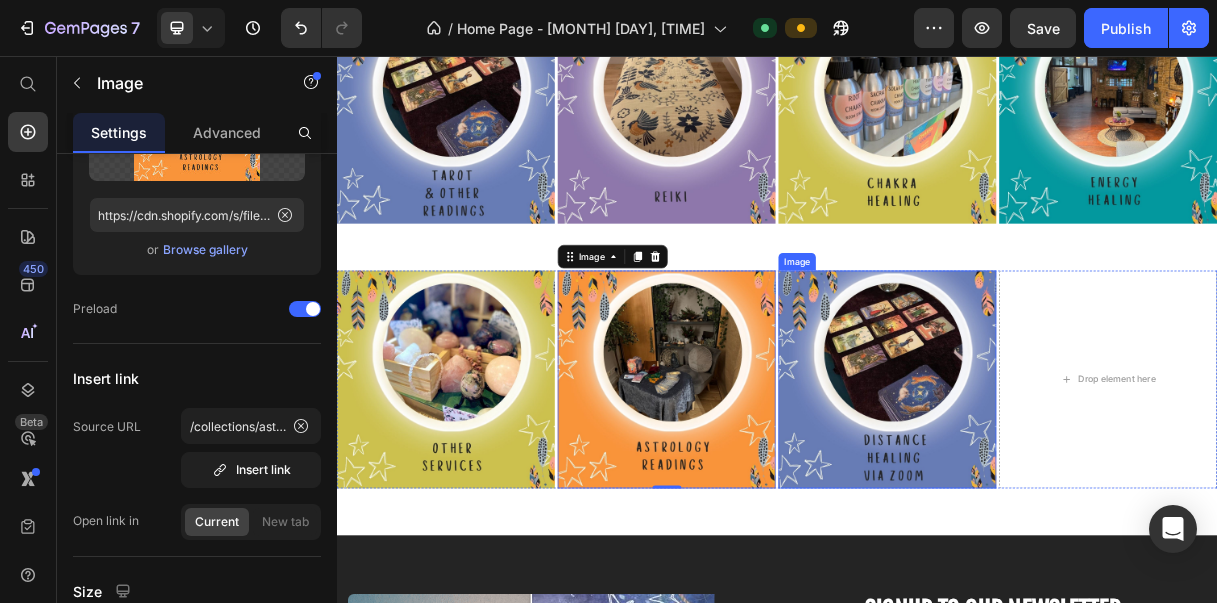 click at bounding box center (1087, 496) 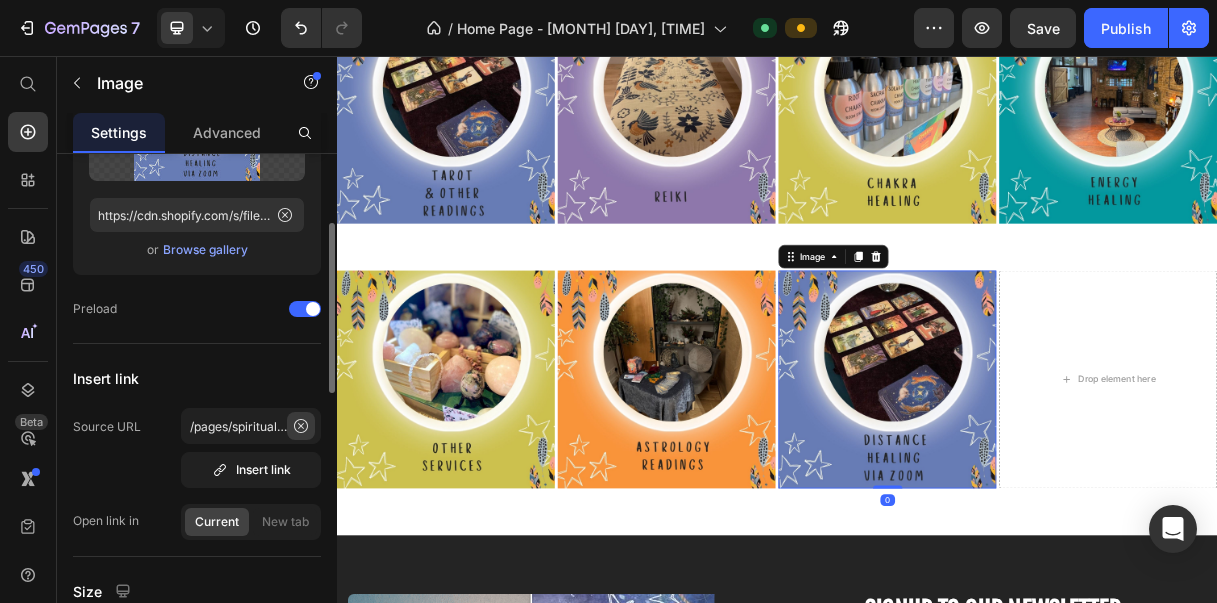 click 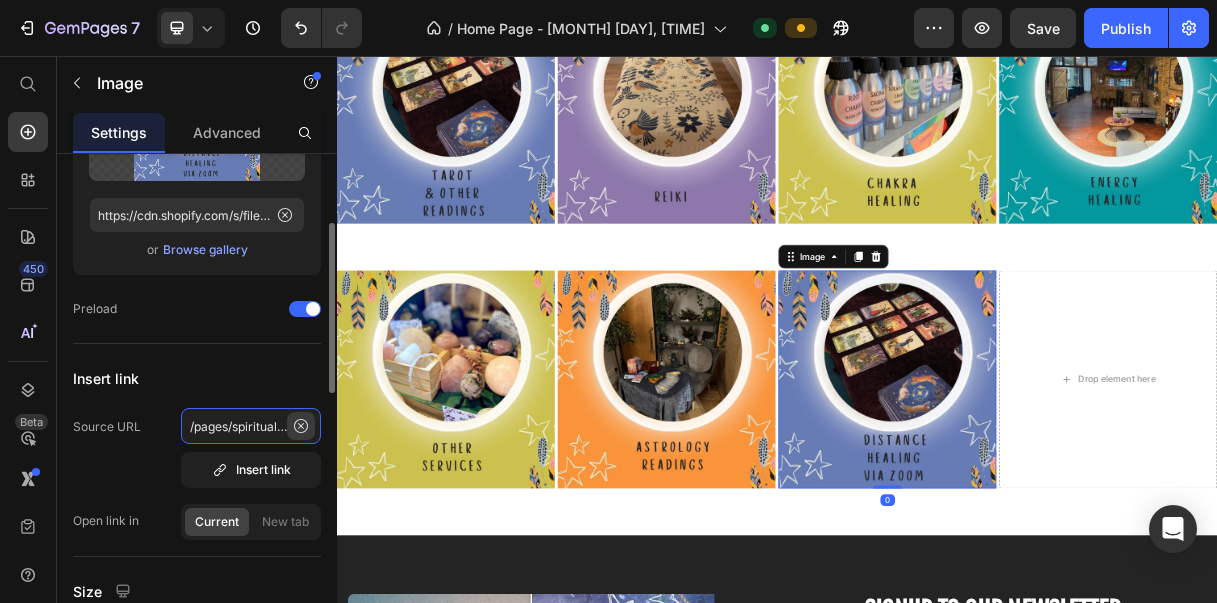 type 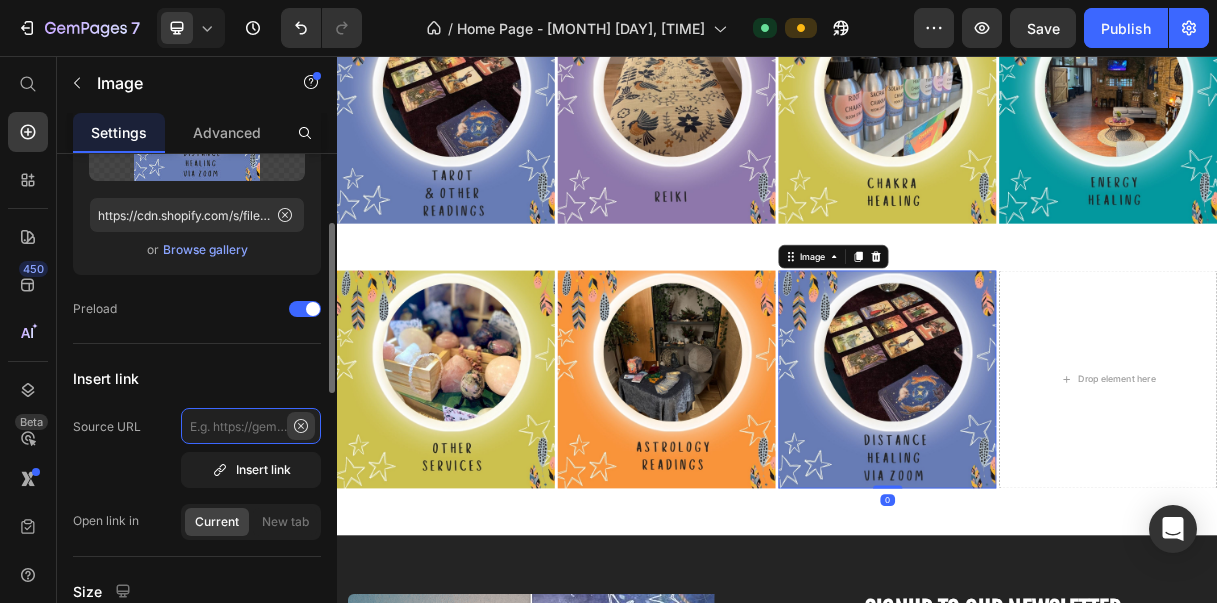 scroll, scrollTop: 0, scrollLeft: 0, axis: both 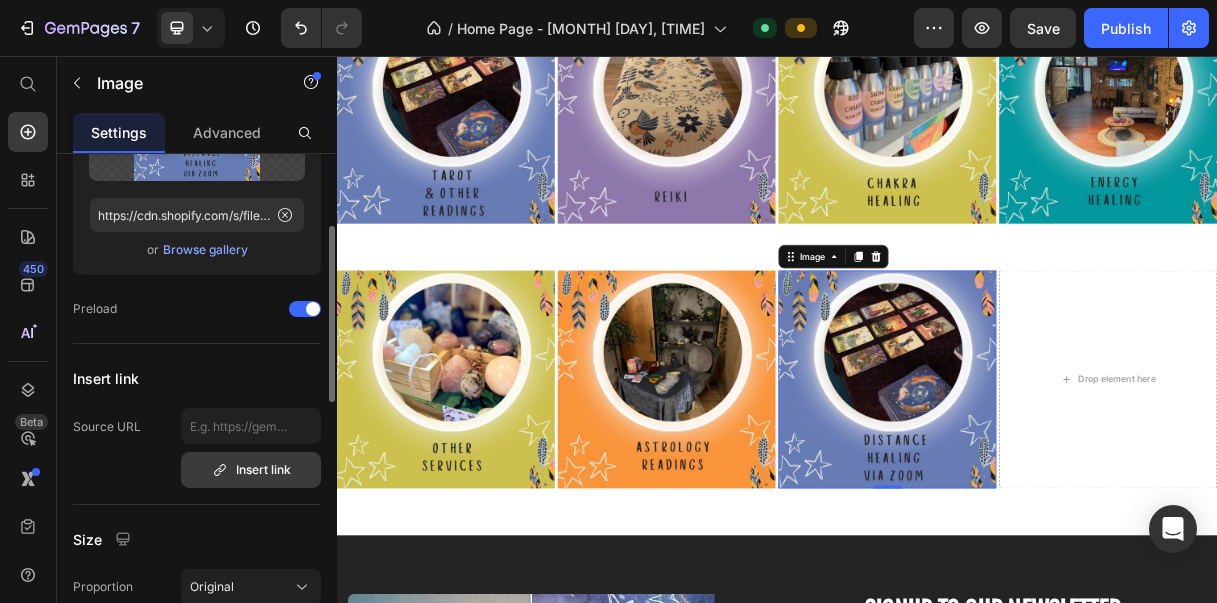 click on "Insert link" at bounding box center [251, 470] 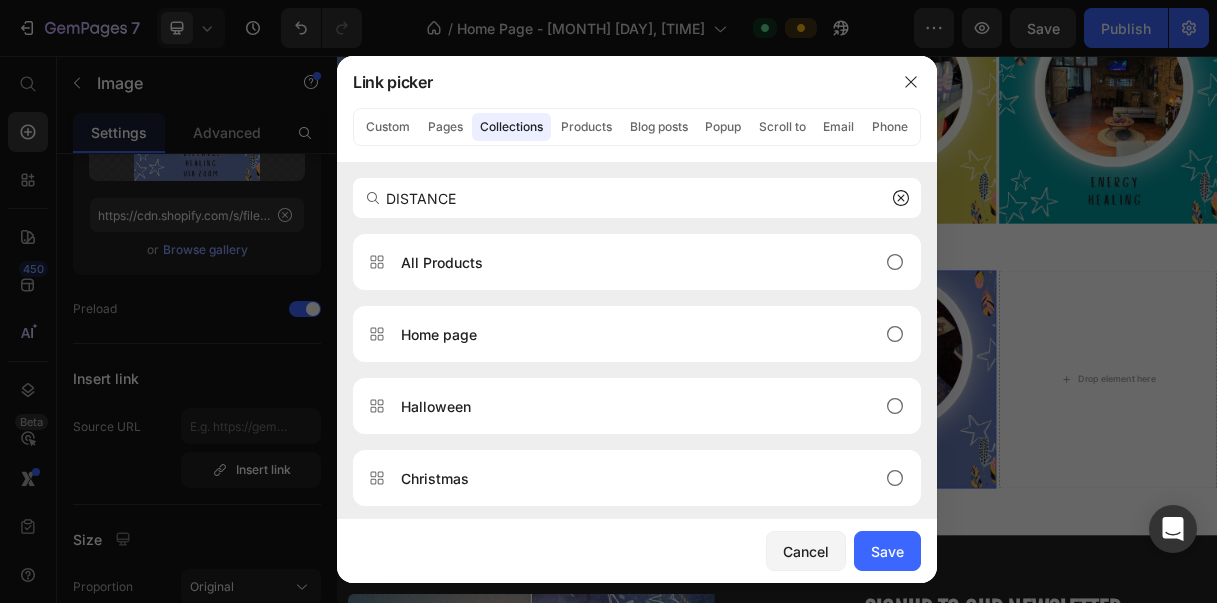 type on "DISTANCE" 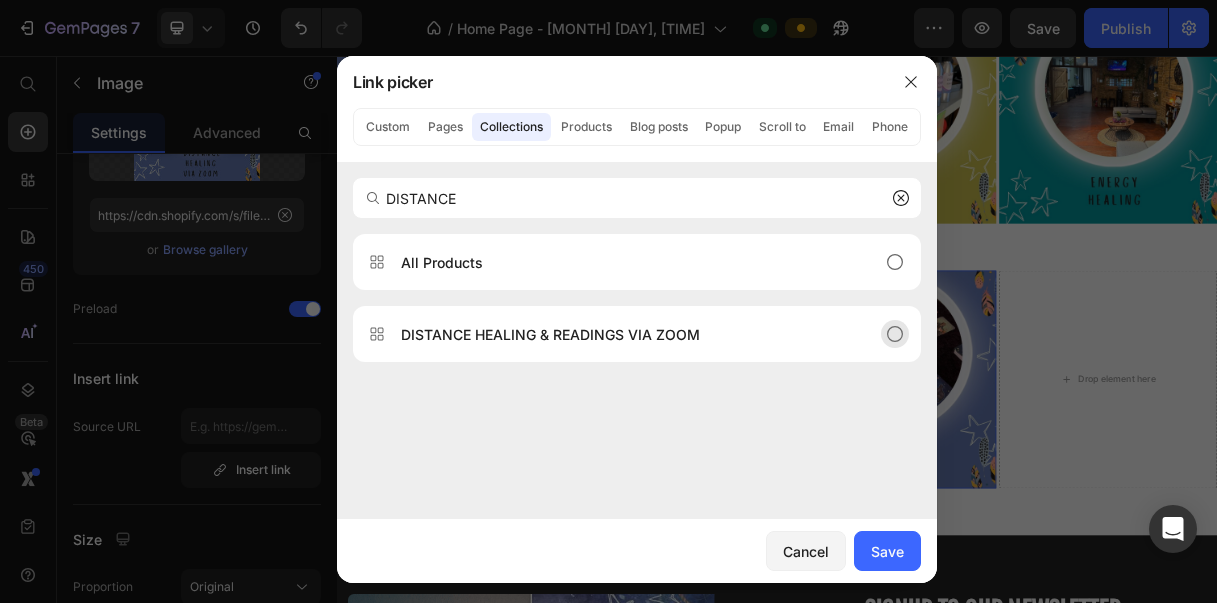 click on "DISTANCE HEALING & READINGS VIA ZOOM" at bounding box center (550, 334) 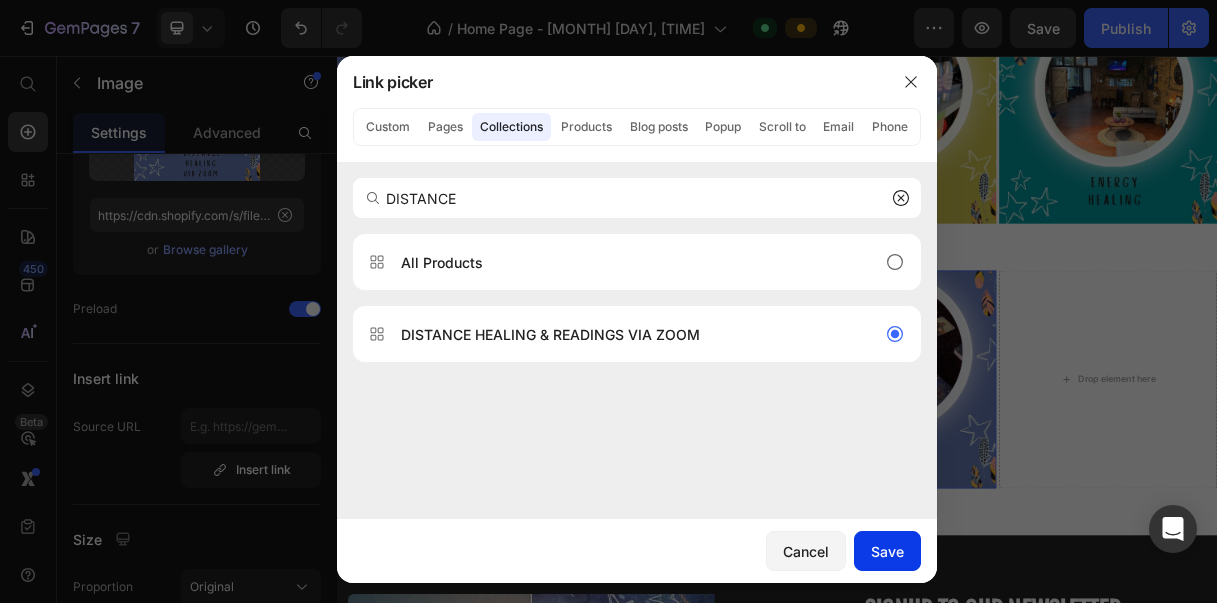 click on "Save" at bounding box center [887, 551] 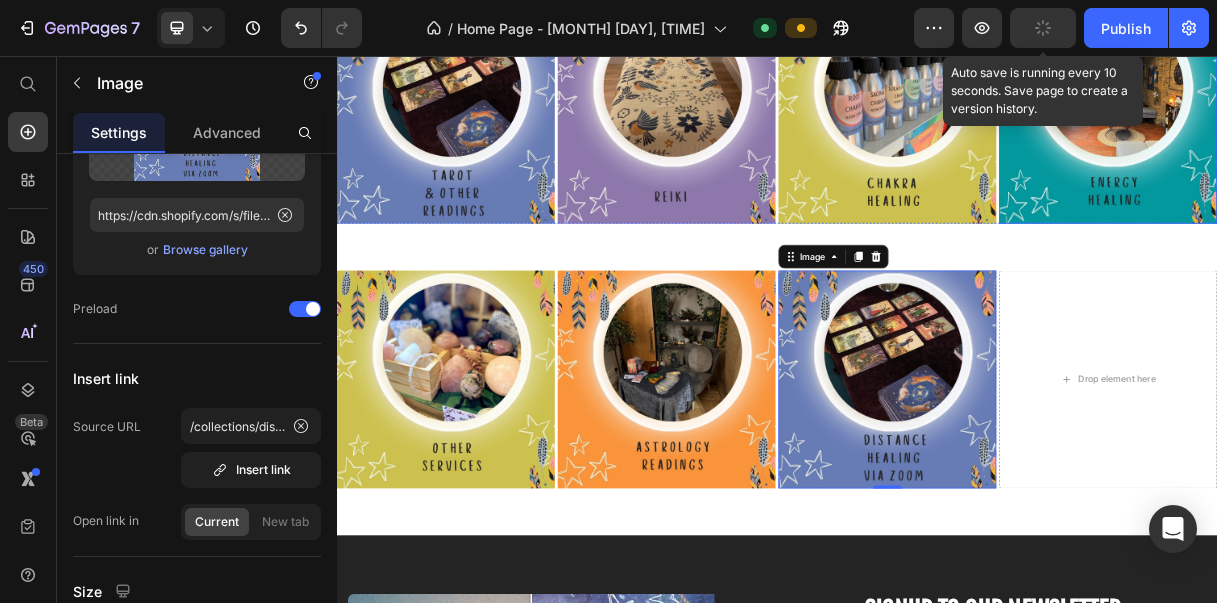 click 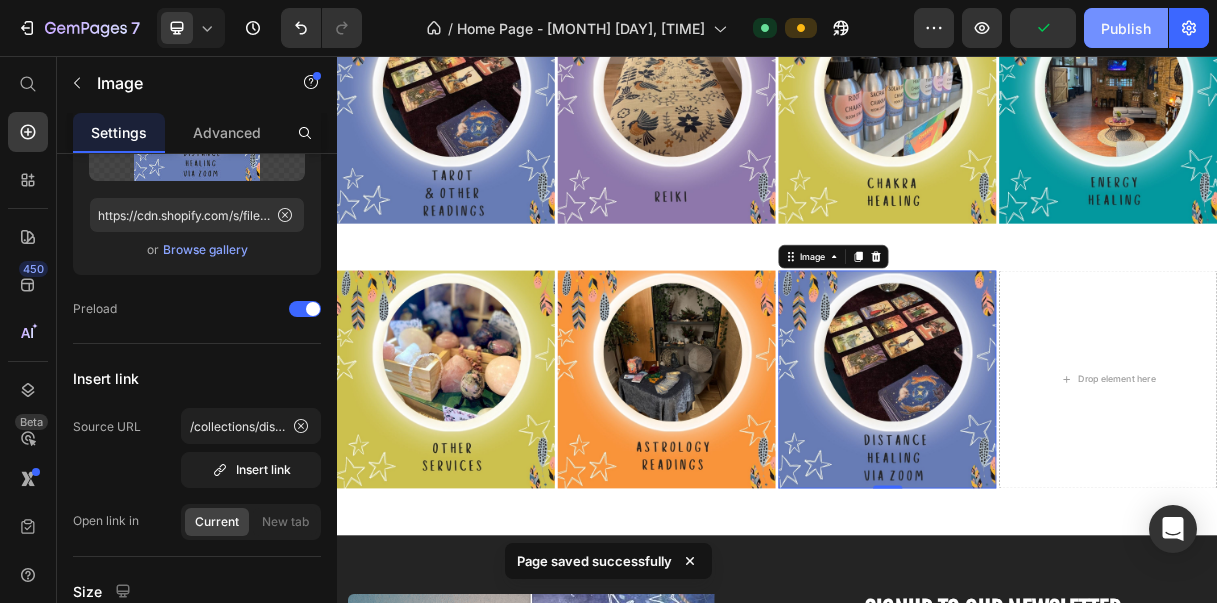 click on "Publish" at bounding box center (1126, 28) 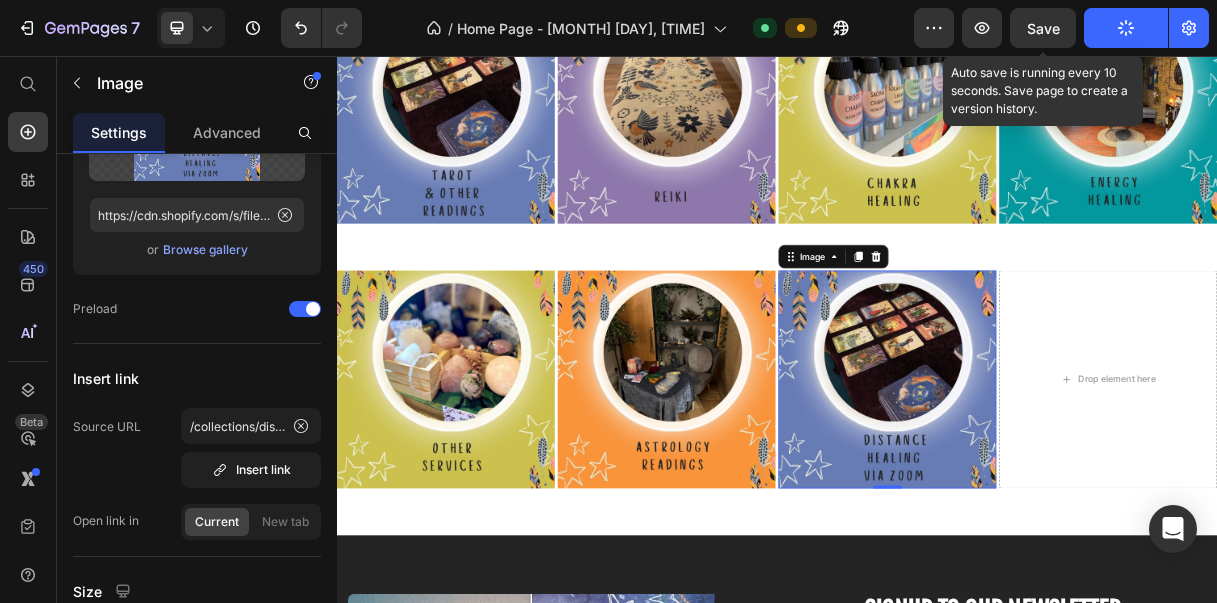 click on "Save" 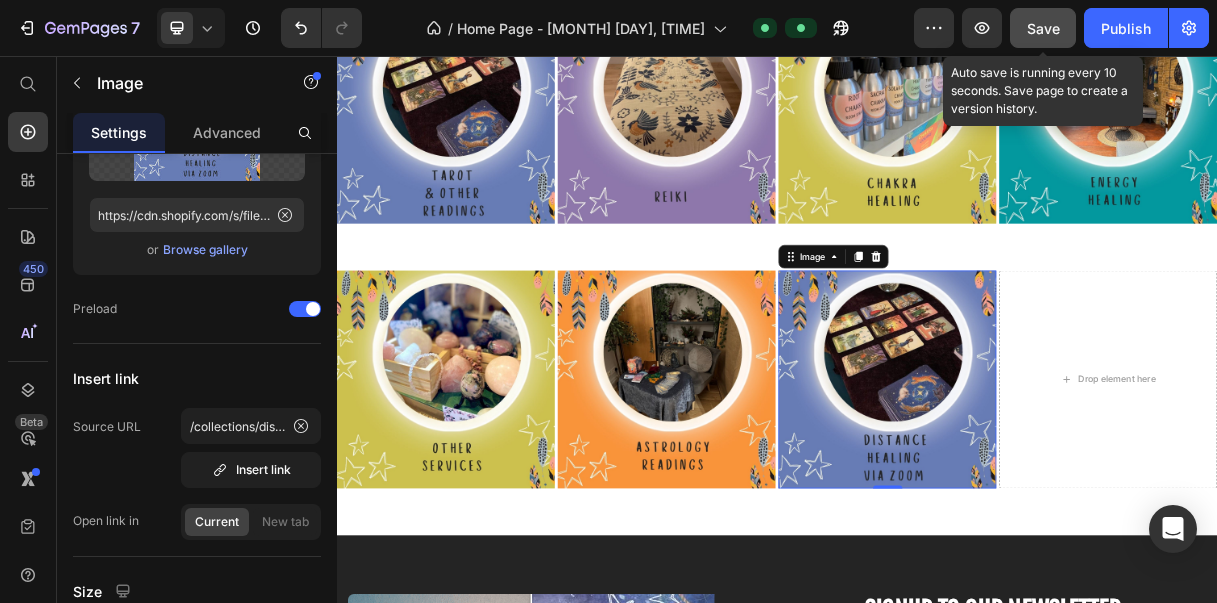 click on "Save" at bounding box center (1043, 28) 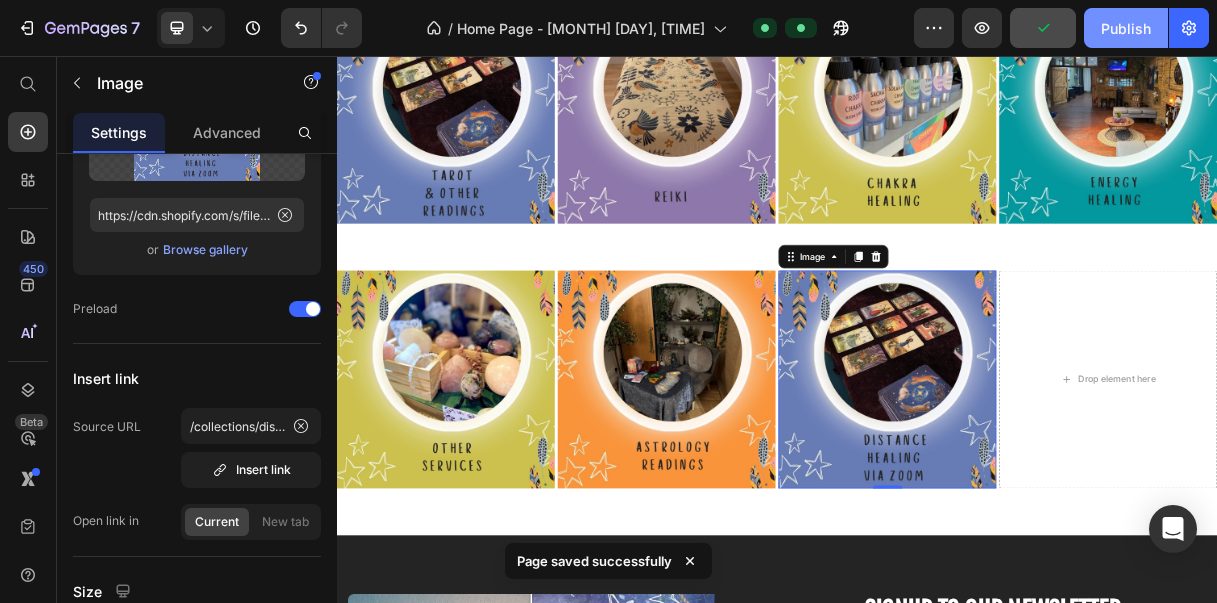 click on "Publish" at bounding box center [1126, 28] 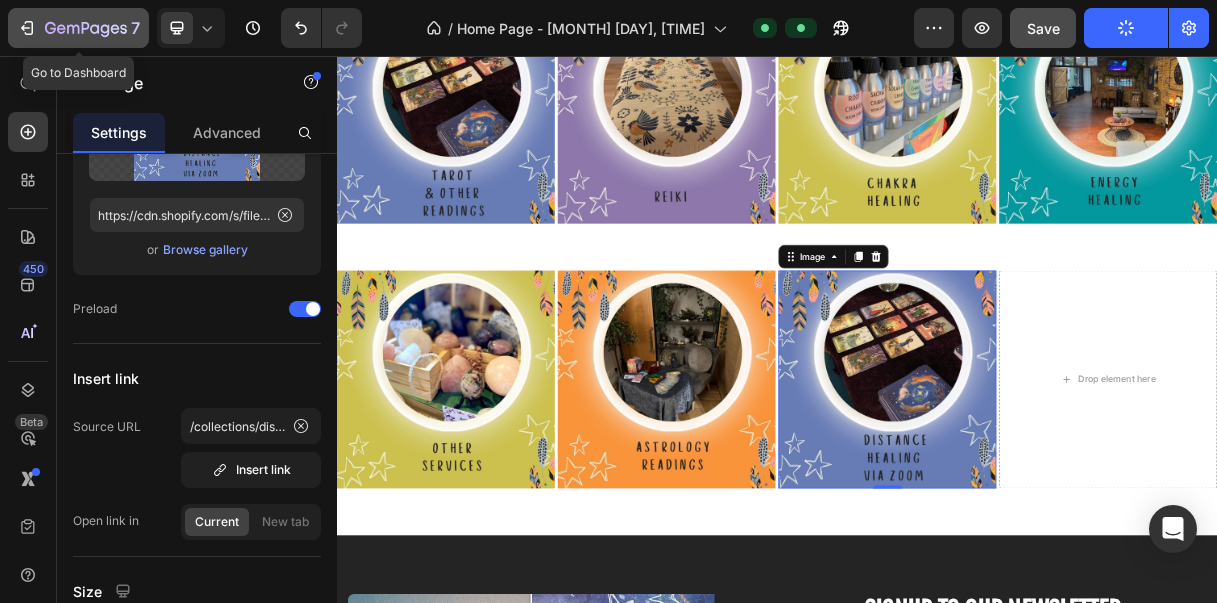 click 